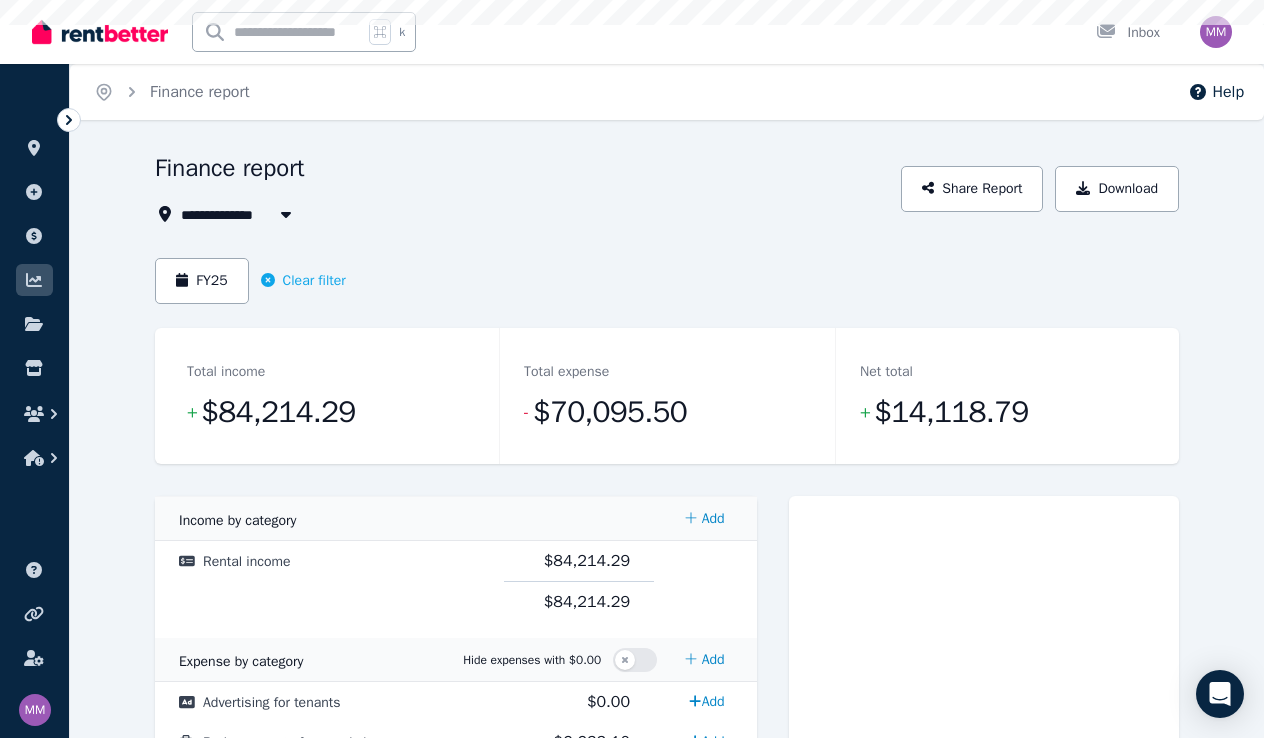 scroll, scrollTop: 0, scrollLeft: 0, axis: both 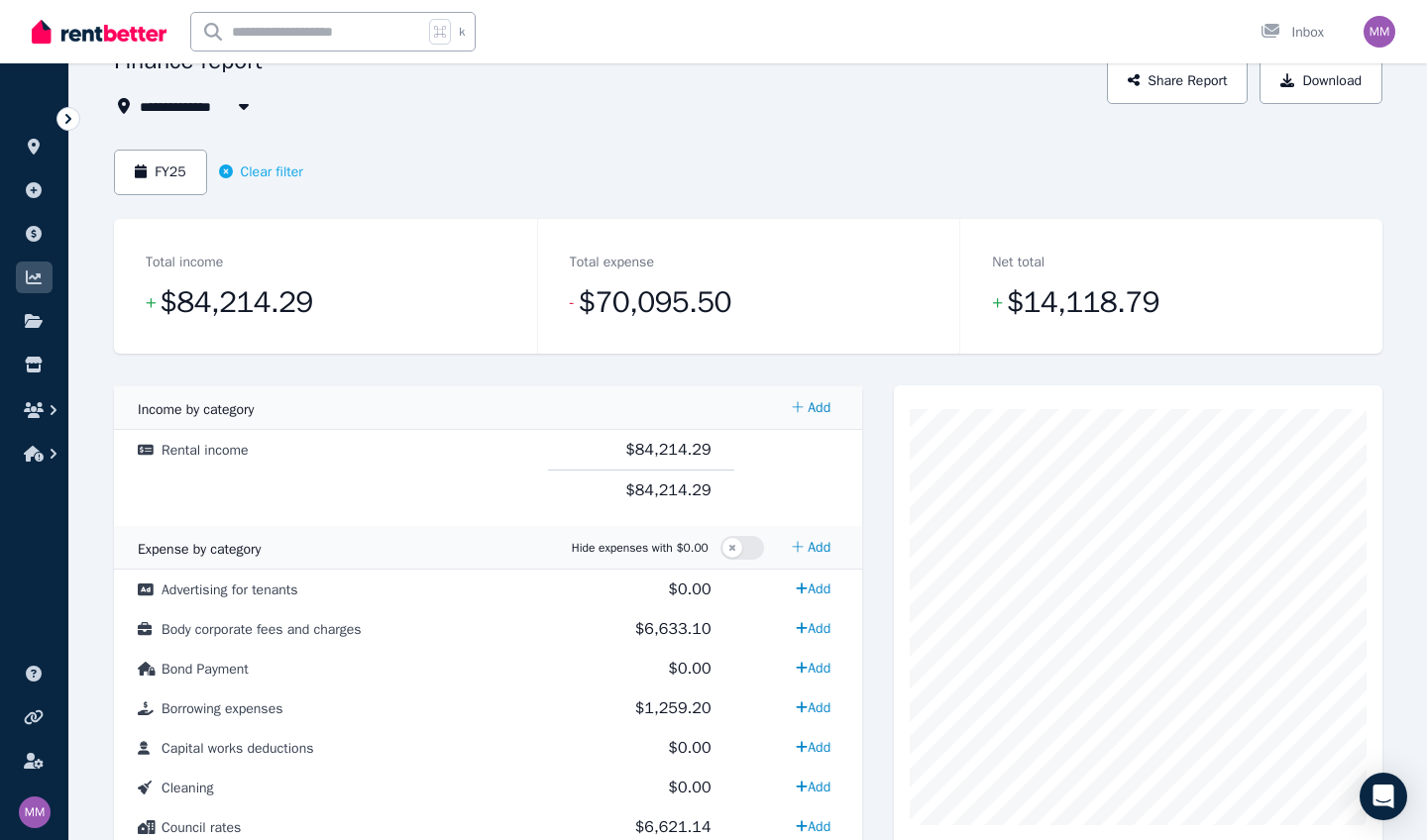 click on "All Properties" at bounding box center [197, 106] 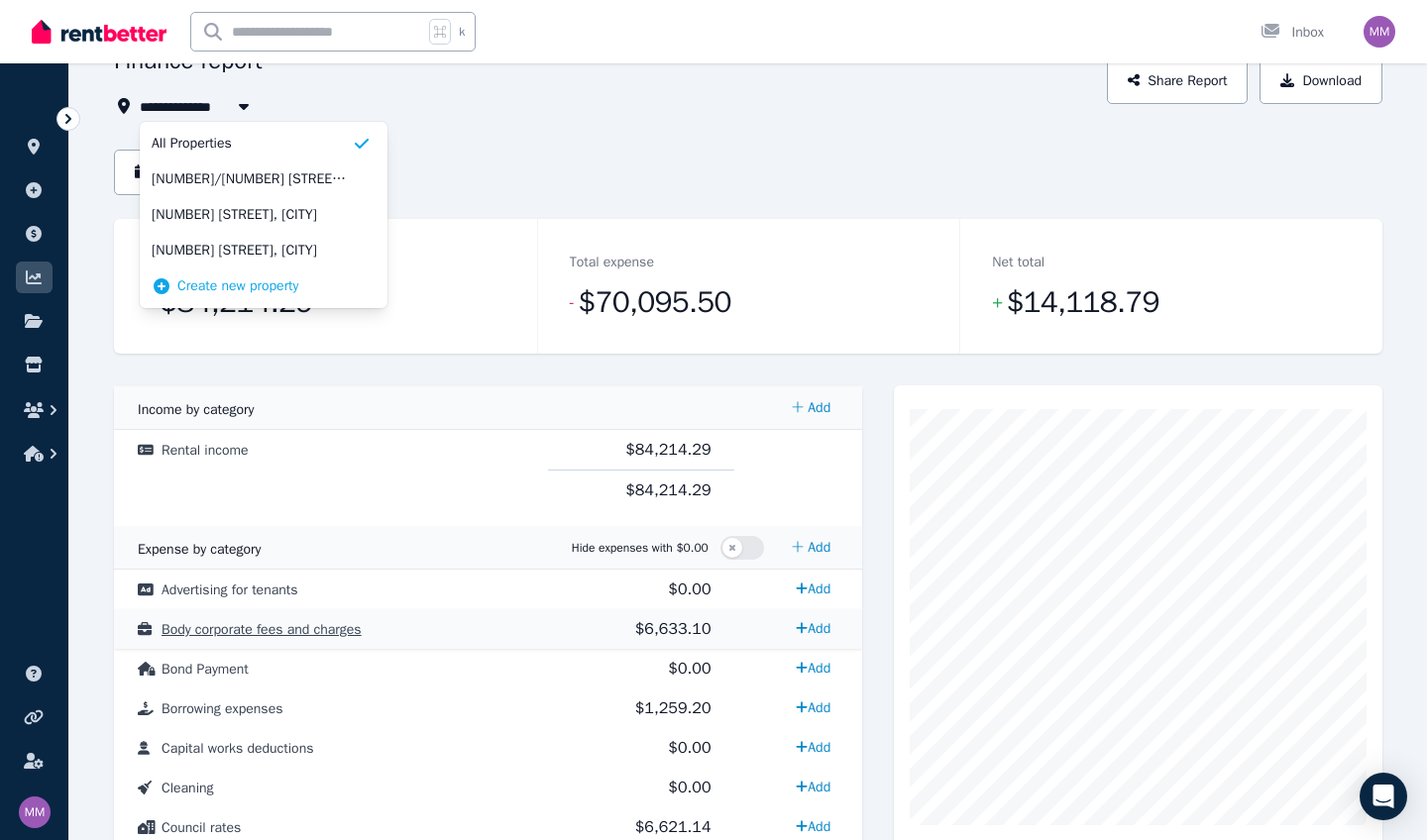 click on "Body corporate fees and charges" at bounding box center [262, 629] 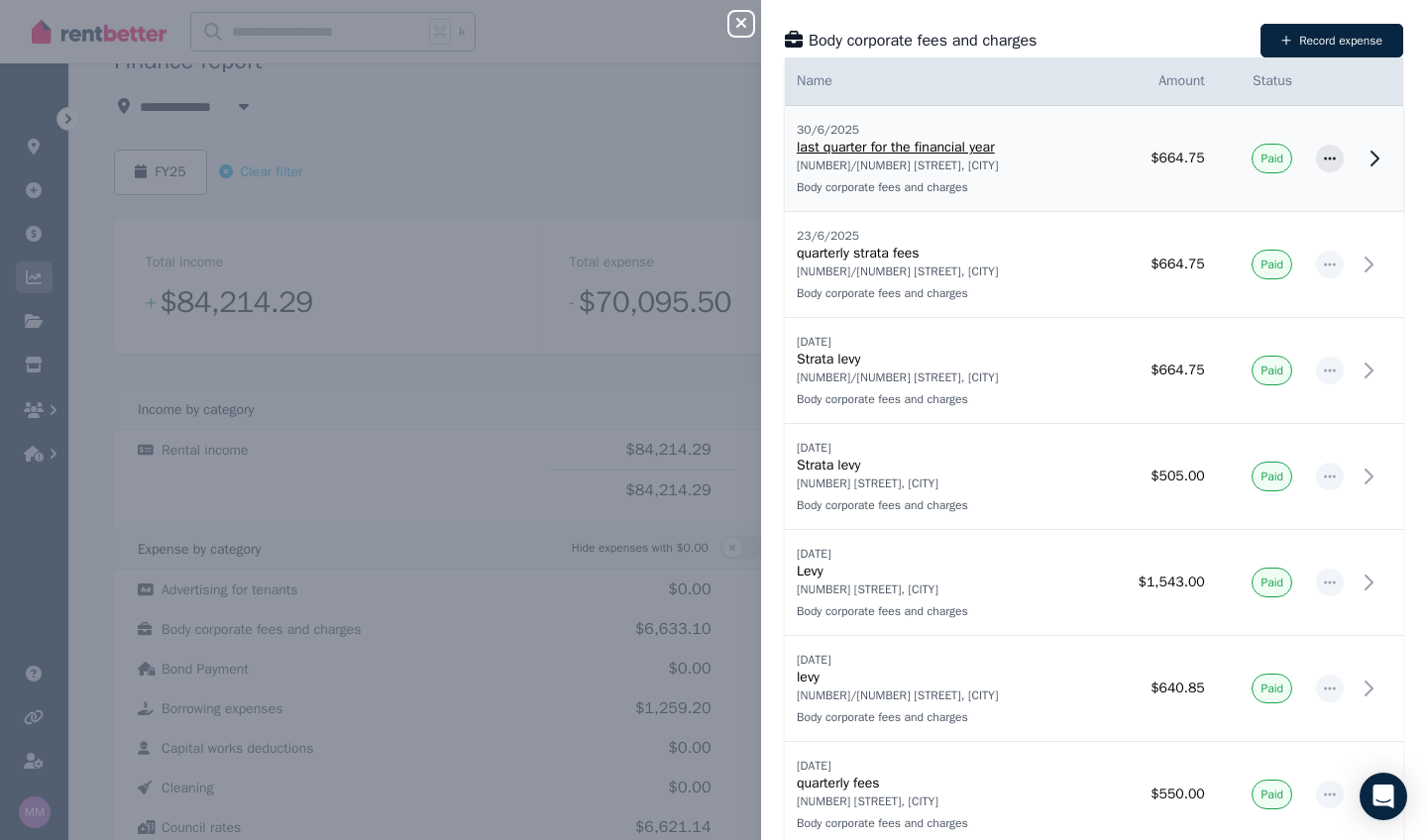 click on "last quarter for the financial year" at bounding box center [938, 148] 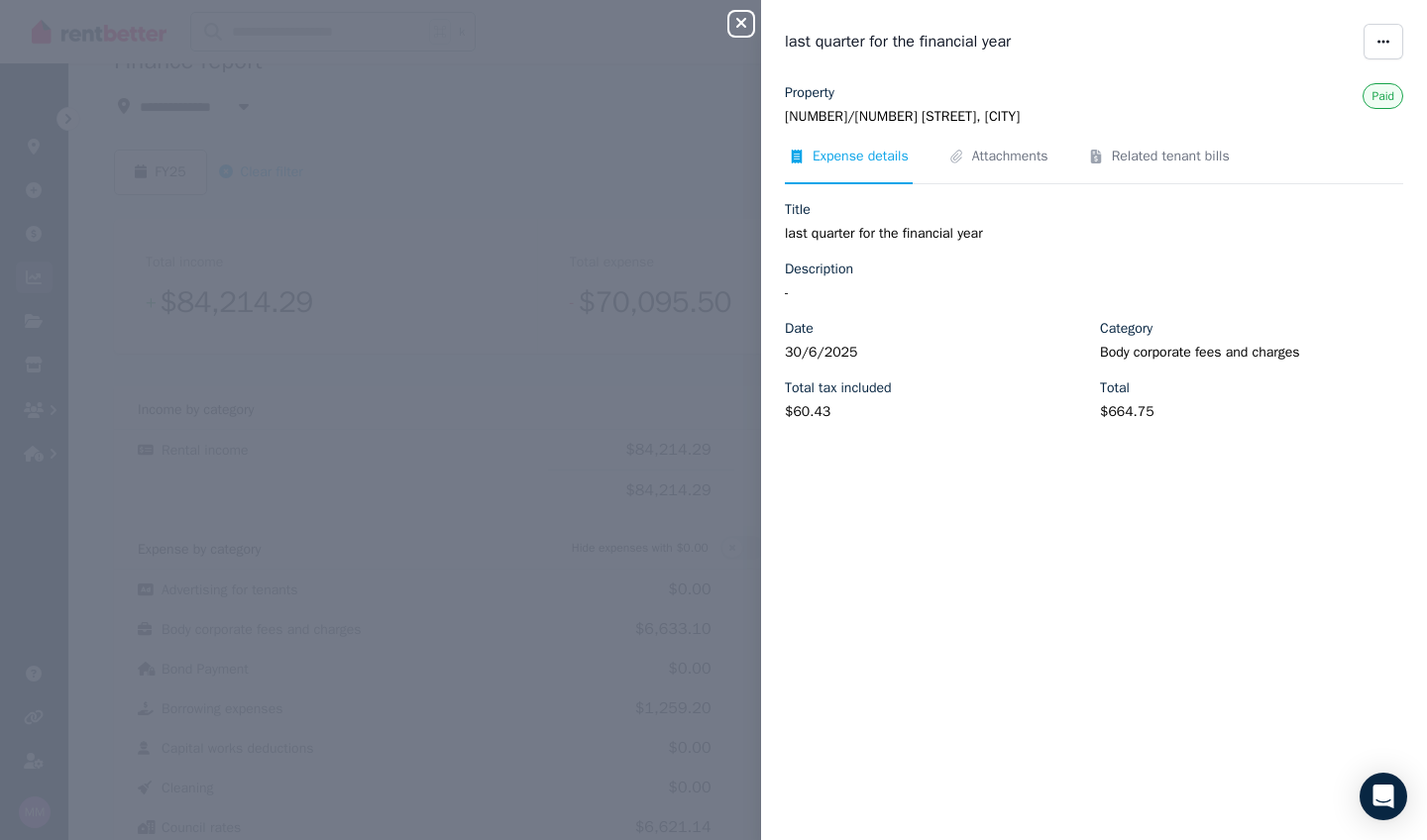 click on "Close panel last quarter for the financial year Property [NUMBER]/[NUMBER] [STREET], [CITY] Paid Expense details Attachments Related tenant bills Title last quarter for the financial year Description - Date [DATE] Category Body corporate fees and charges Total tax included $60.43 Total $664.75" at bounding box center (714, 420) 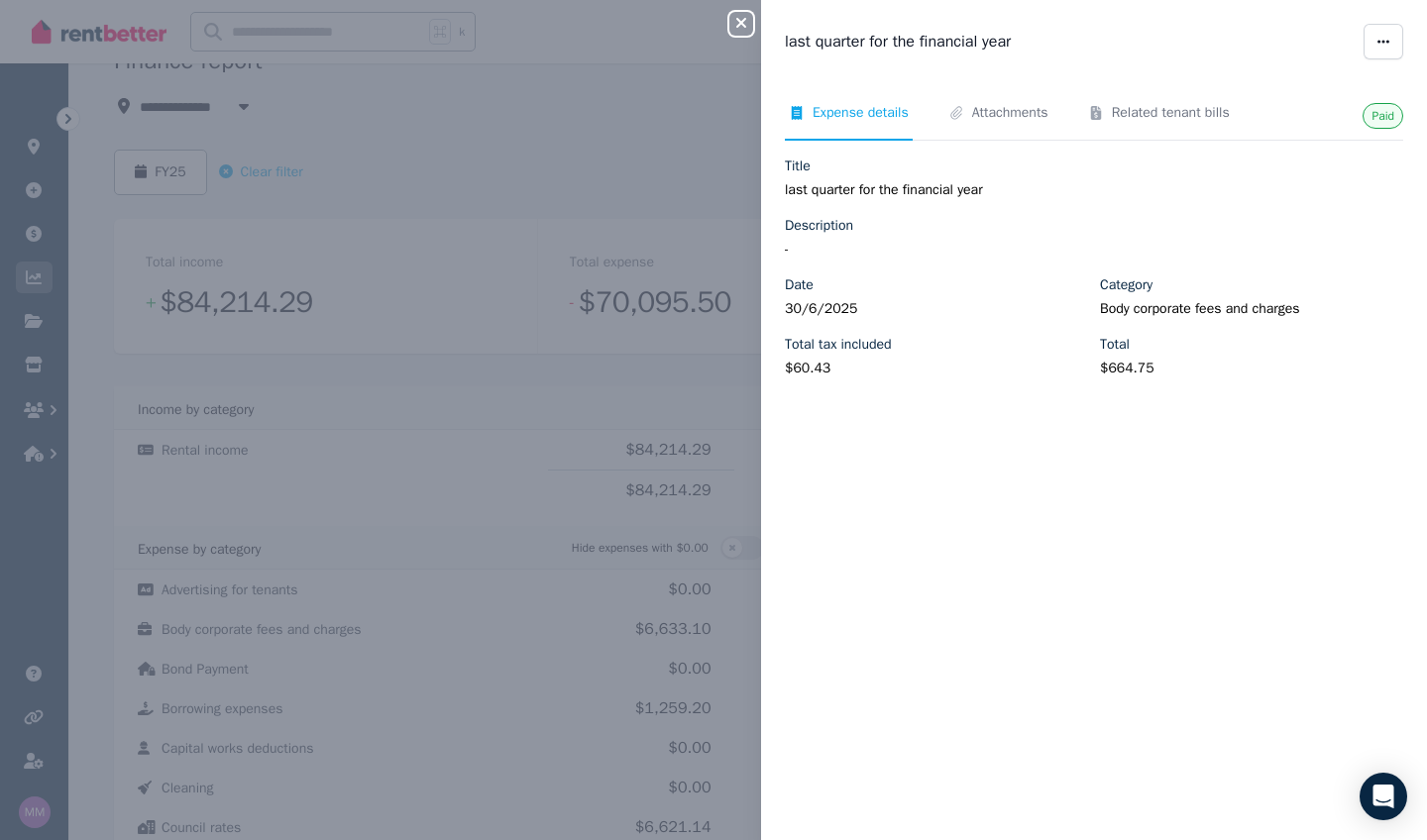click on "Close panel last quarter for the financial year Paid Expense details Attachments Related tenant bills Title last quarter for the financial year Description - Date [DATE] Category Body corporate fees and charges Total tax included $60.43 Total $664.75" at bounding box center (714, 420) 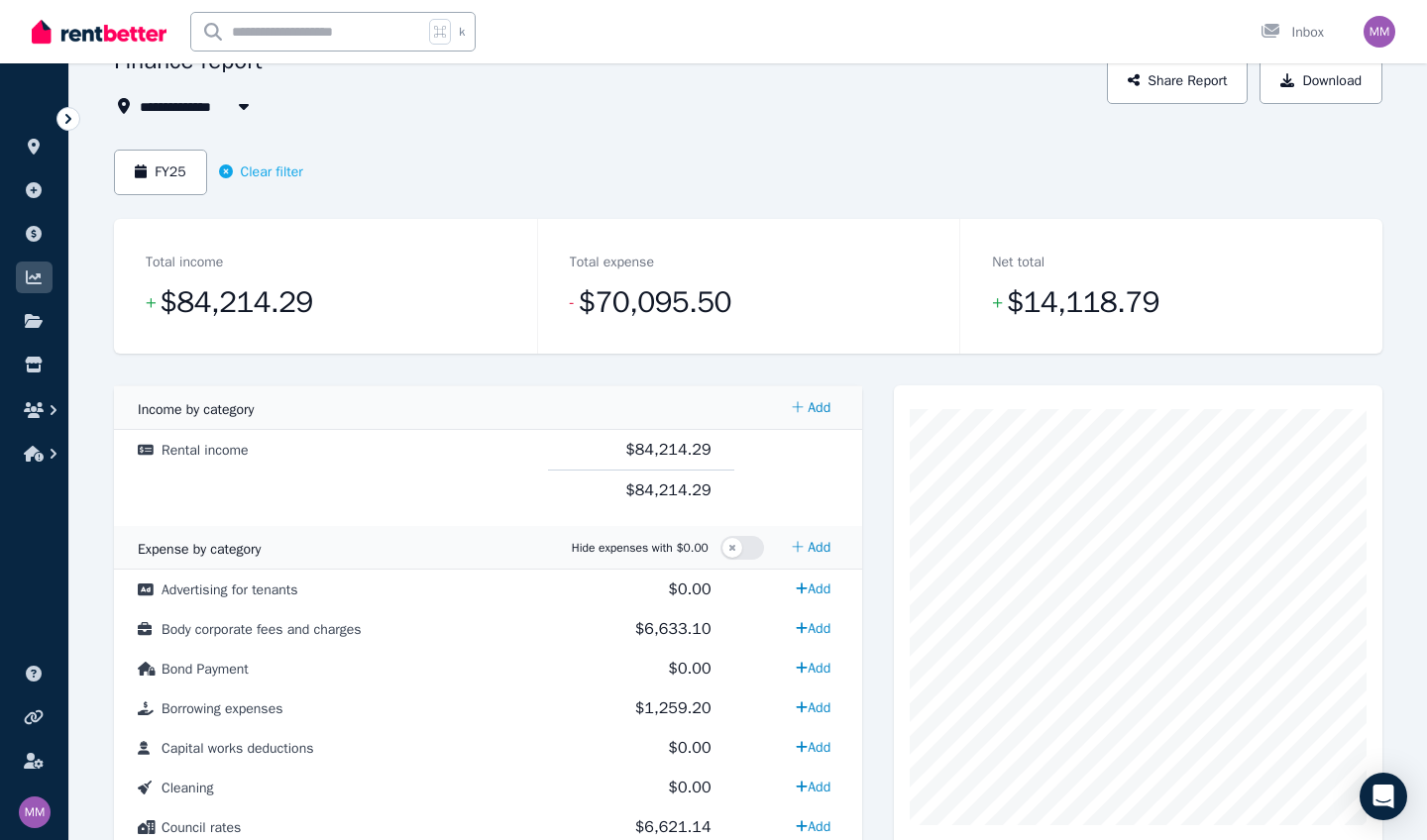 click at bounding box center [244, 106] 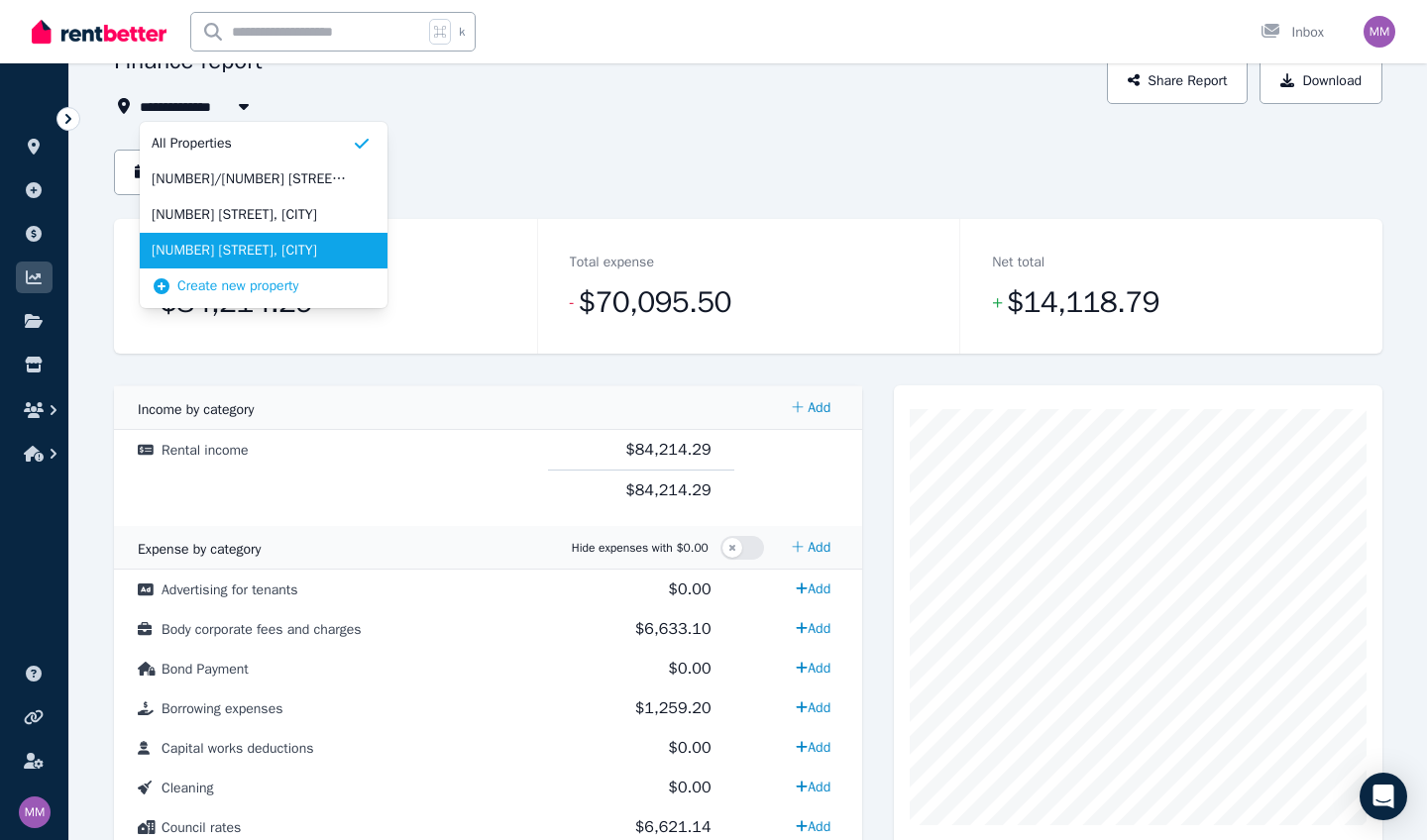 click on "[NUMBER] [STREET], [CITY]" at bounding box center [252, 251] 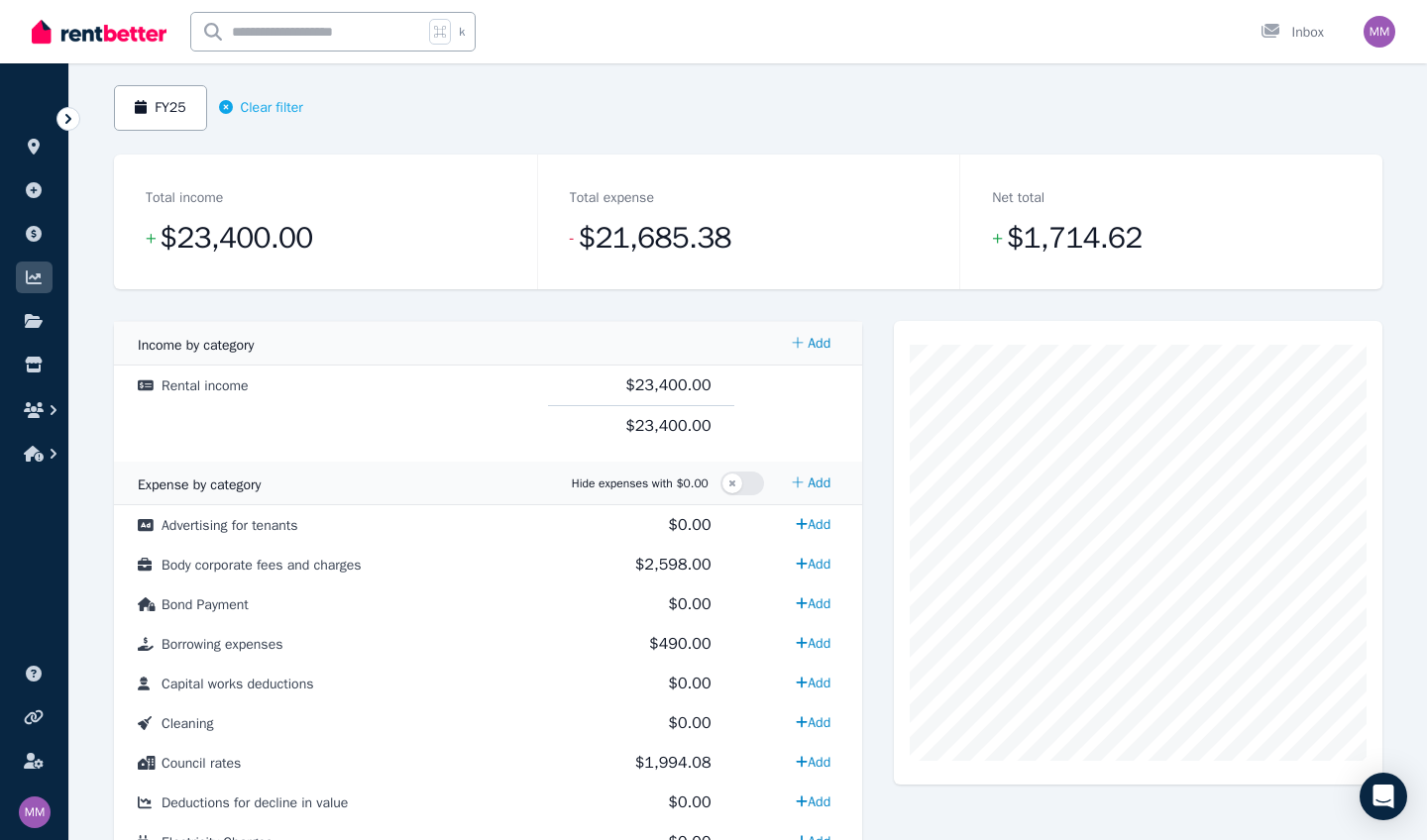 scroll, scrollTop: 173, scrollLeft: 0, axis: vertical 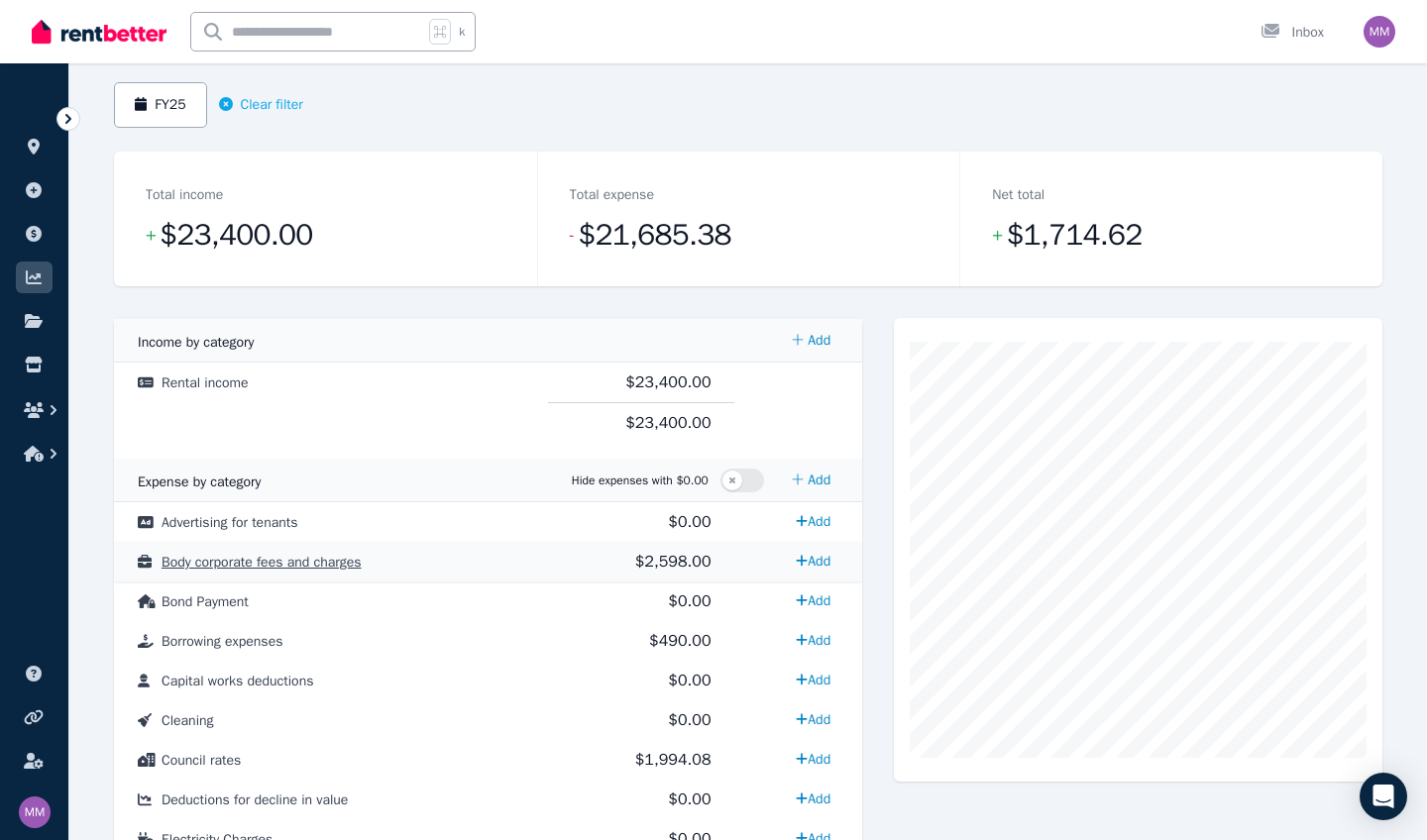 click on "Body corporate fees and charges" at bounding box center (262, 562) 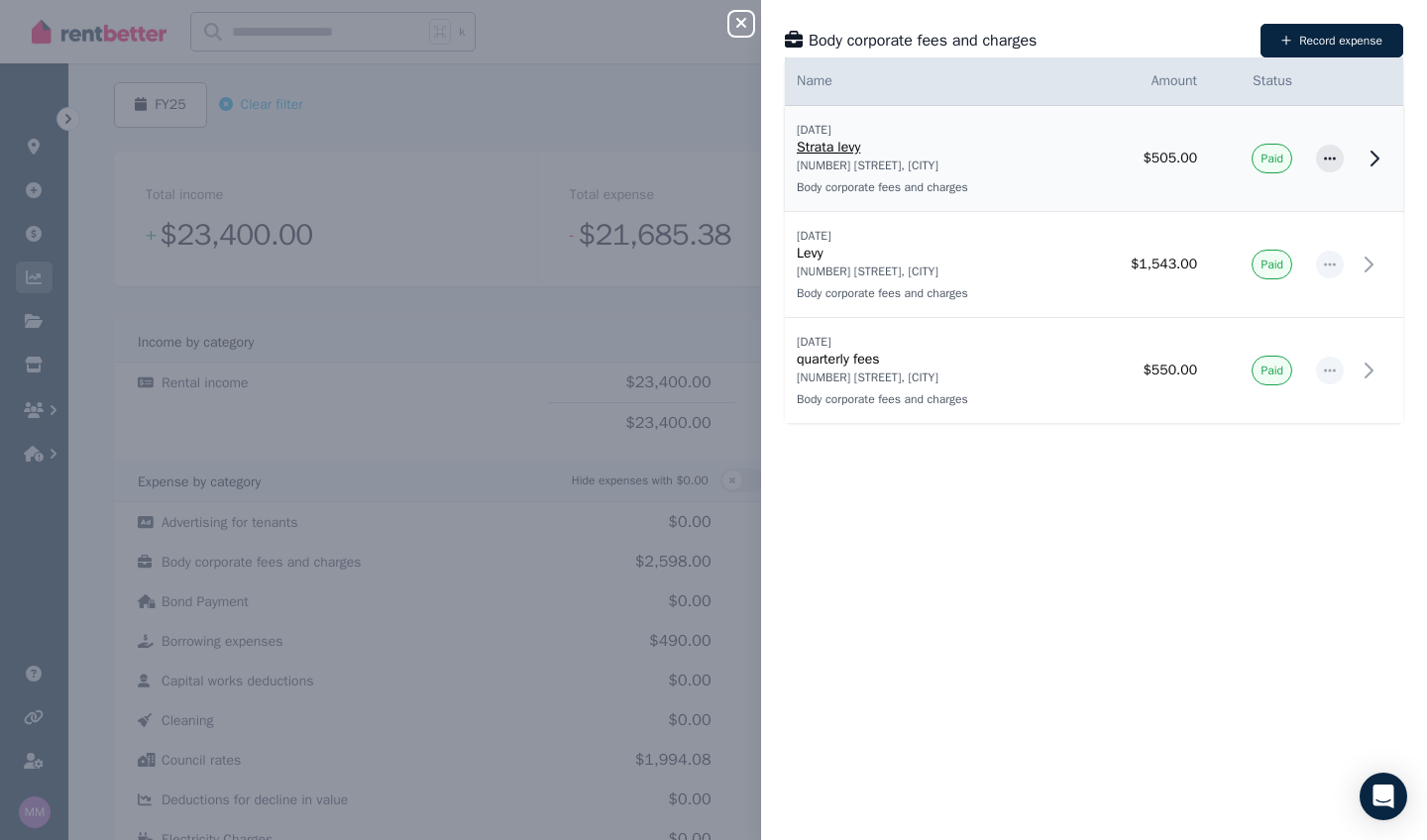 click 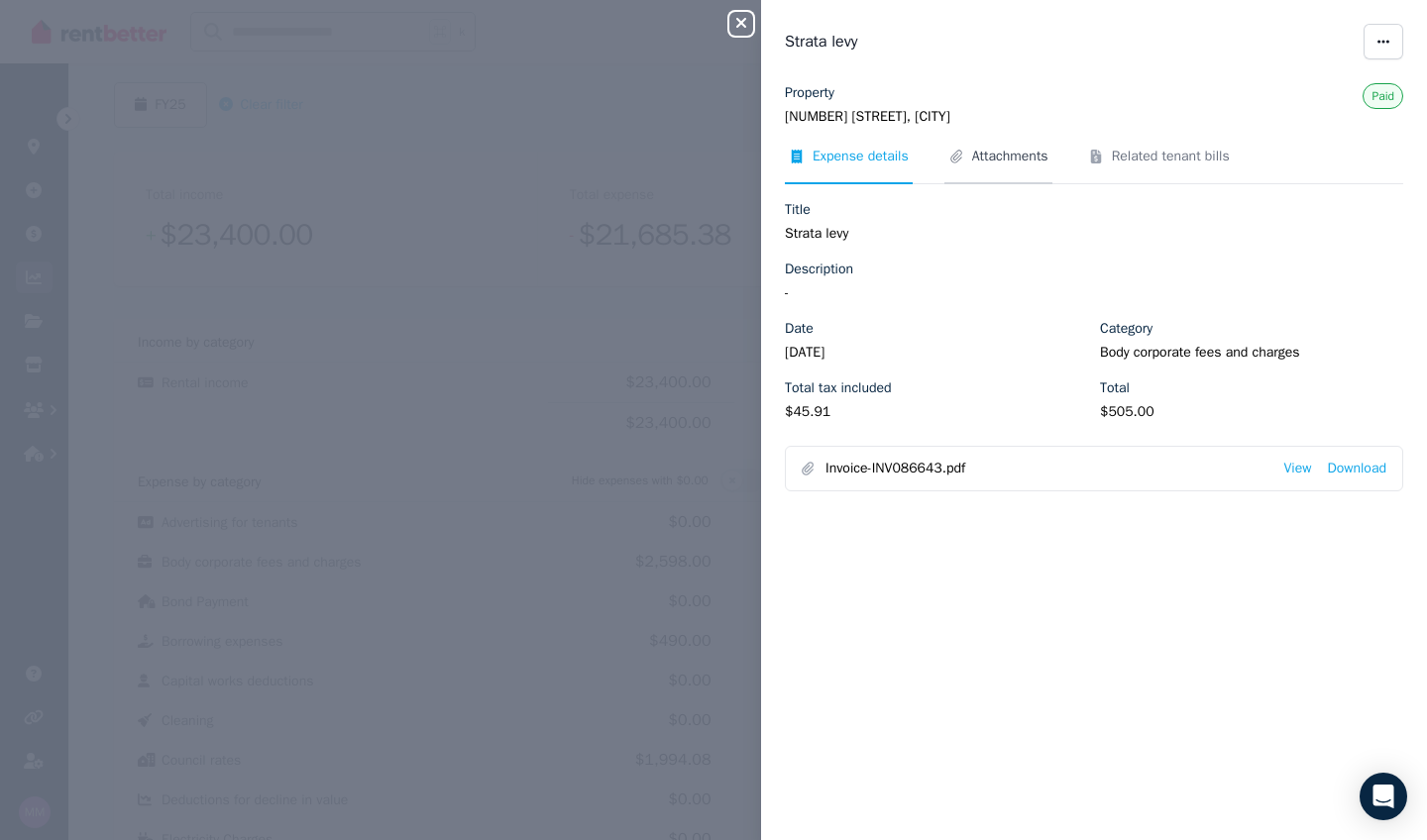 click on "Attachments" at bounding box center [1010, 157] 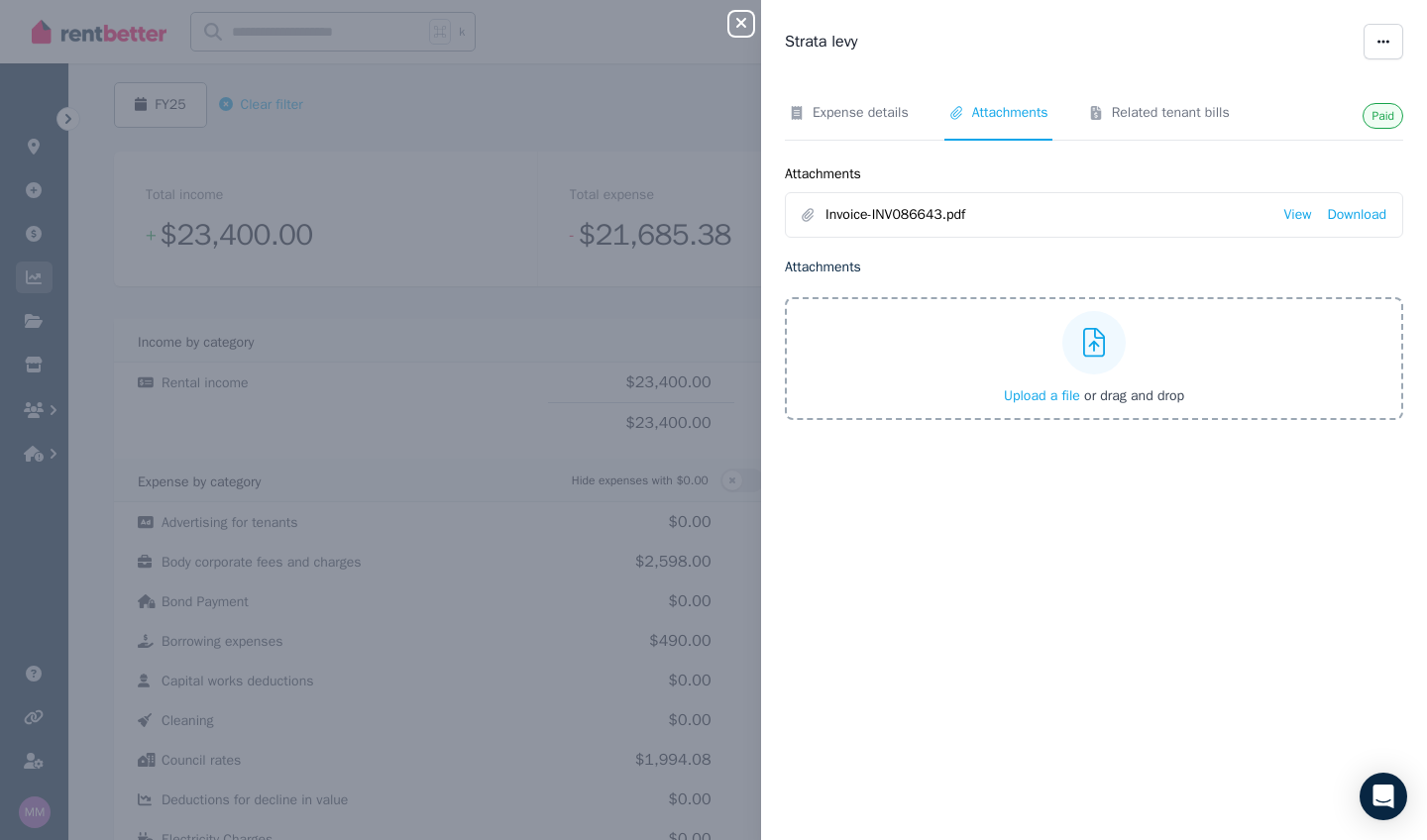 click 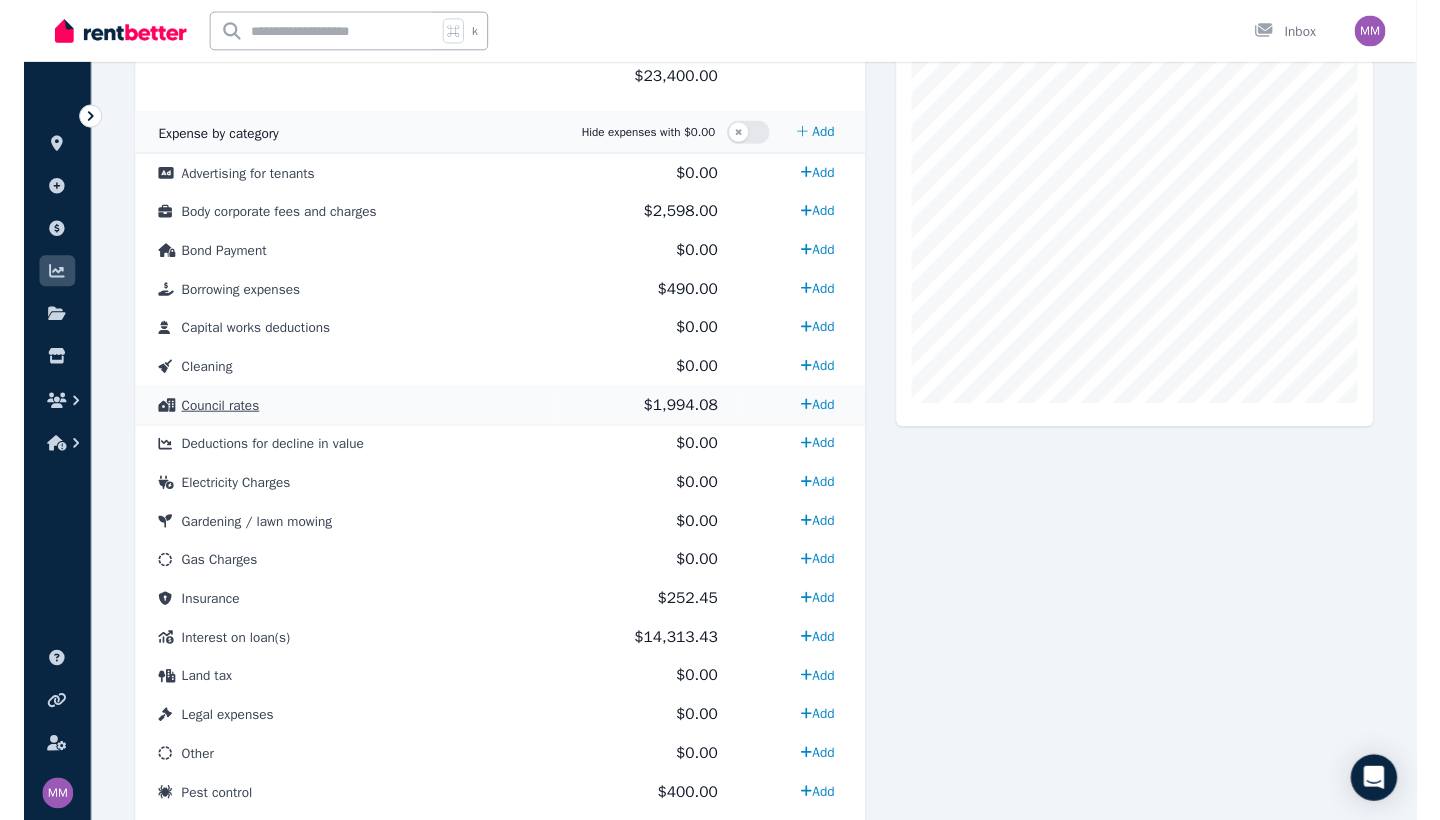 scroll, scrollTop: 525, scrollLeft: 0, axis: vertical 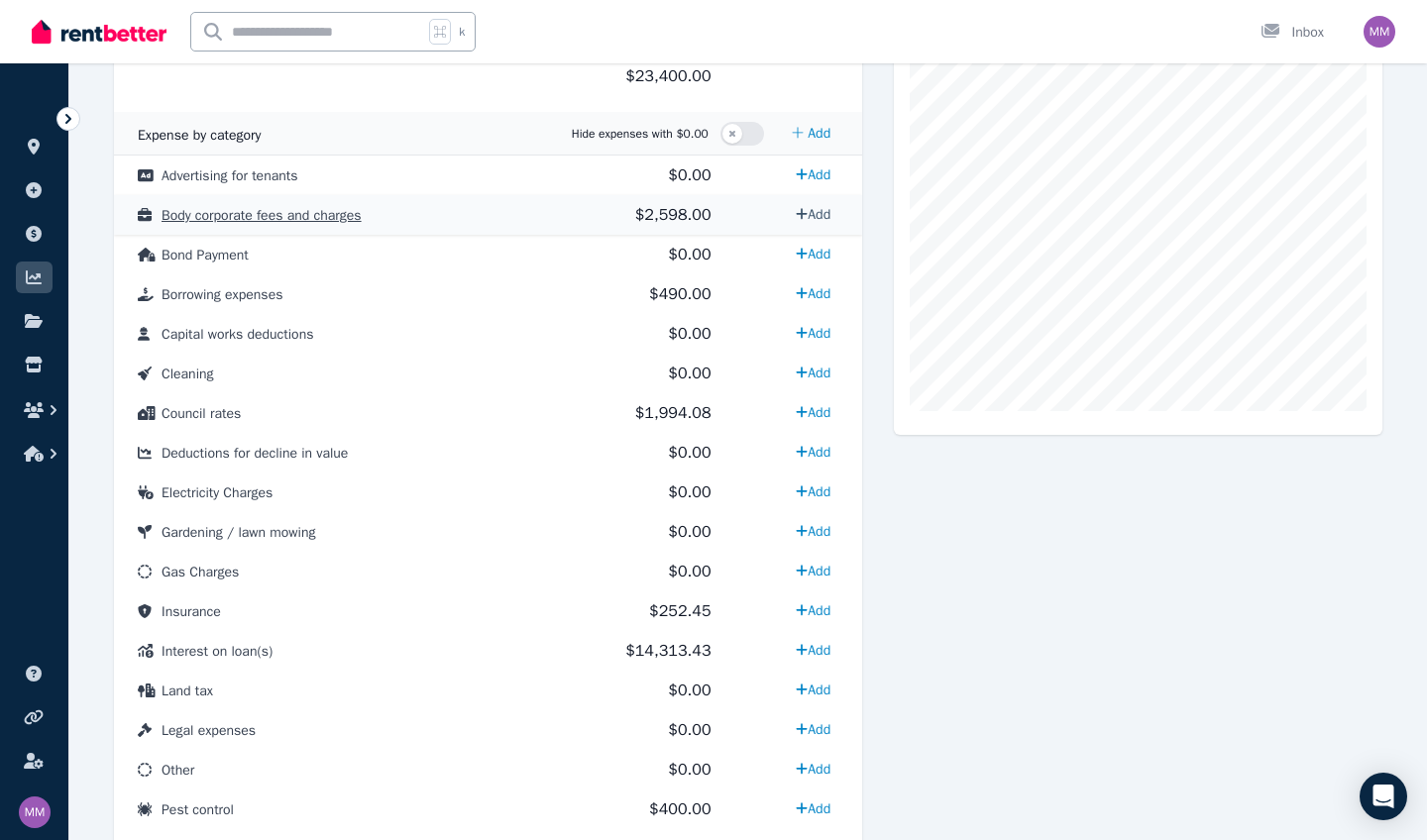 click 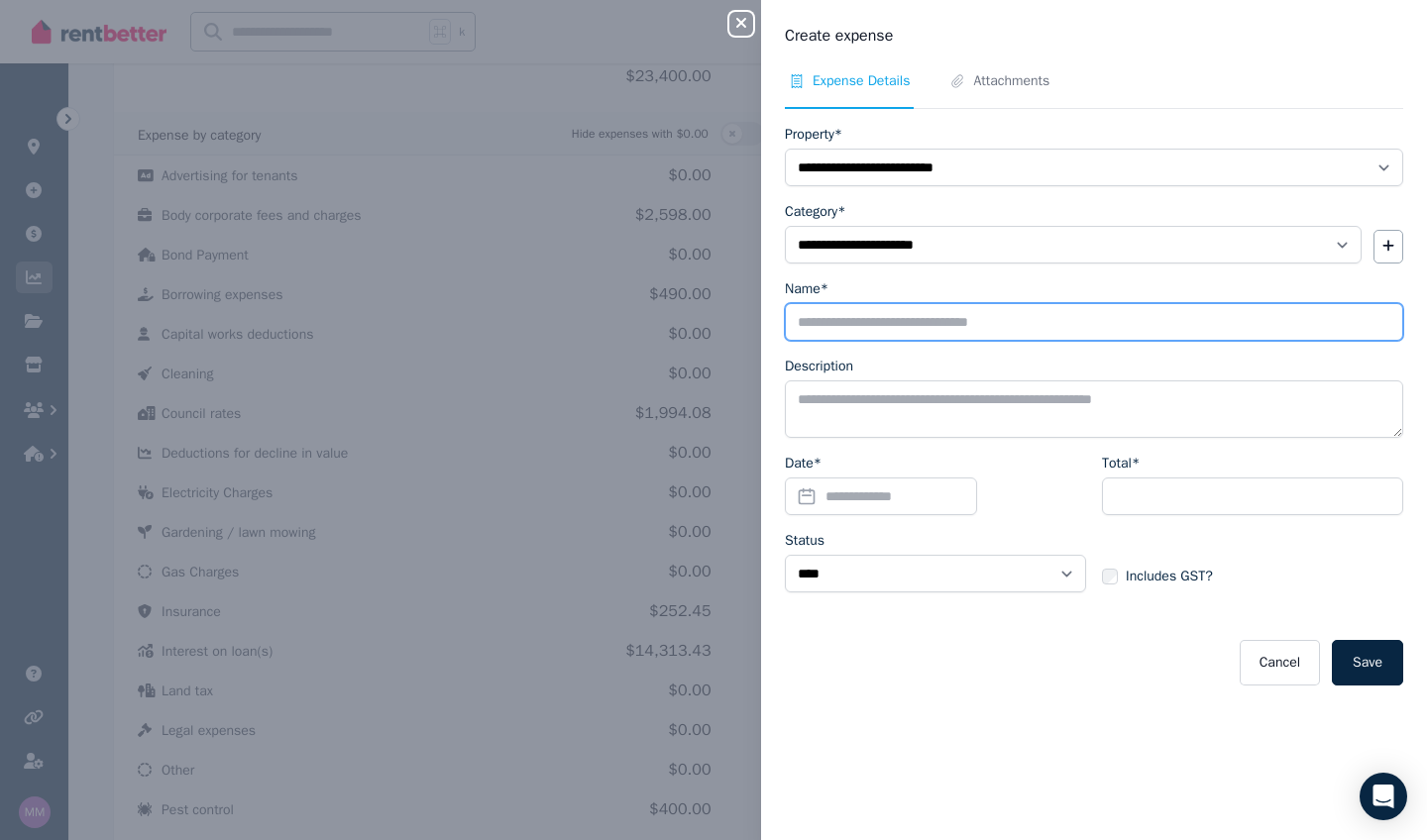 click on "Name*" at bounding box center (1094, 322) 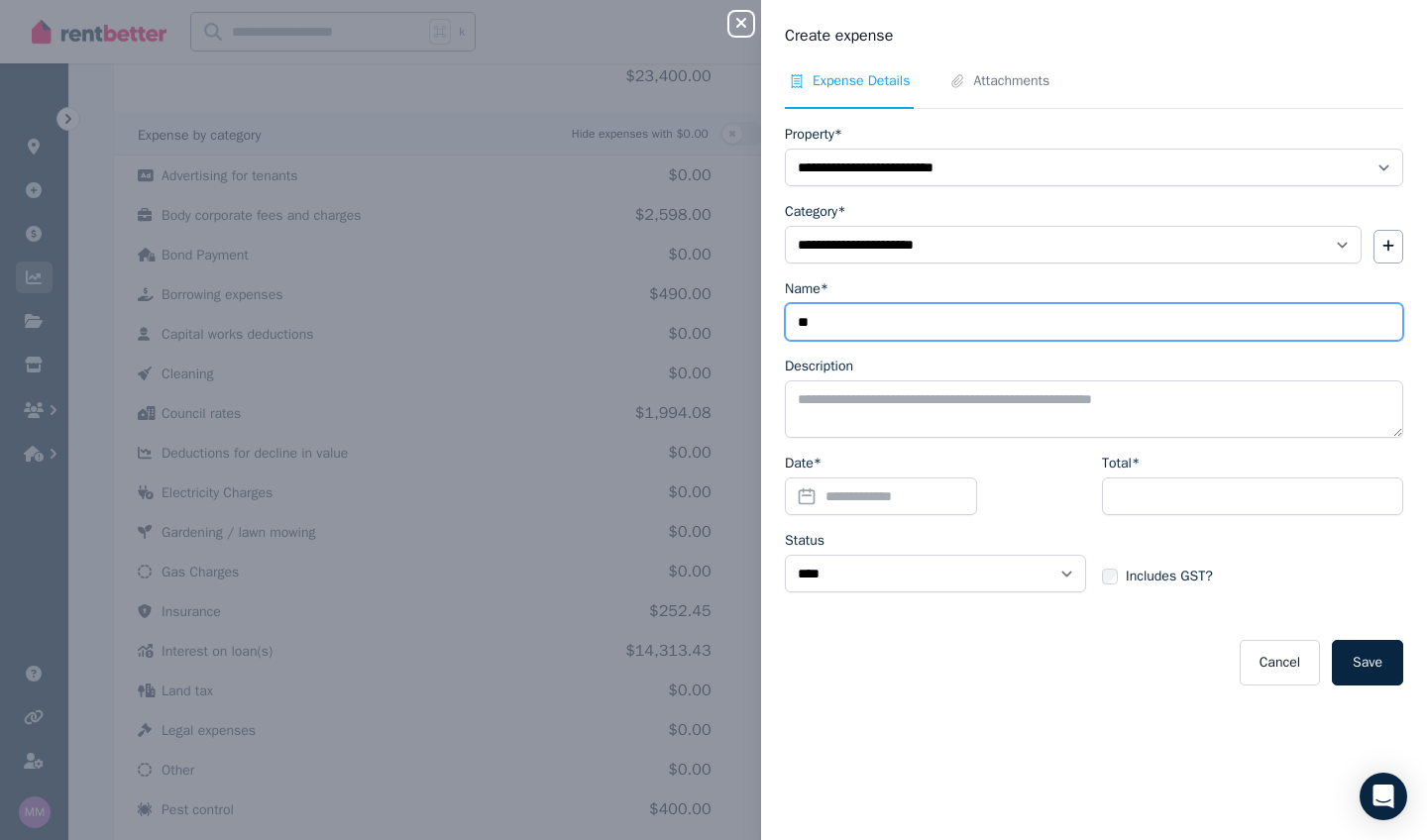 type on "*" 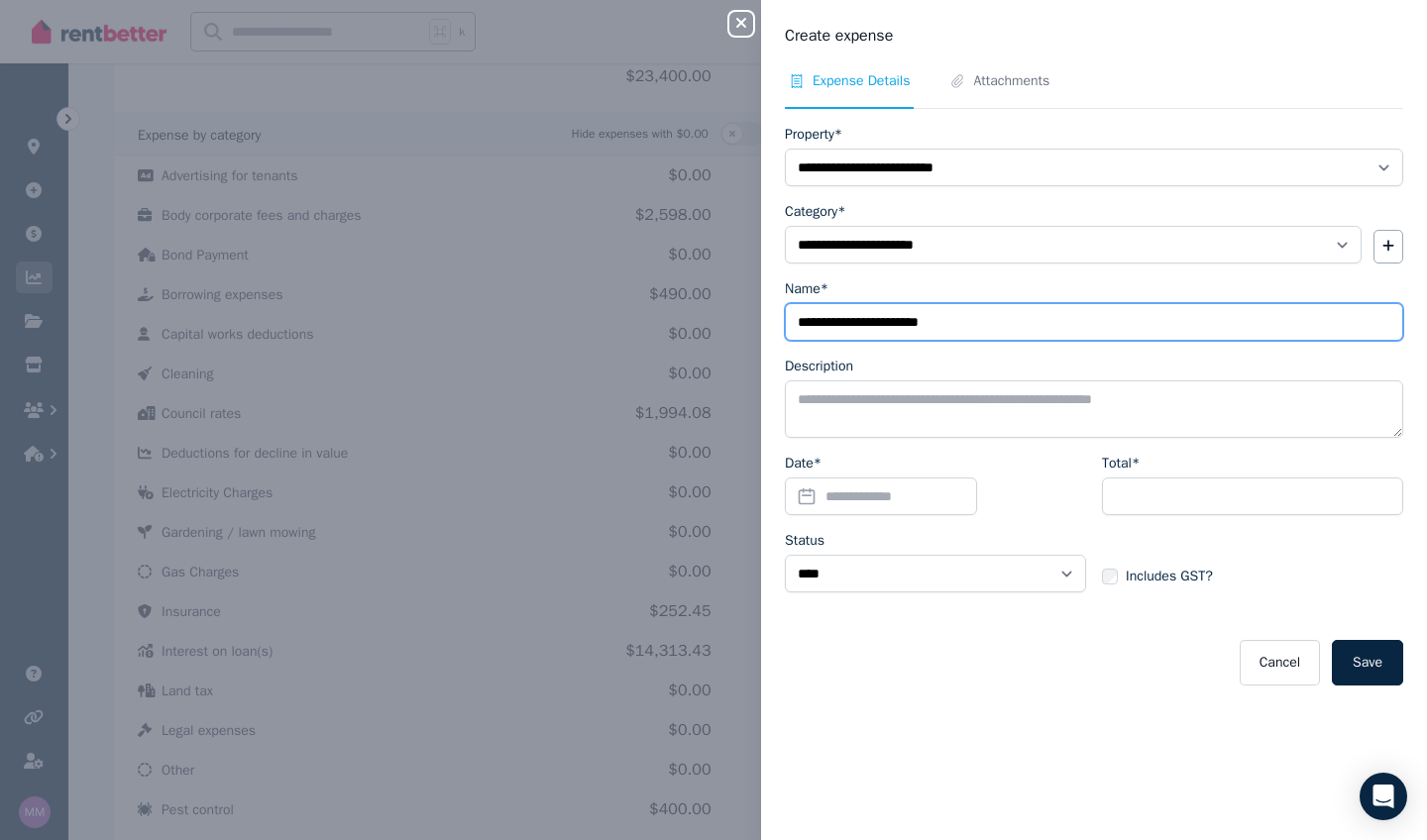 type on "**********" 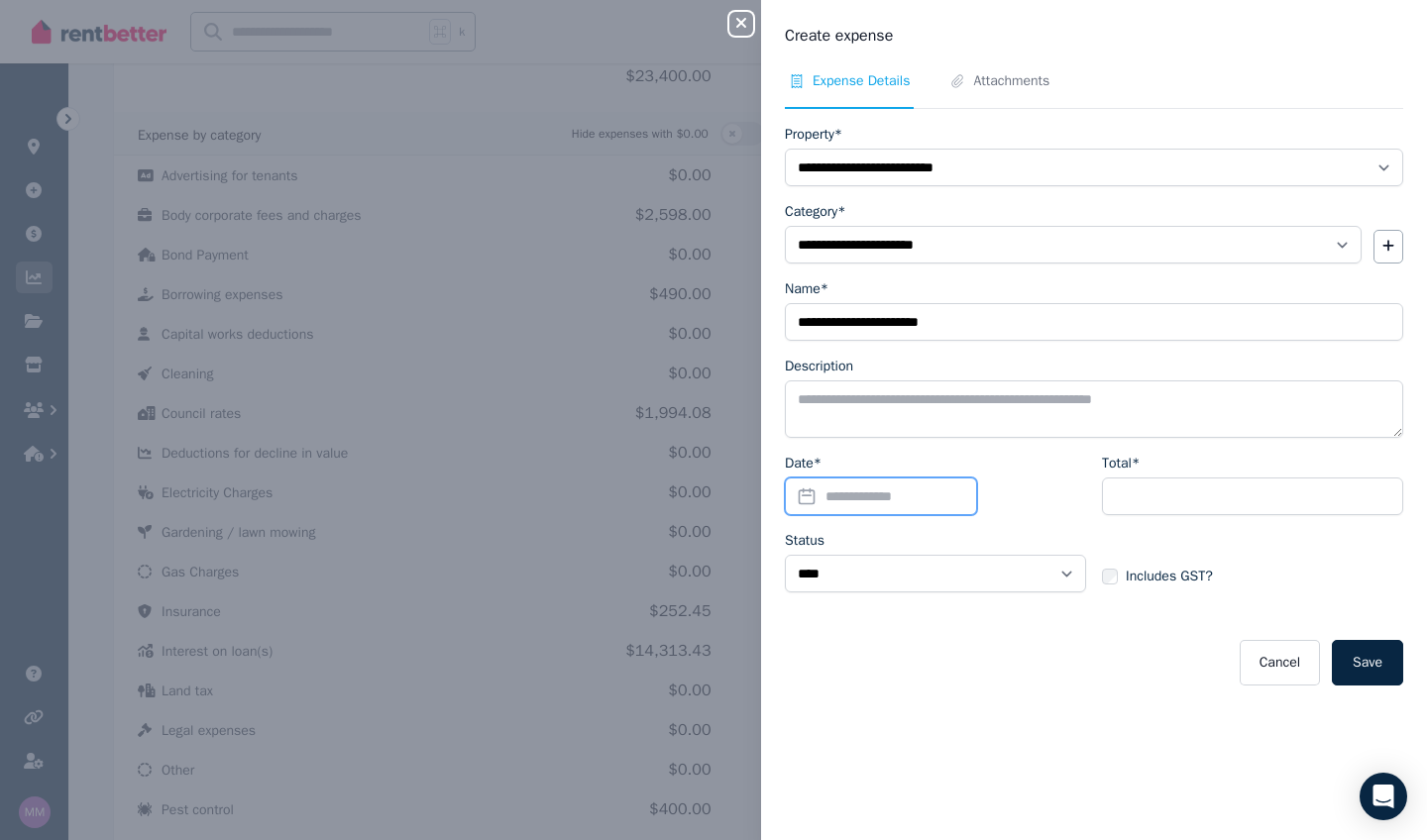 click on "Date*" at bounding box center (881, 496) 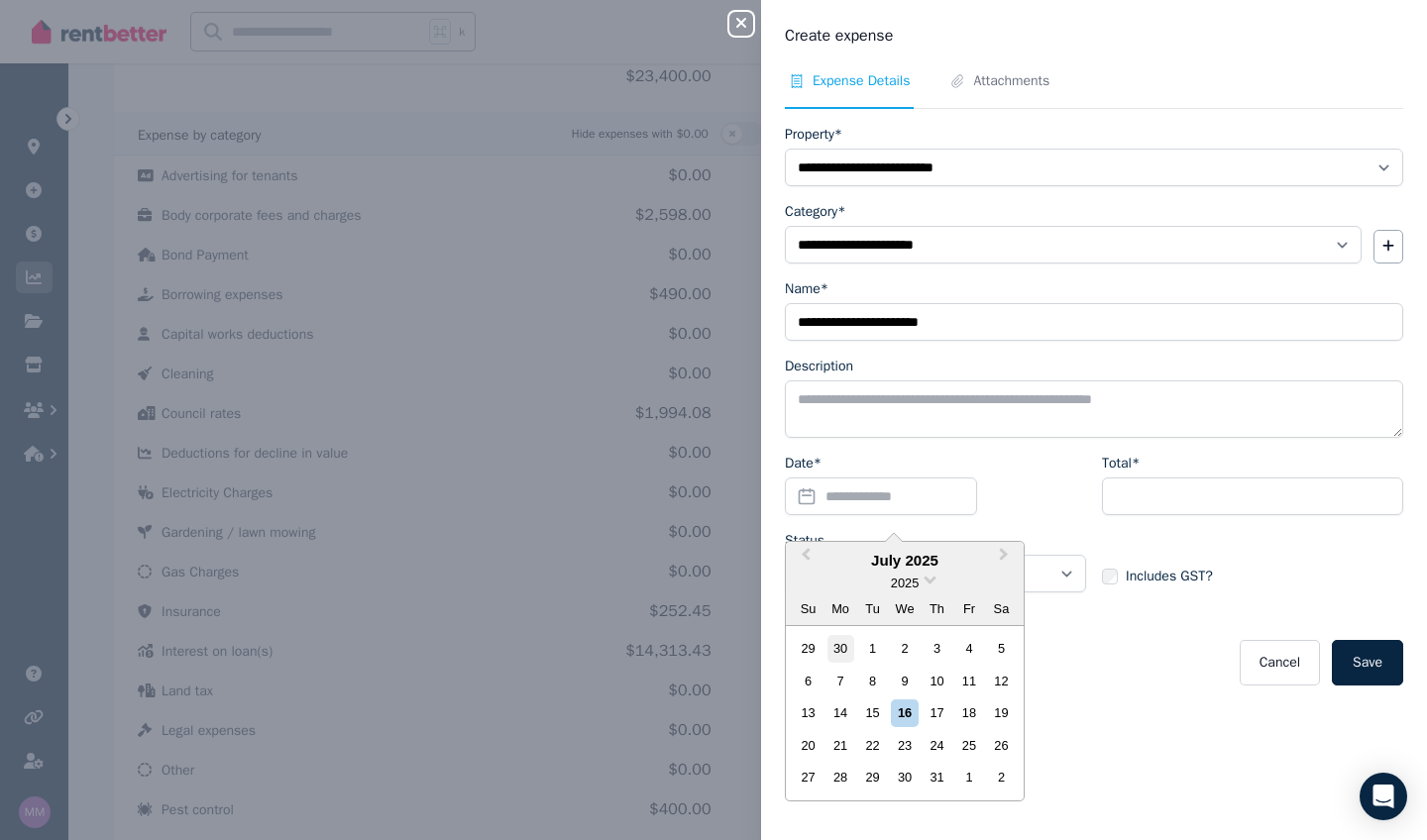 click on "30" at bounding box center (840, 648) 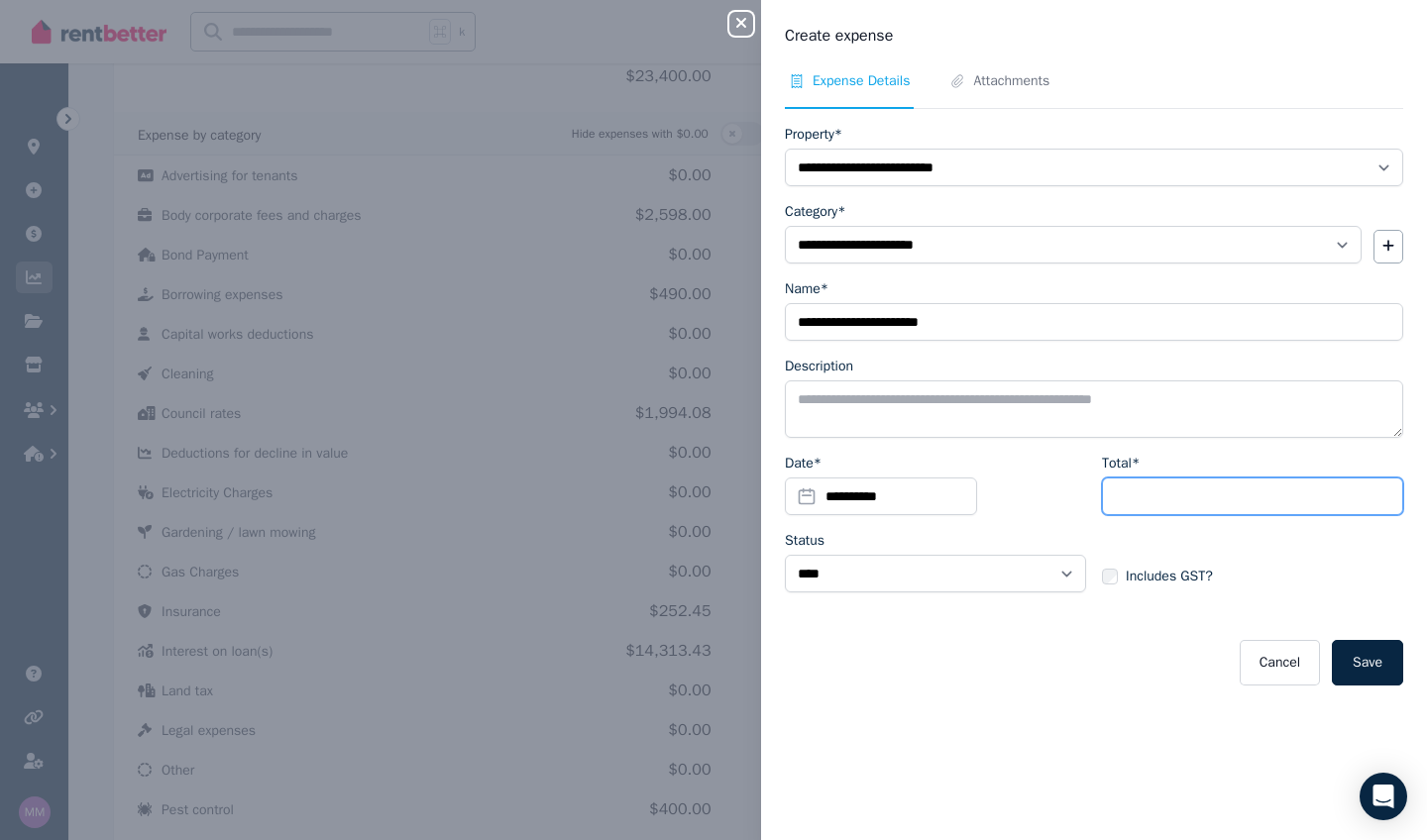 click on "Total*" at bounding box center (1253, 496) 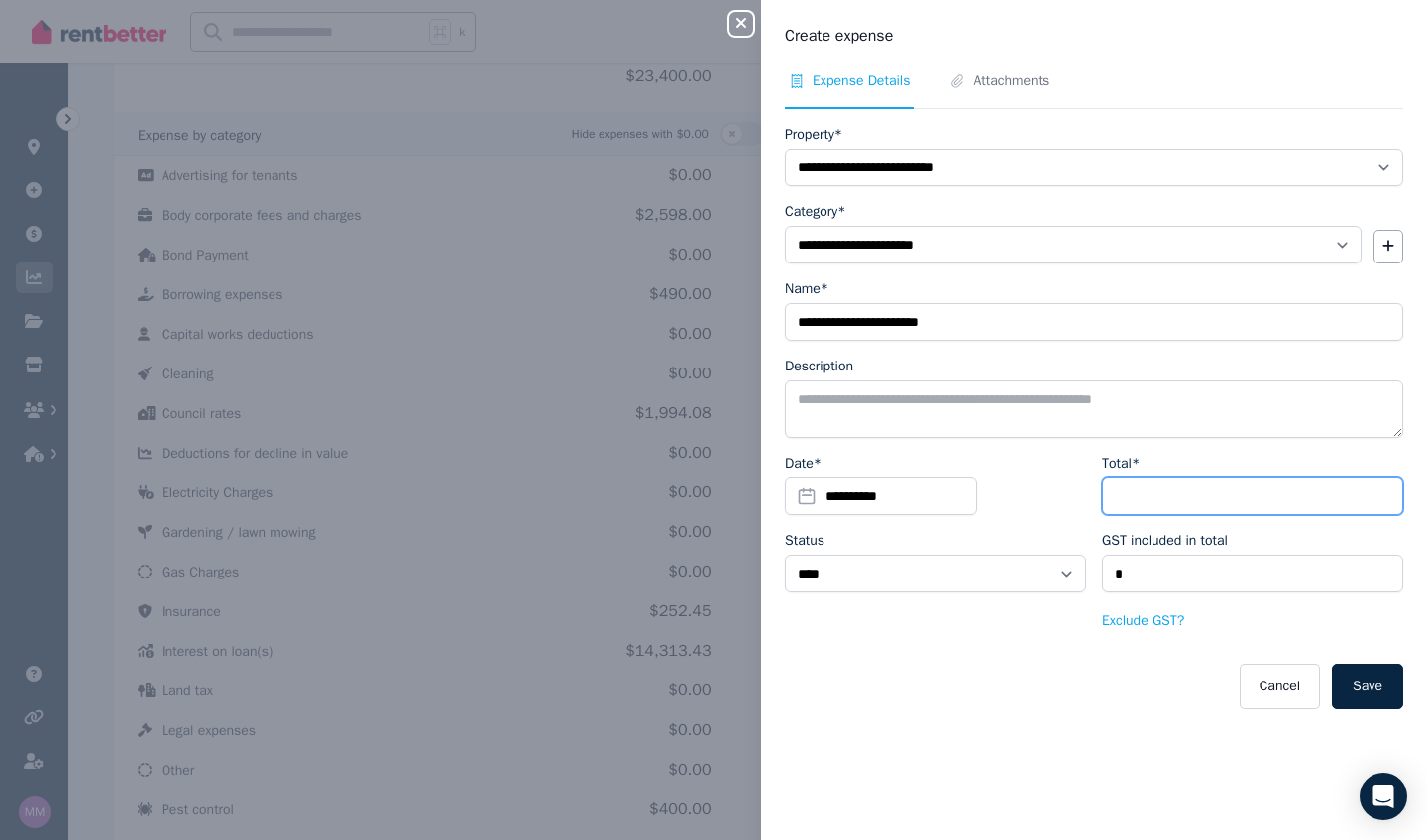 click on "Total*" at bounding box center [1253, 496] 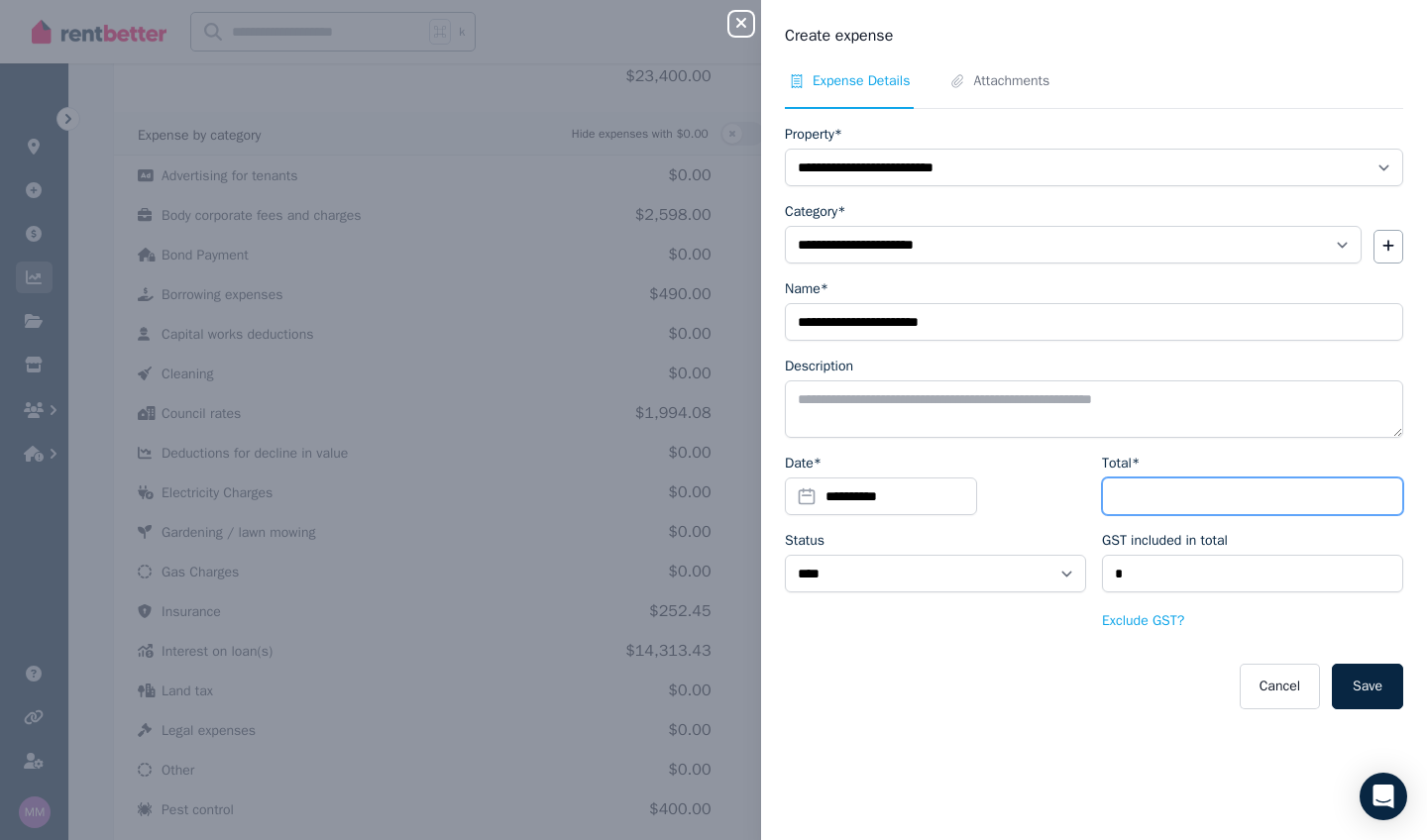 type on "*" 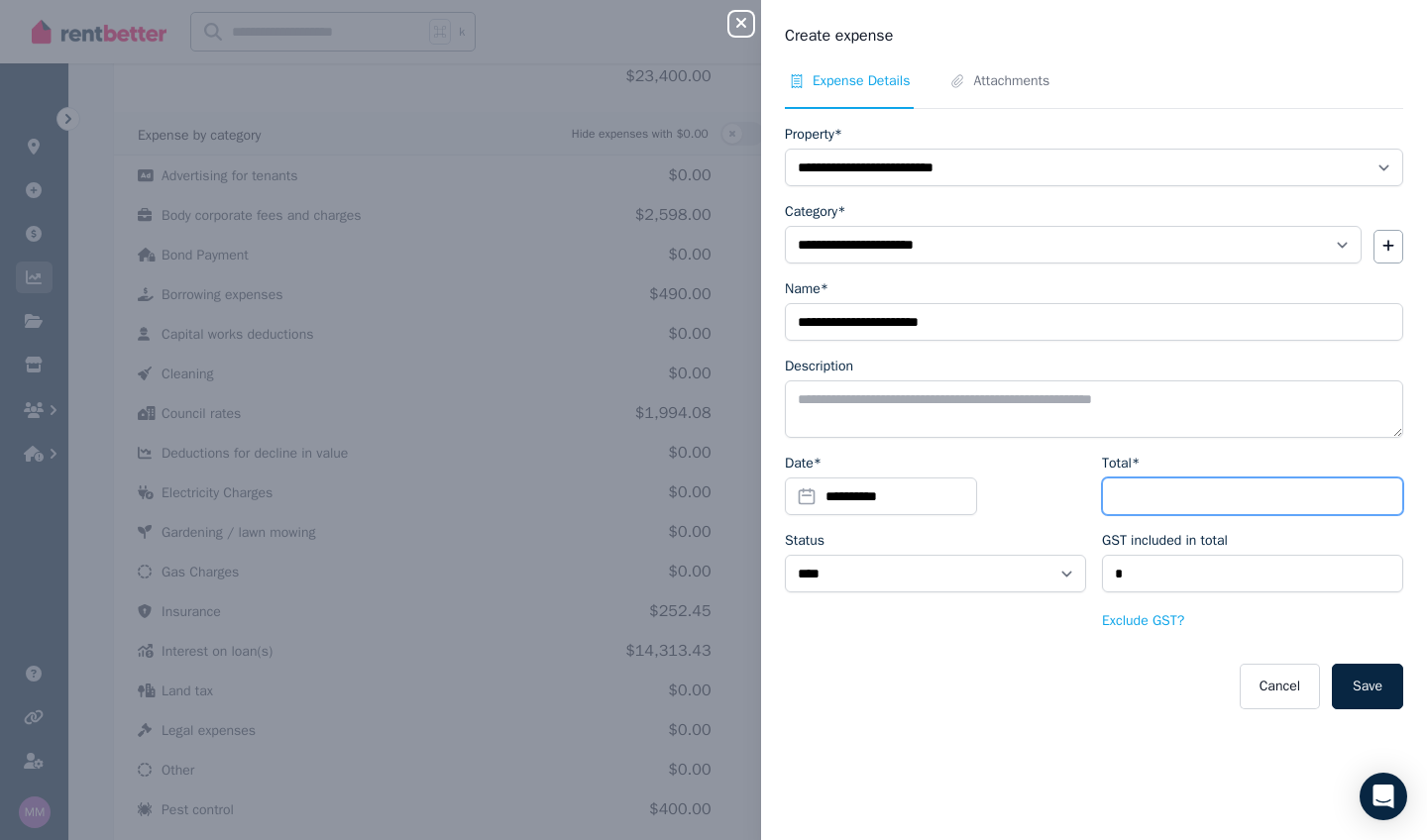 type on "****" 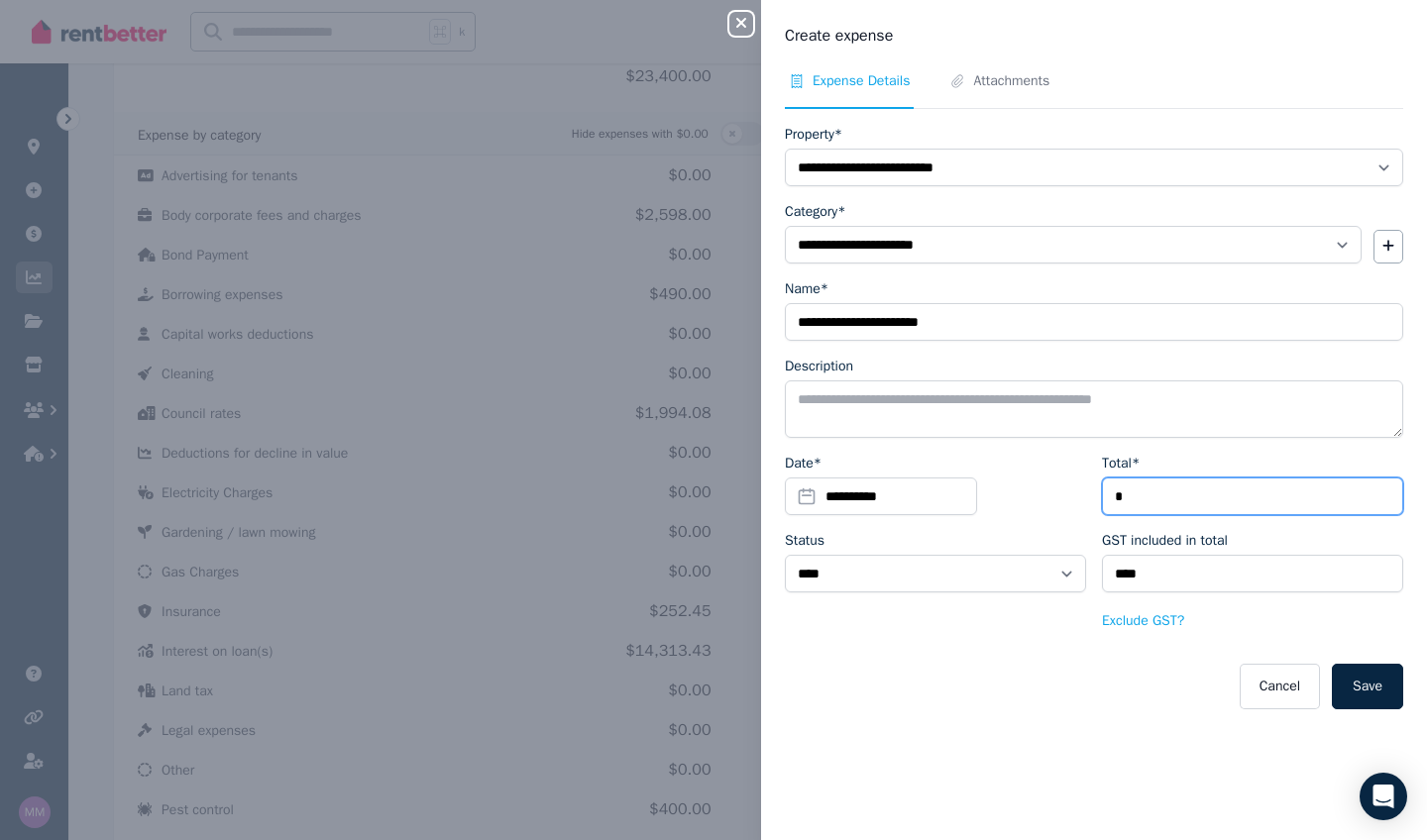 type on "**" 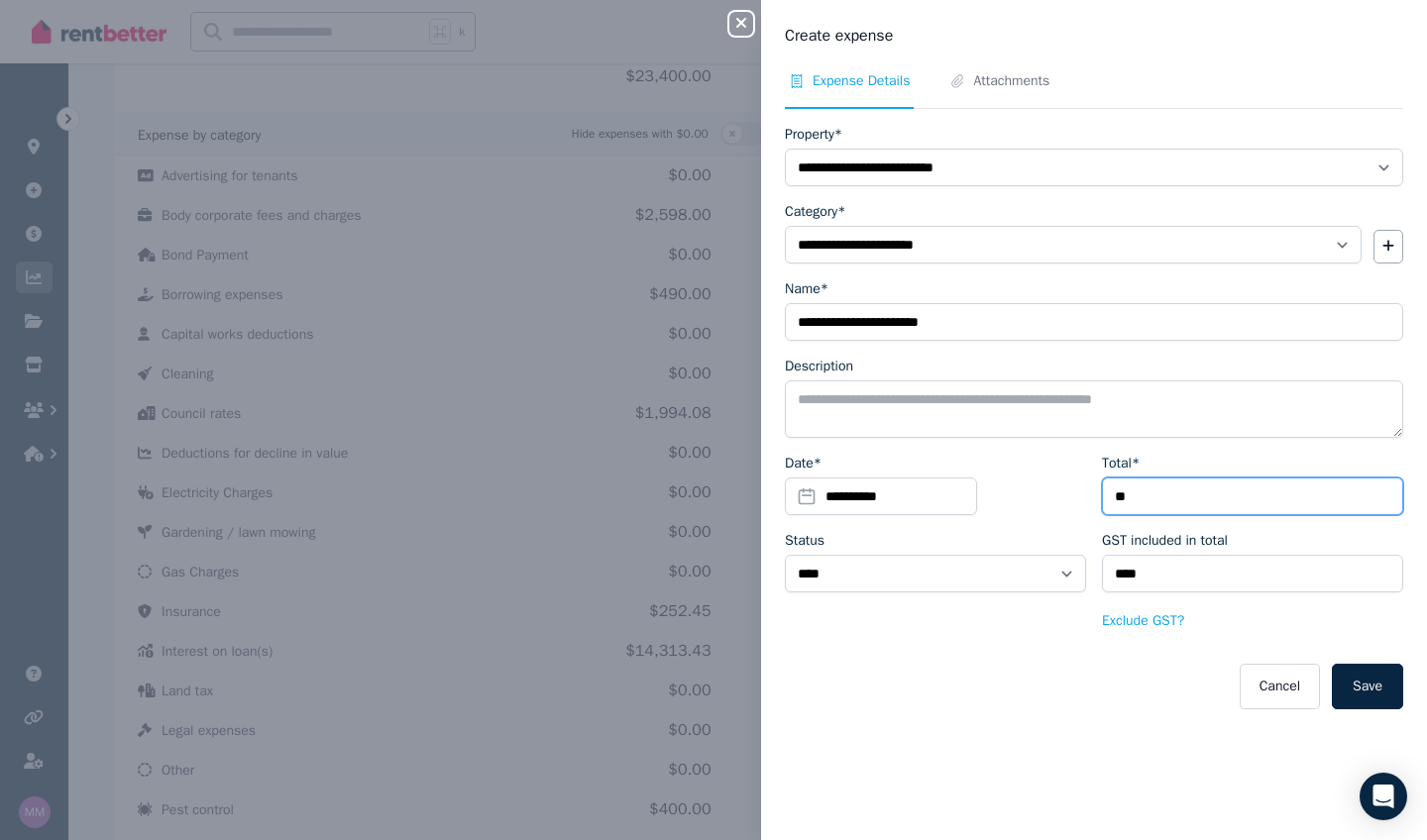 type on "***" 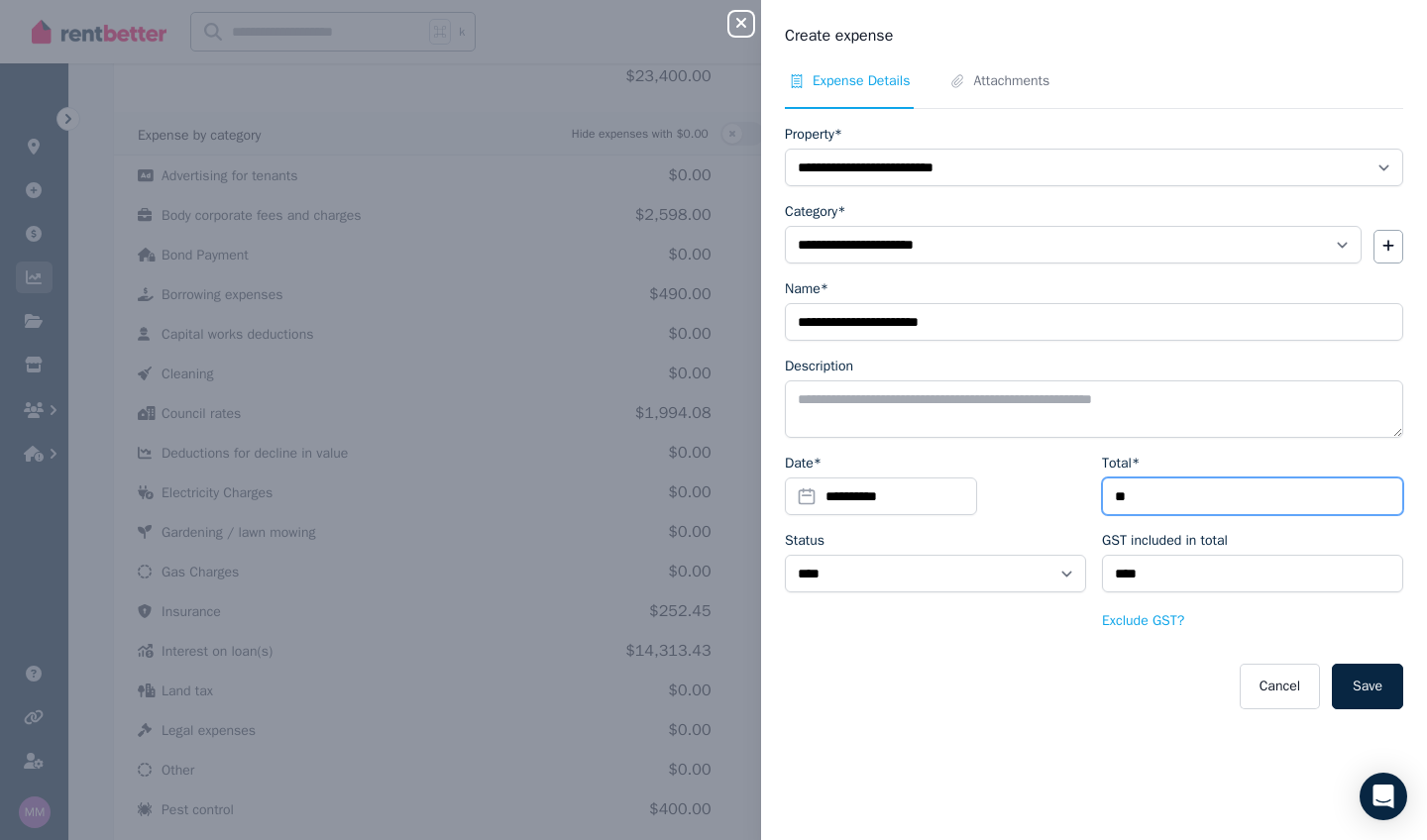 type on "*****" 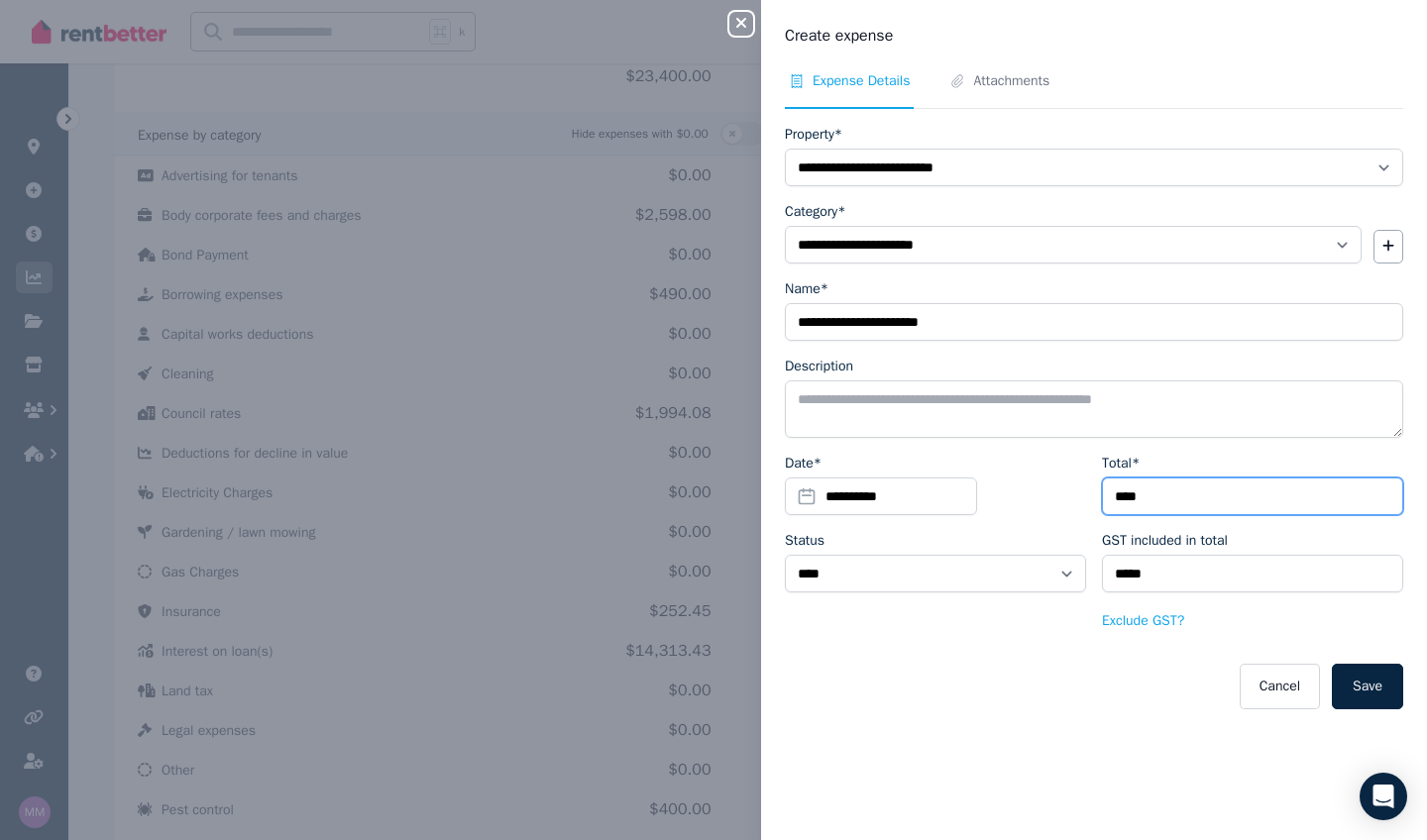 type on "*****" 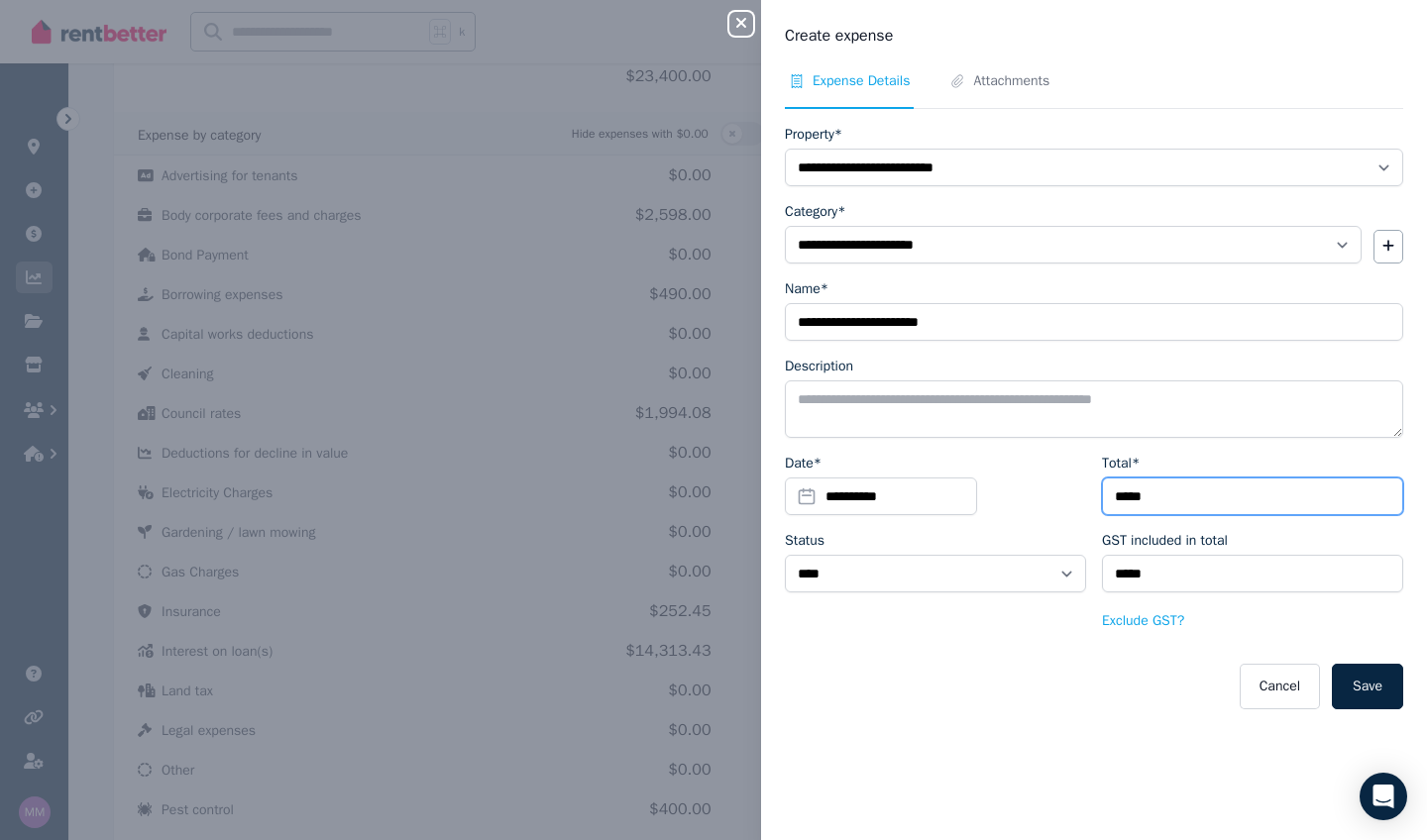 type on "******" 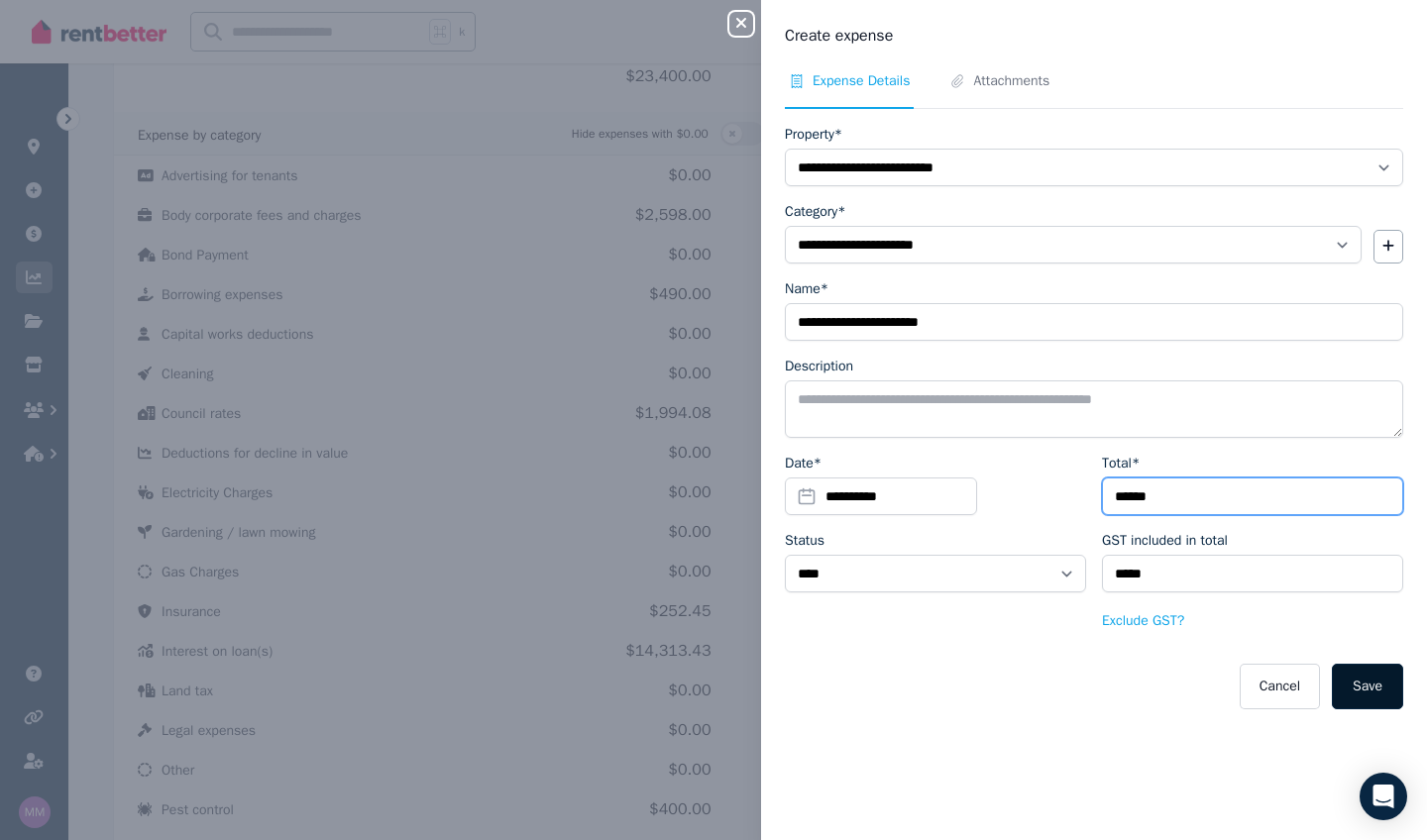 type on "******" 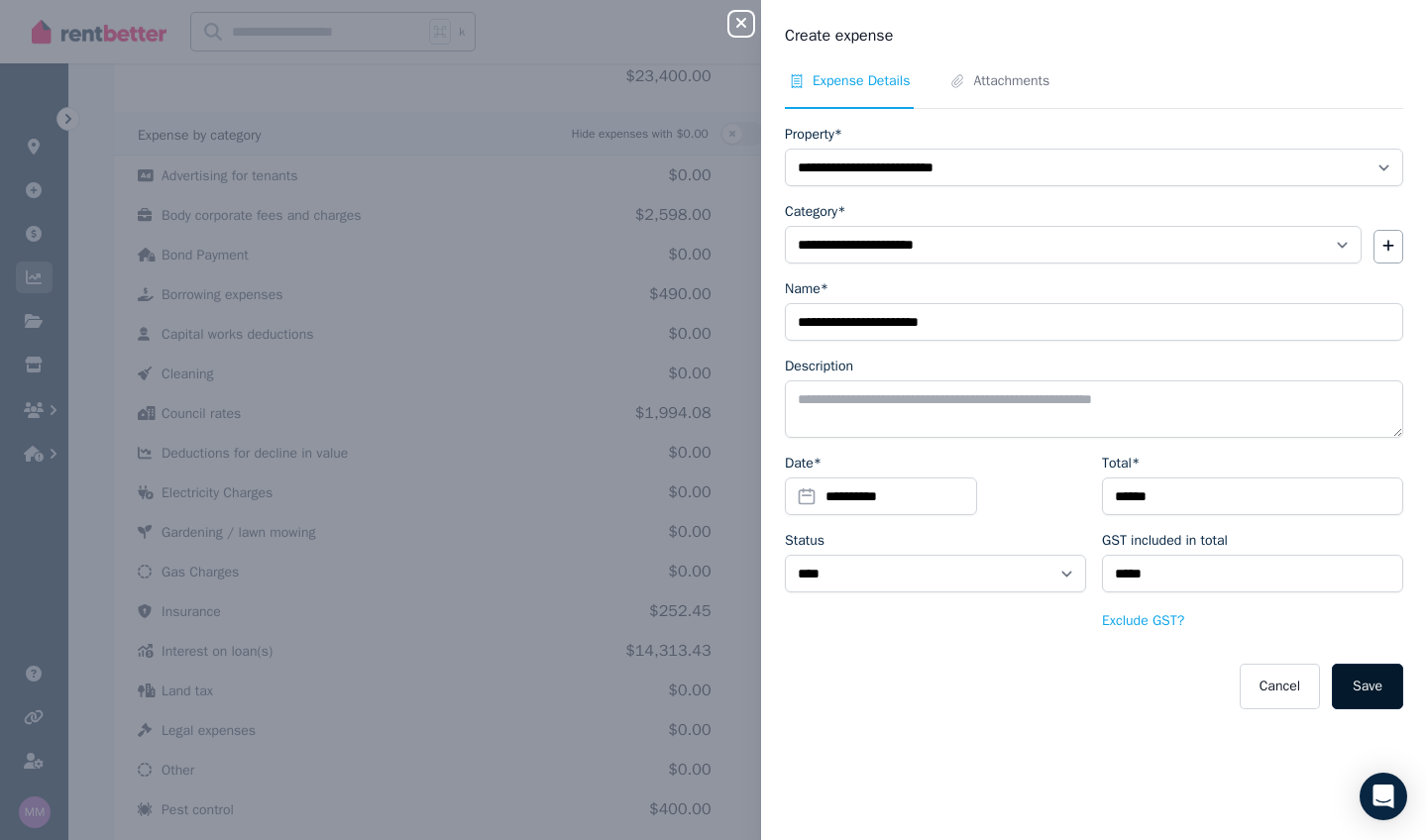 click on "Save" at bounding box center [1368, 686] 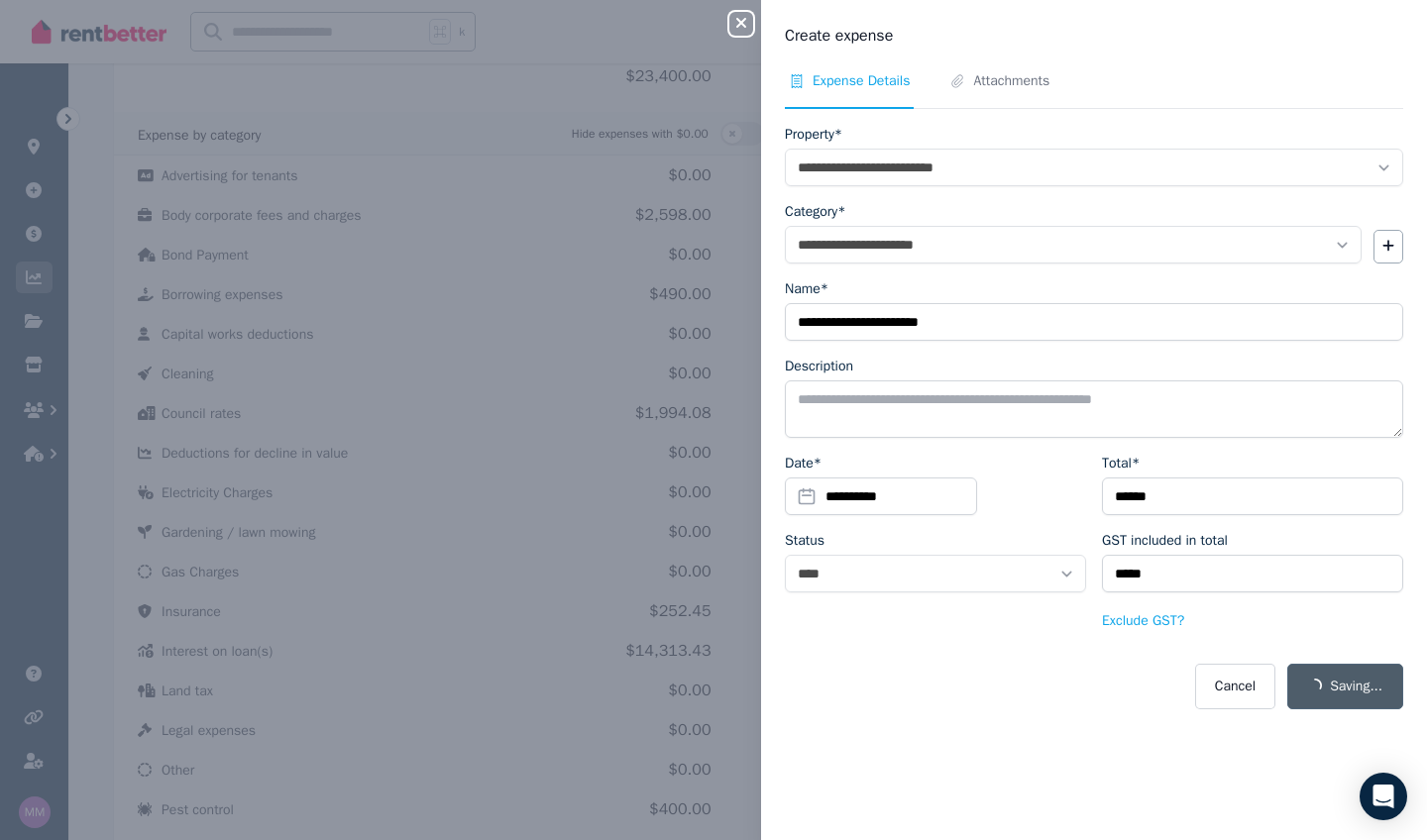 select 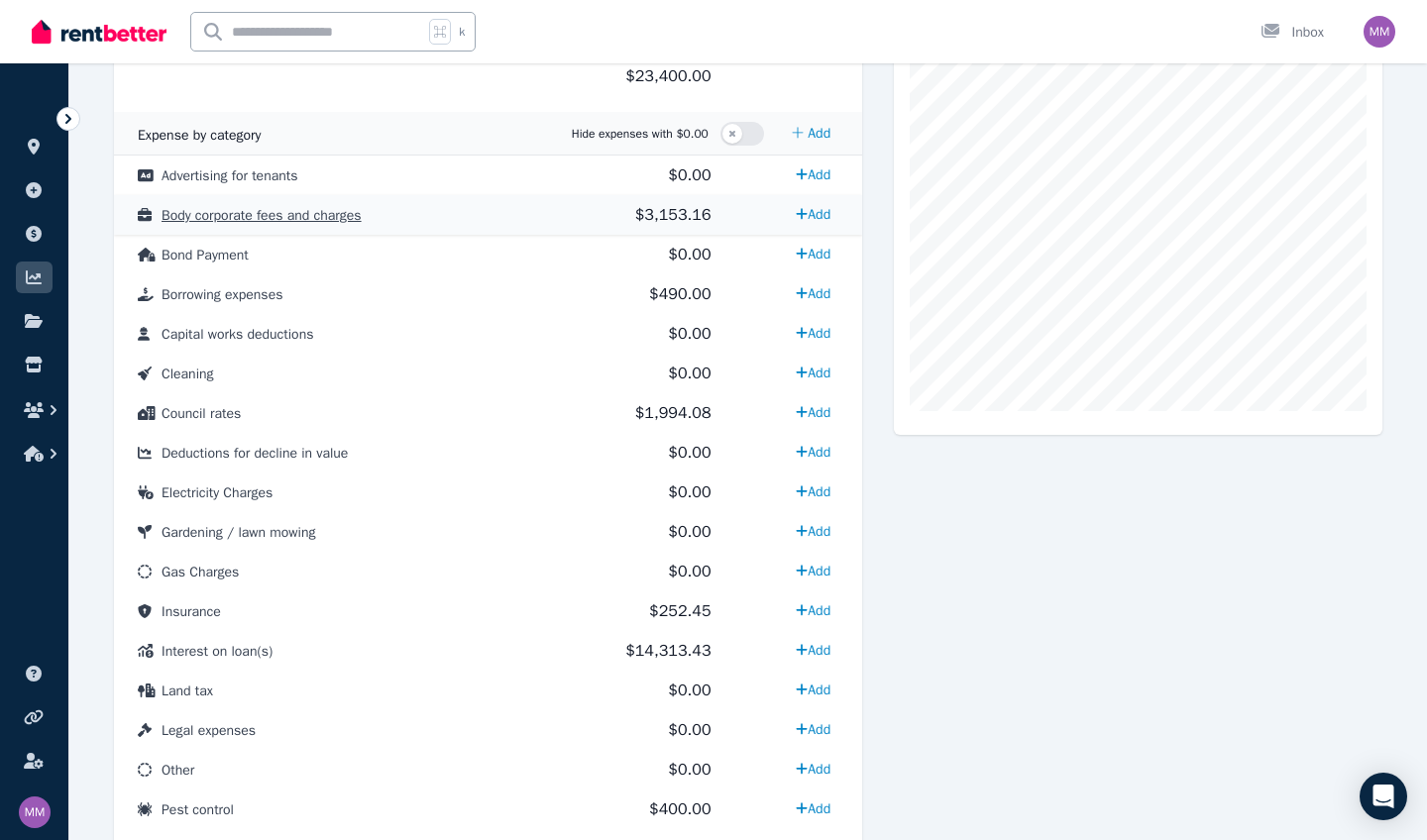 click on "Body corporate fees and charges" at bounding box center [262, 215] 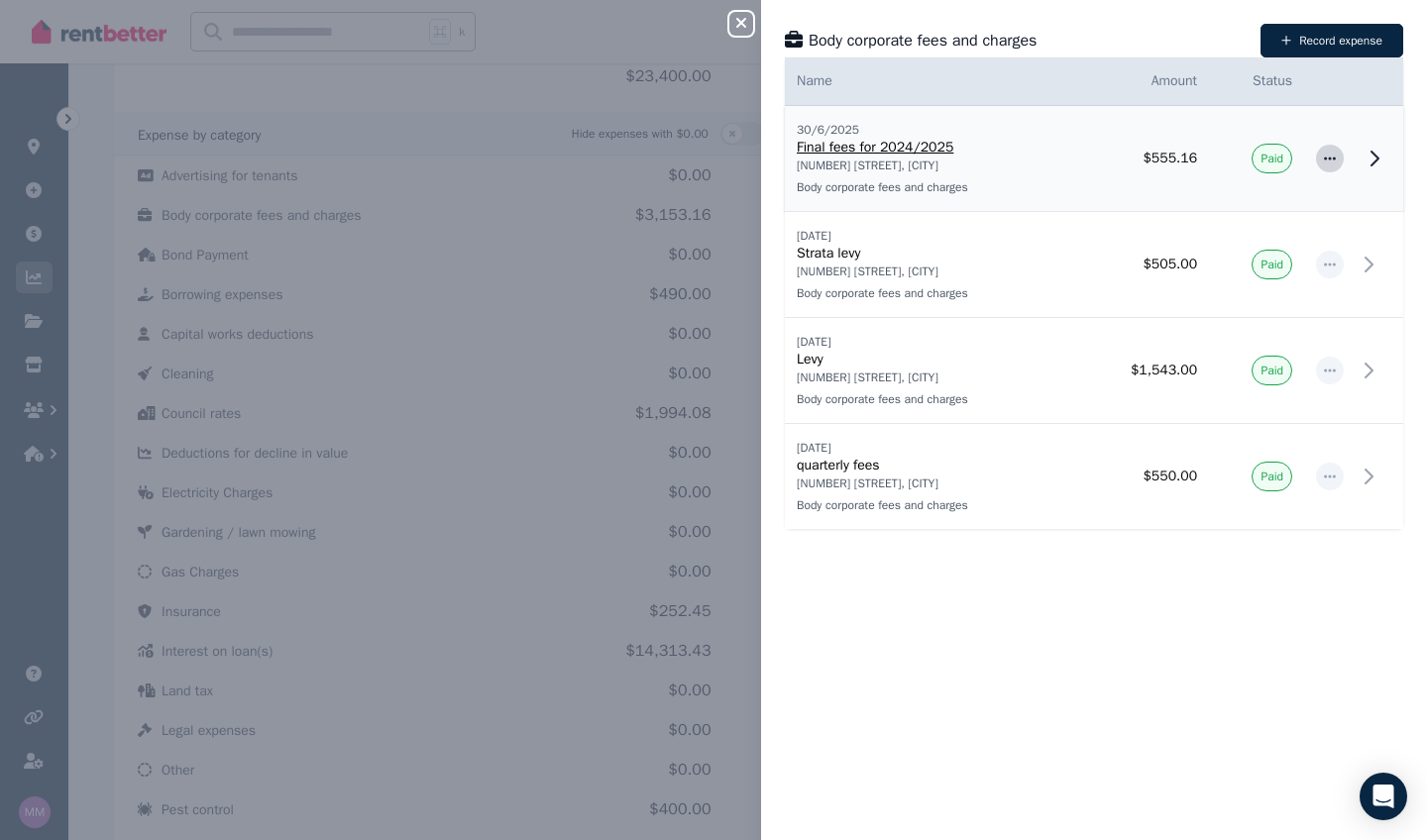 click 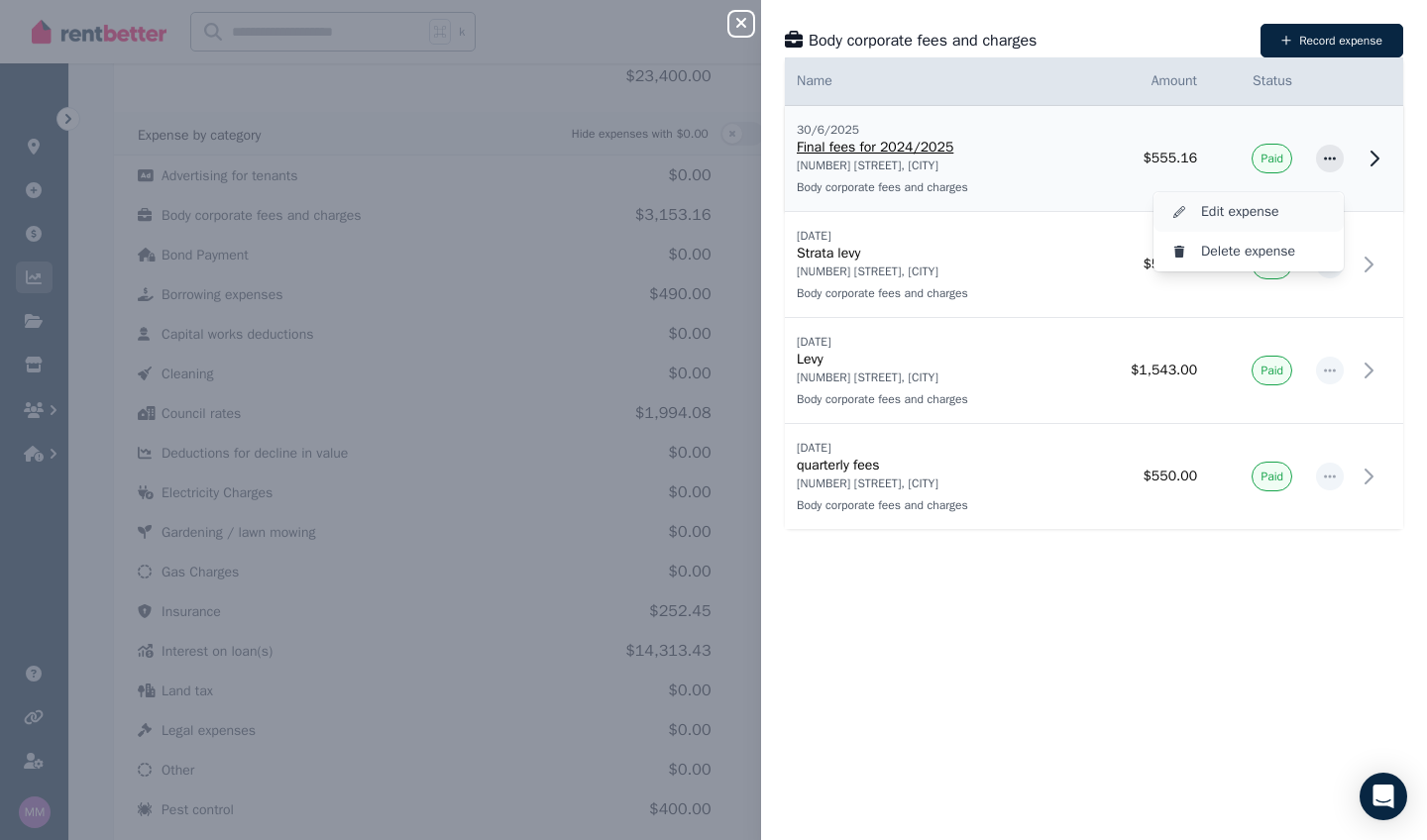 click on "Edit expense" at bounding box center (1264, 212) 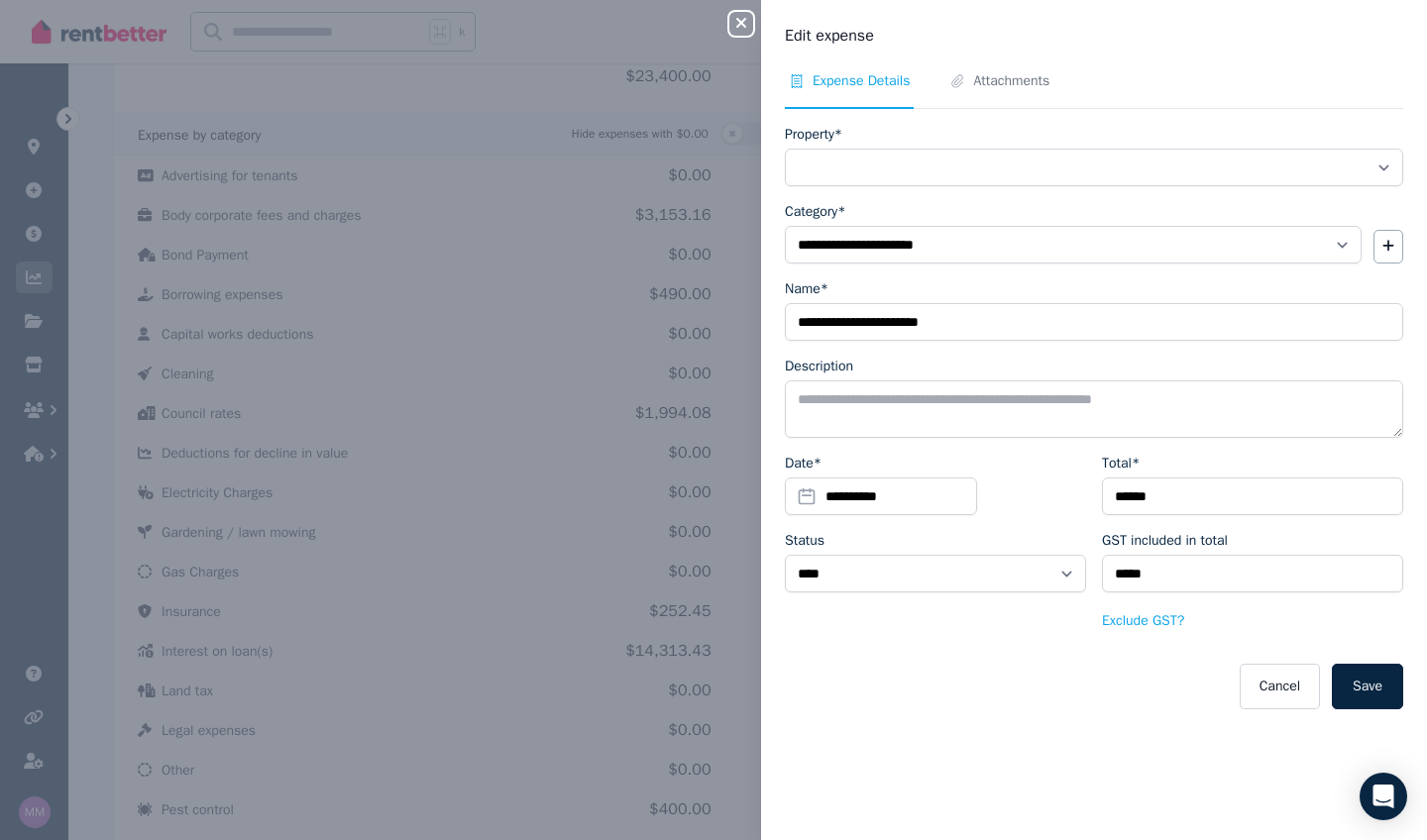 select on "**********" 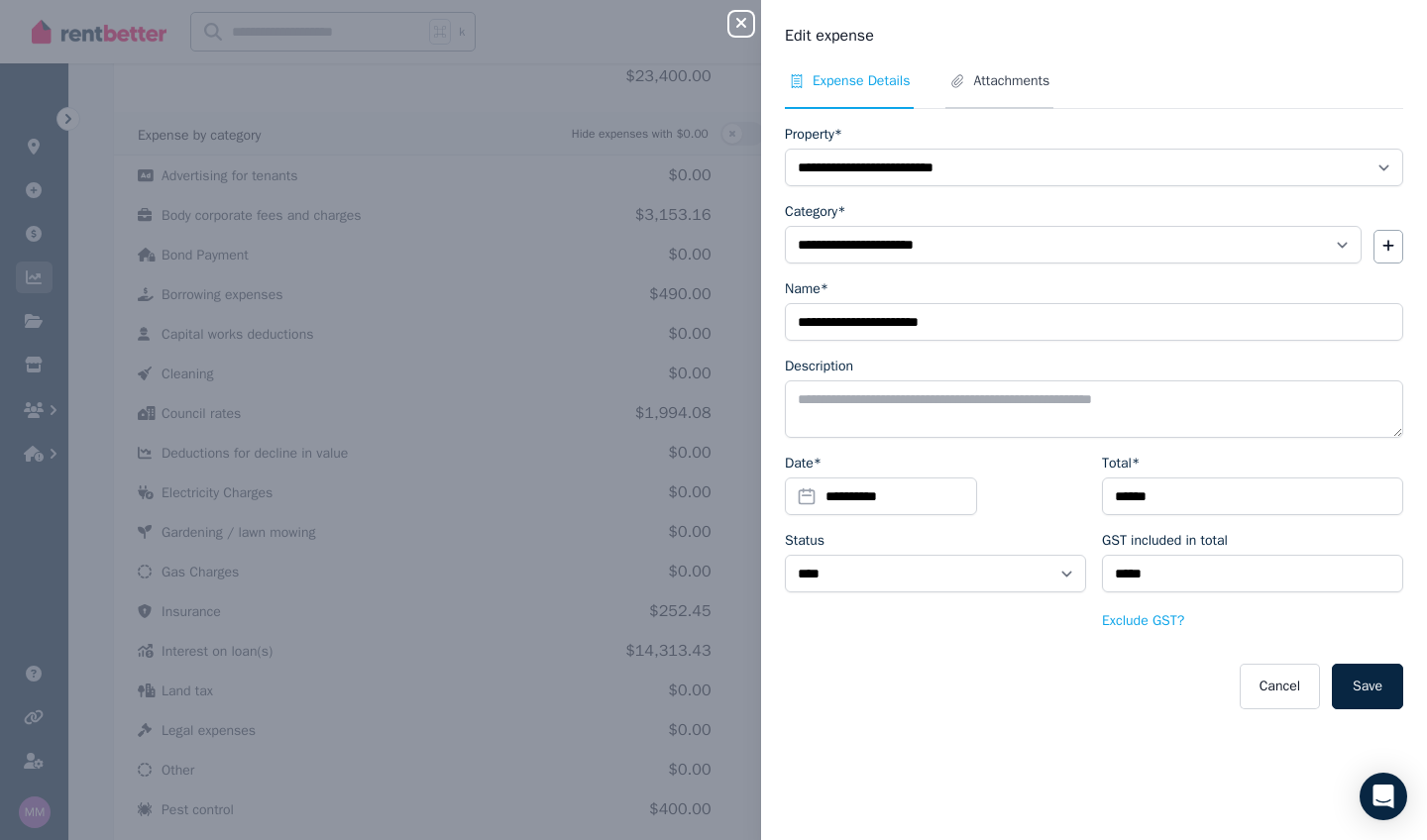 click on "Attachments" at bounding box center [1011, 81] 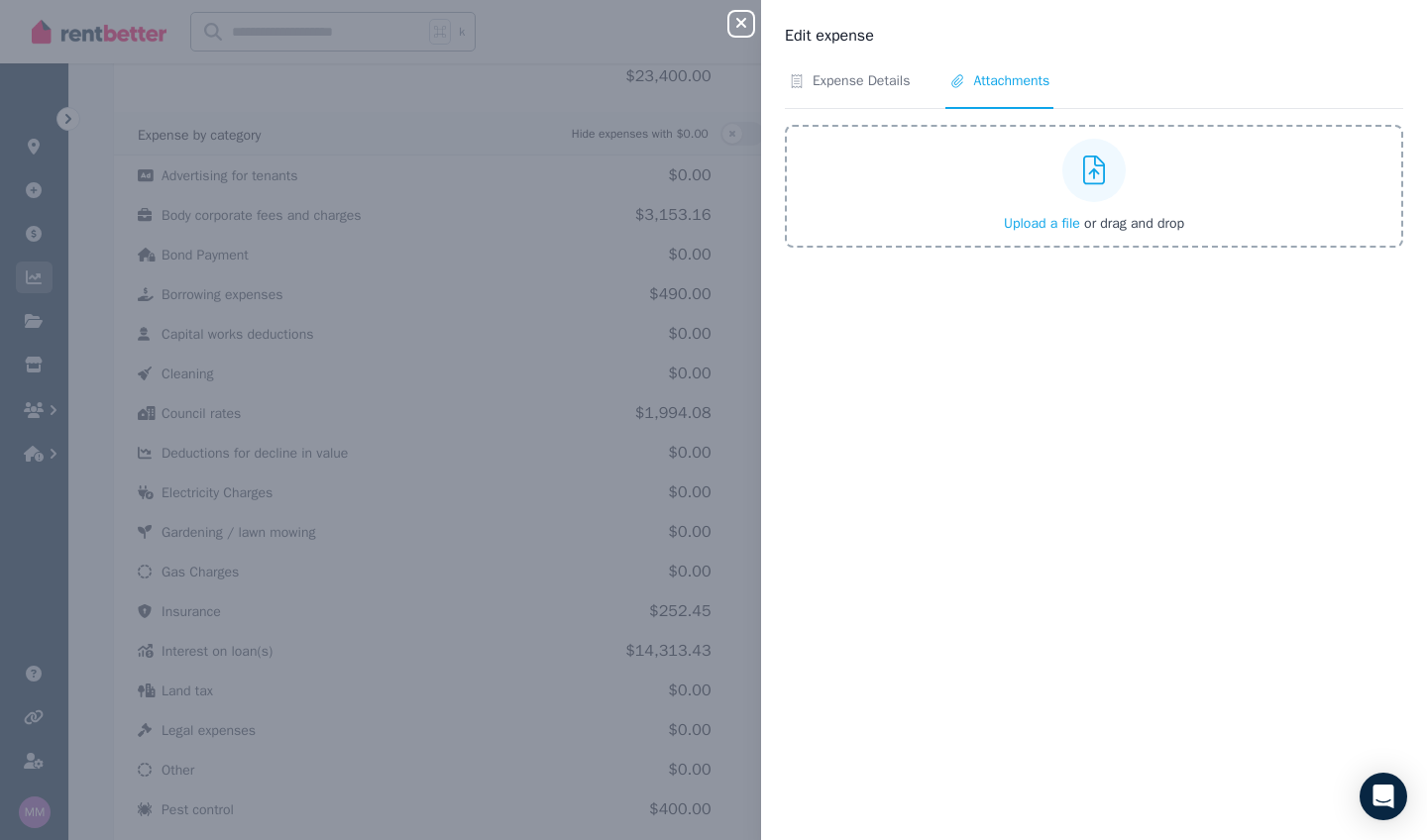 click on "Upload a file" at bounding box center (1042, 223) 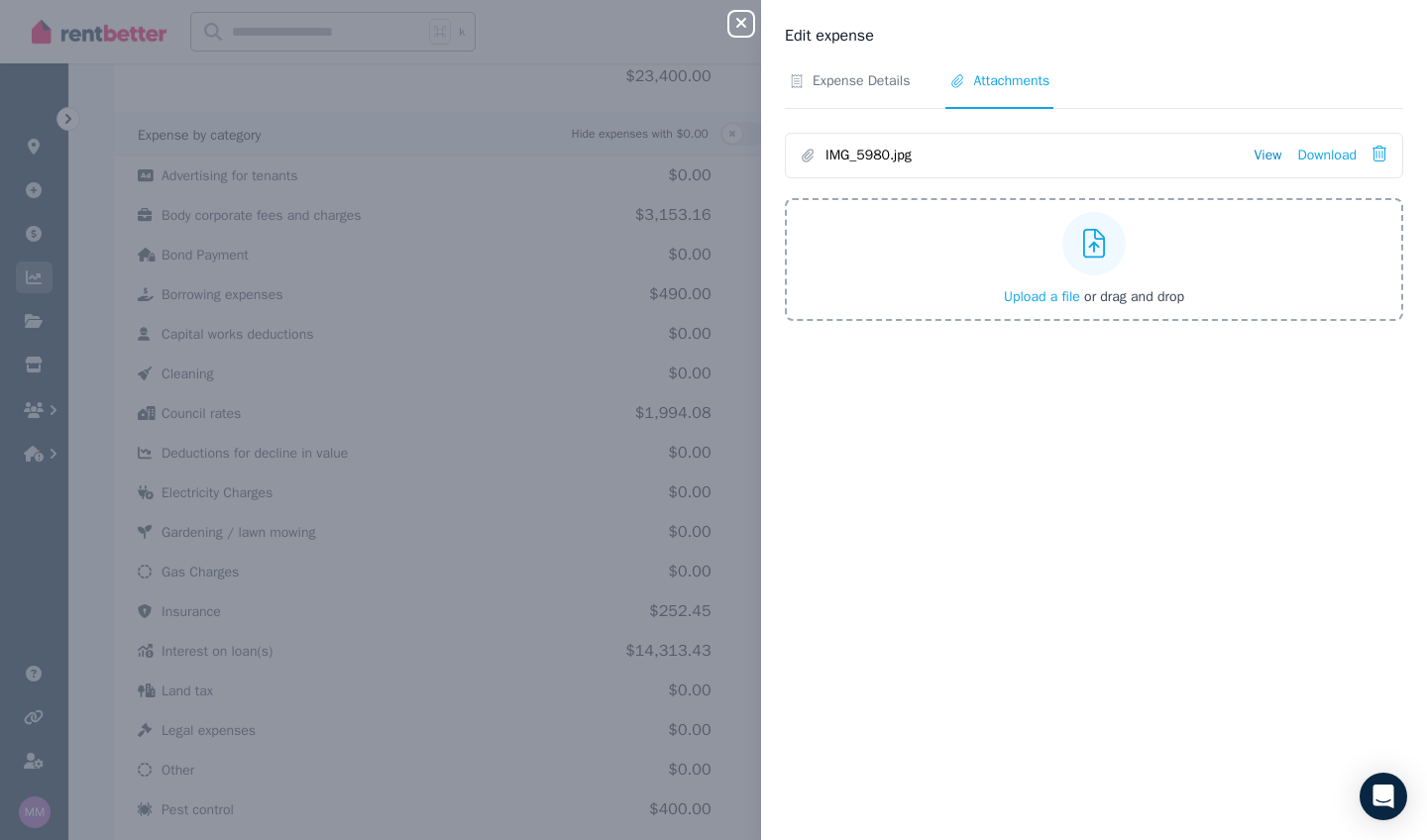 click on "View" at bounding box center [1267, 156] 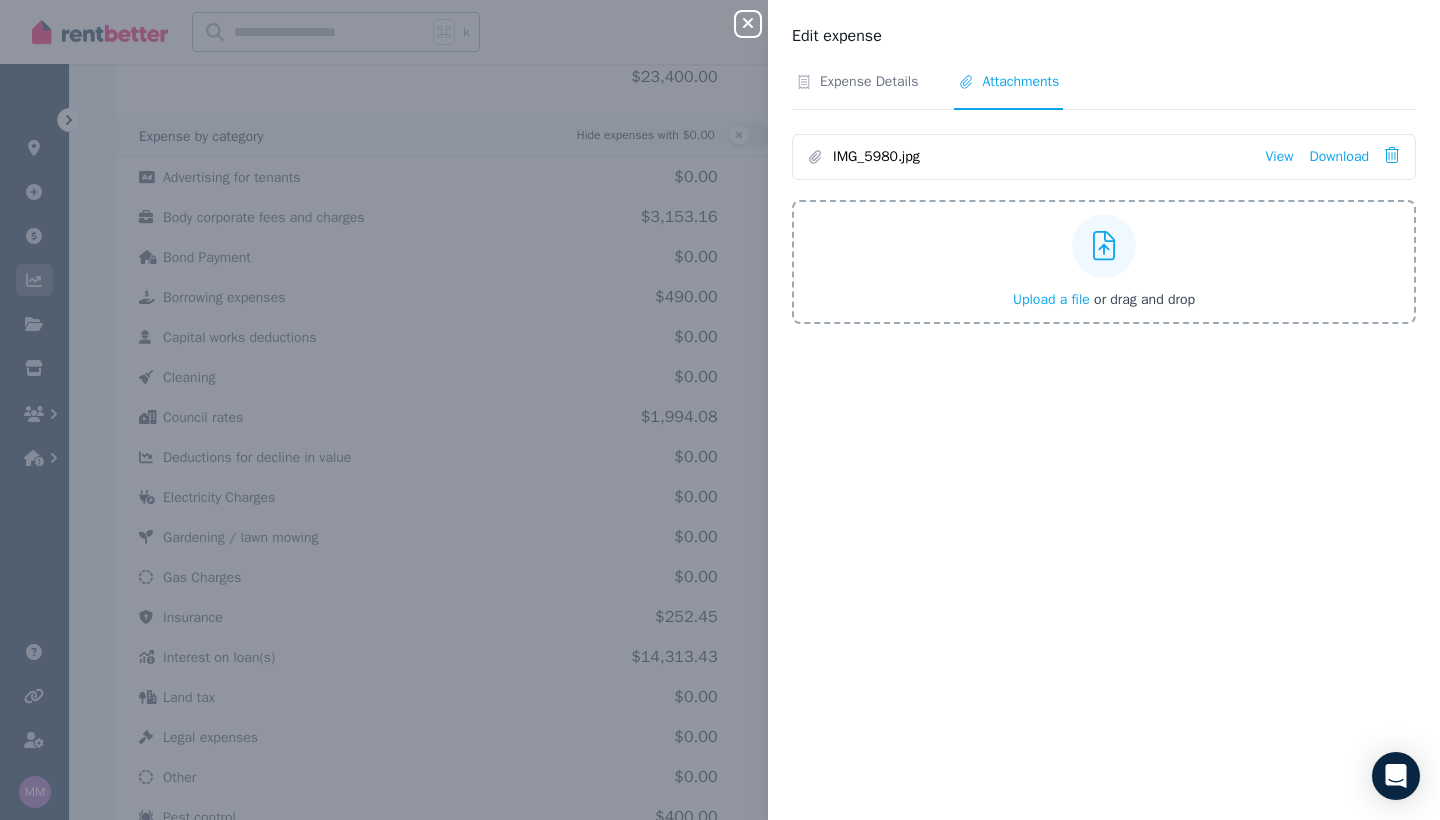click 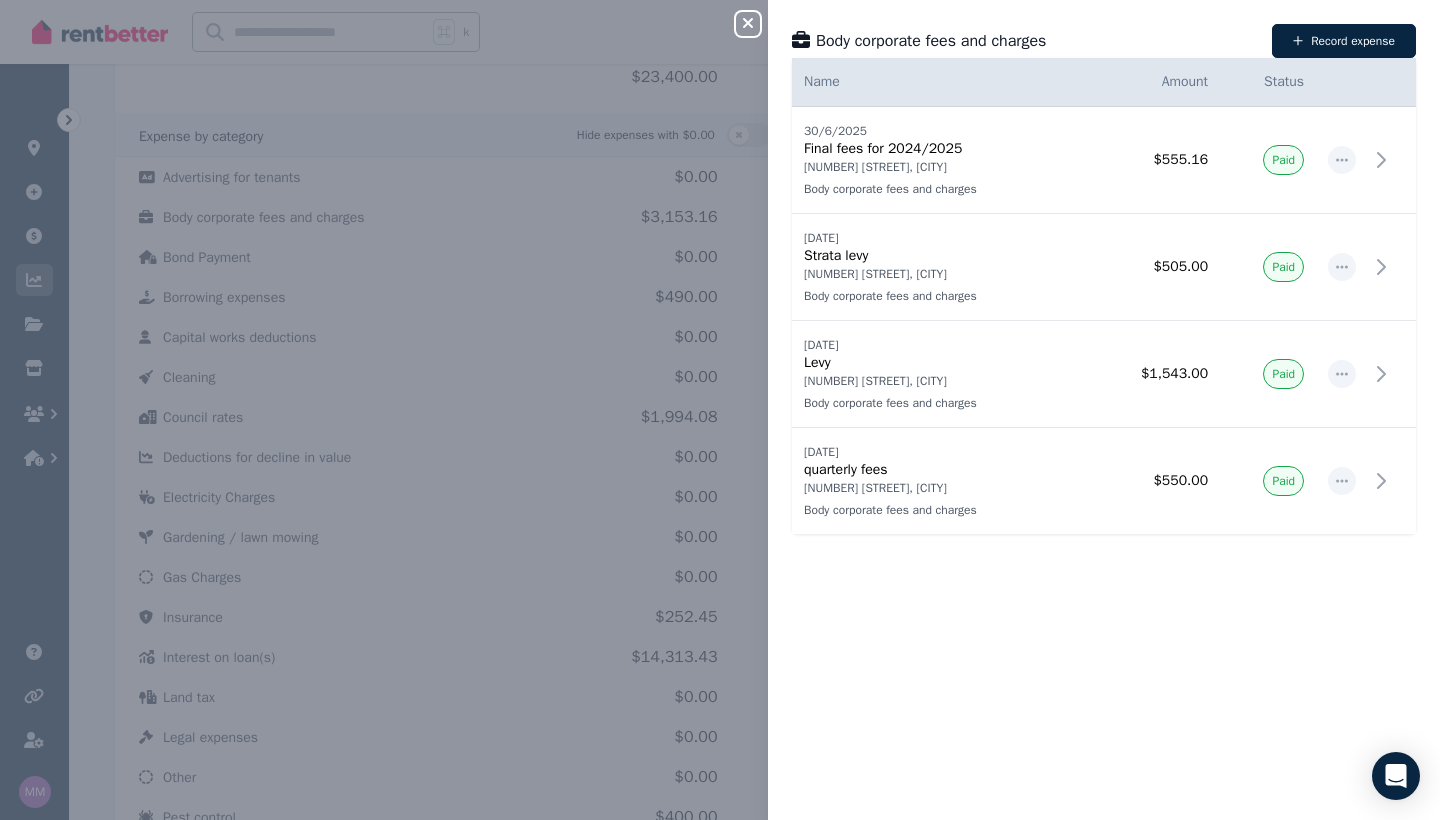 click 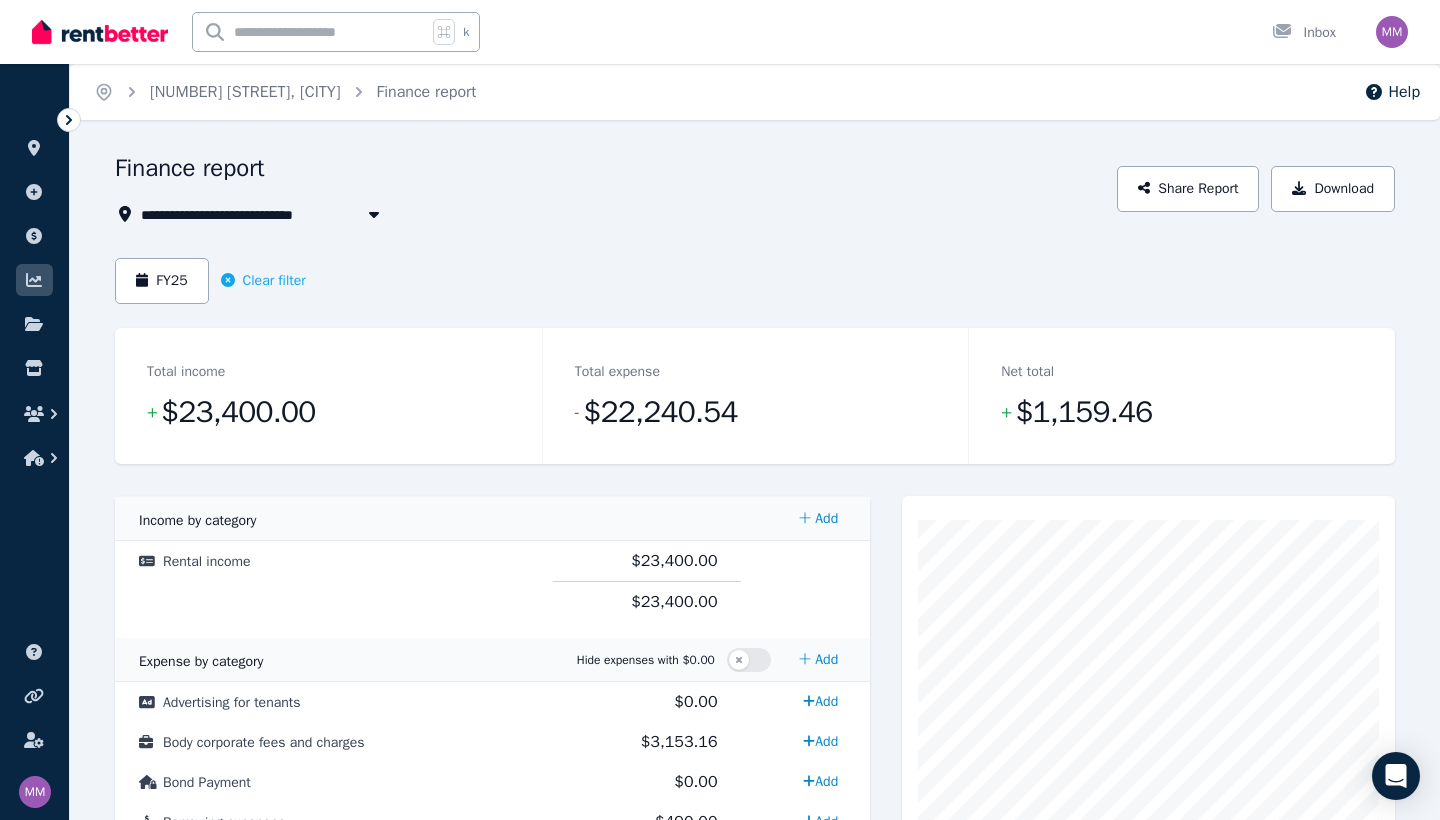 scroll, scrollTop: 0, scrollLeft: 0, axis: both 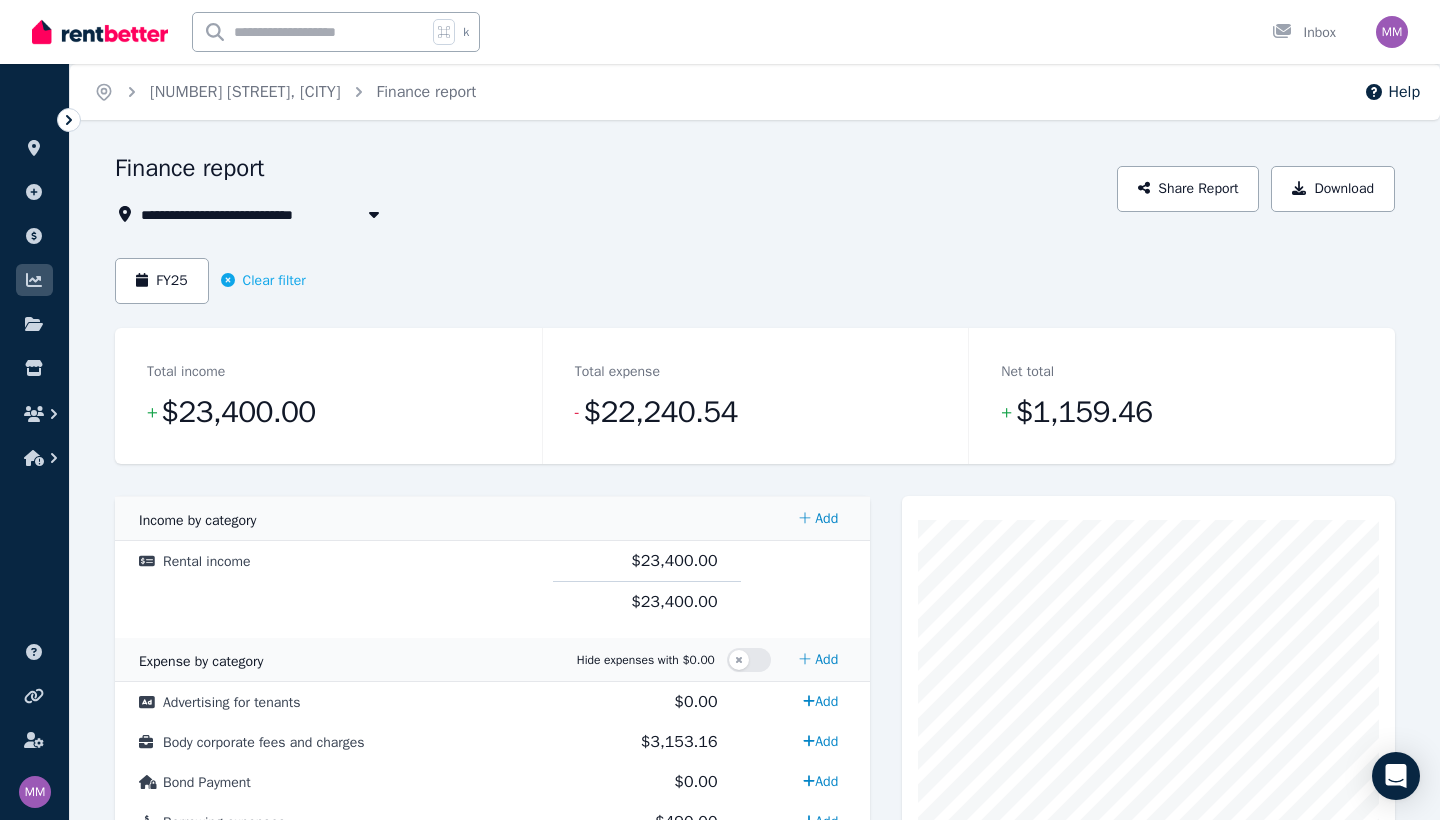 click 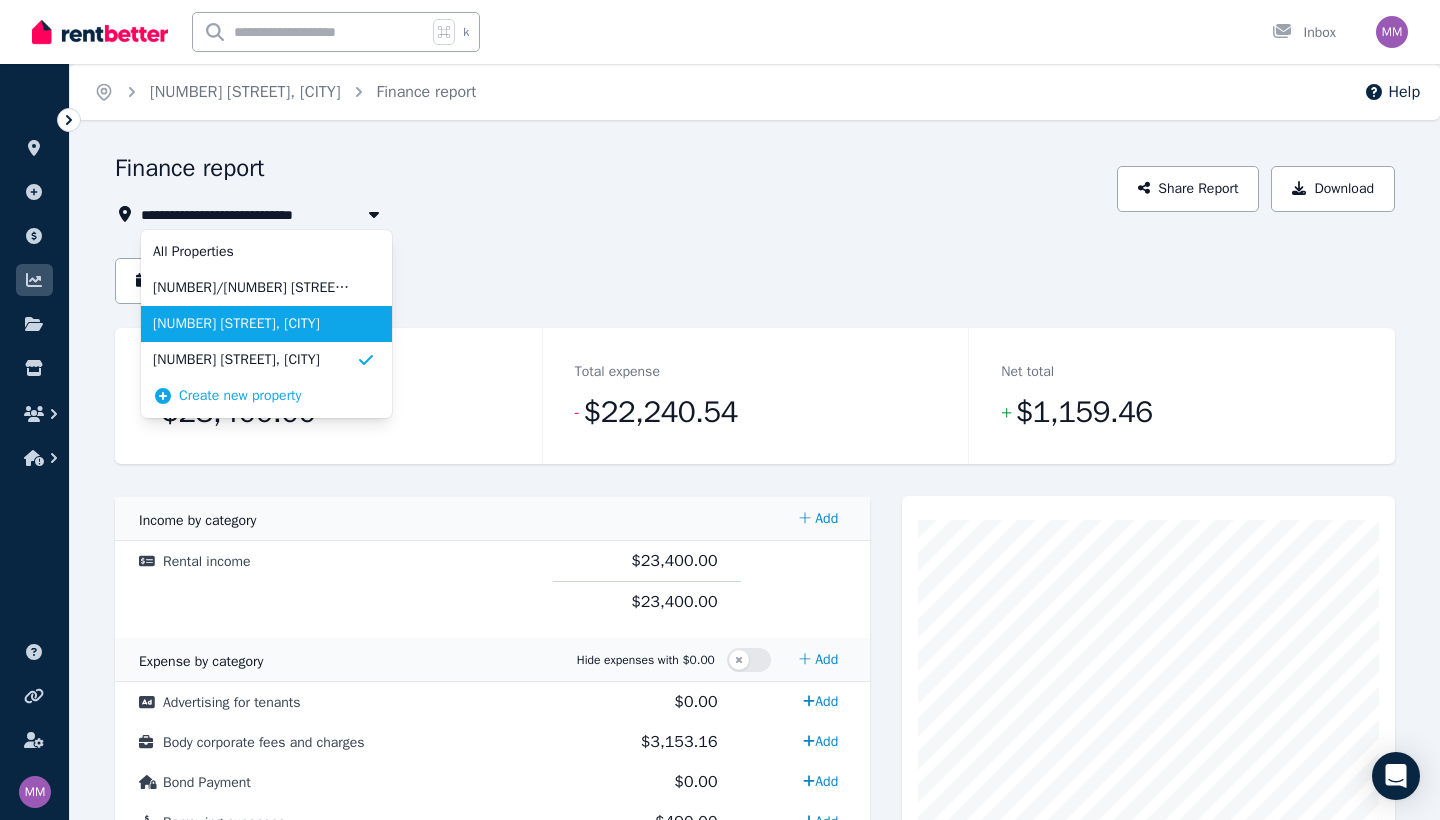 click on "[NUMBER] [STREET], [CITY]" at bounding box center (254, 324) 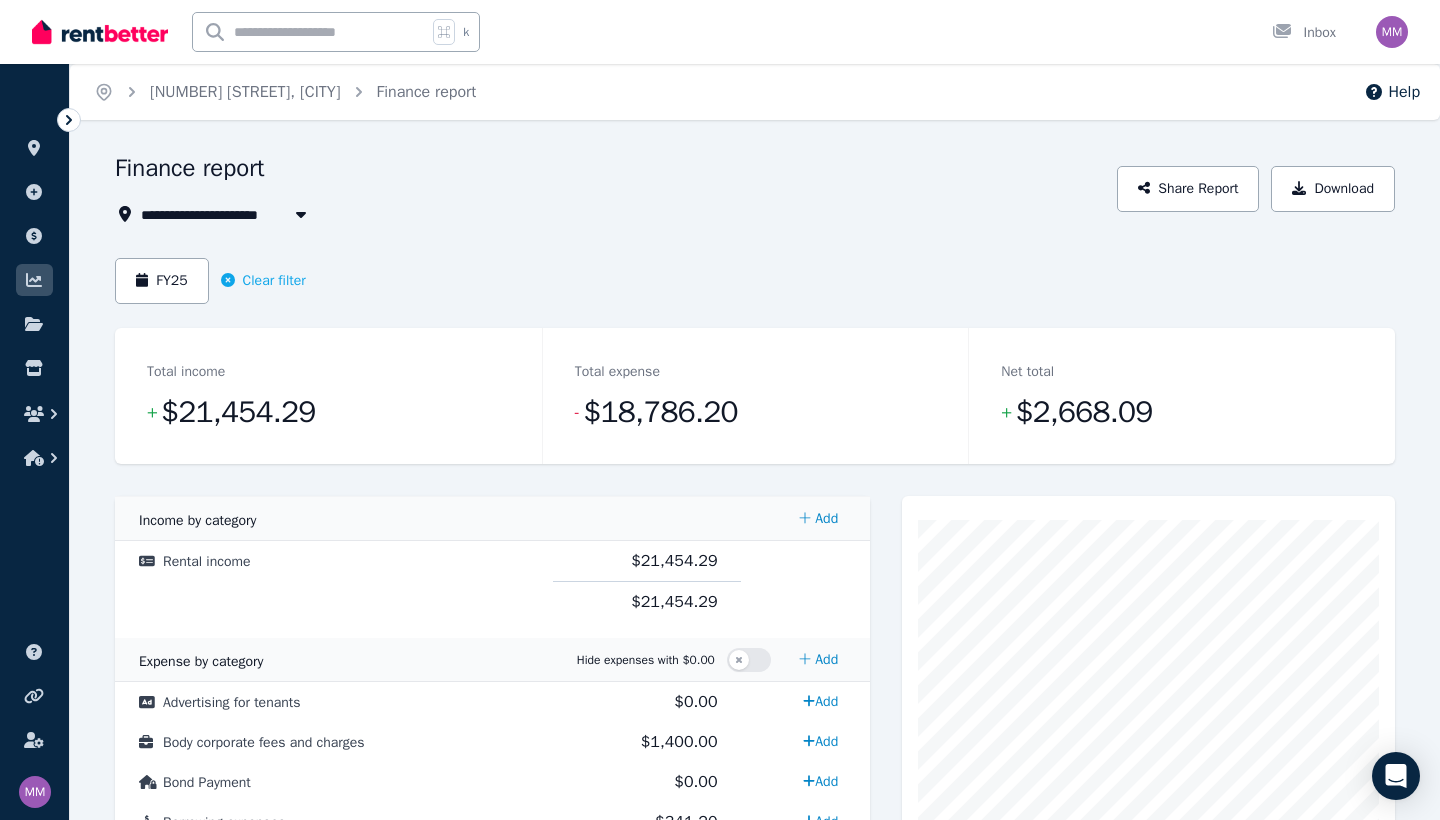 click 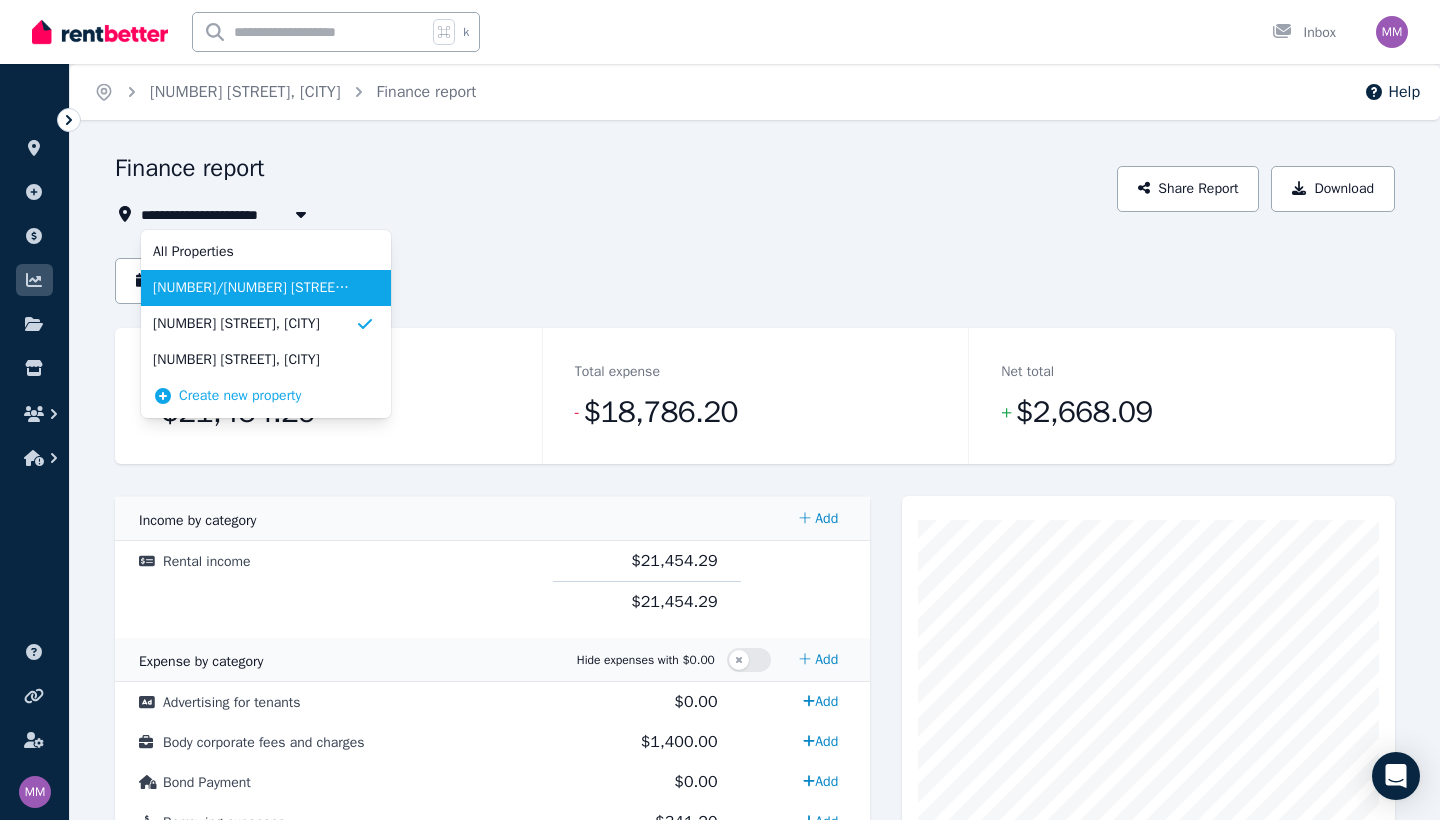 click on "[NUMBER]/[NUMBER] [STREET], [CITY]" at bounding box center (254, 288) 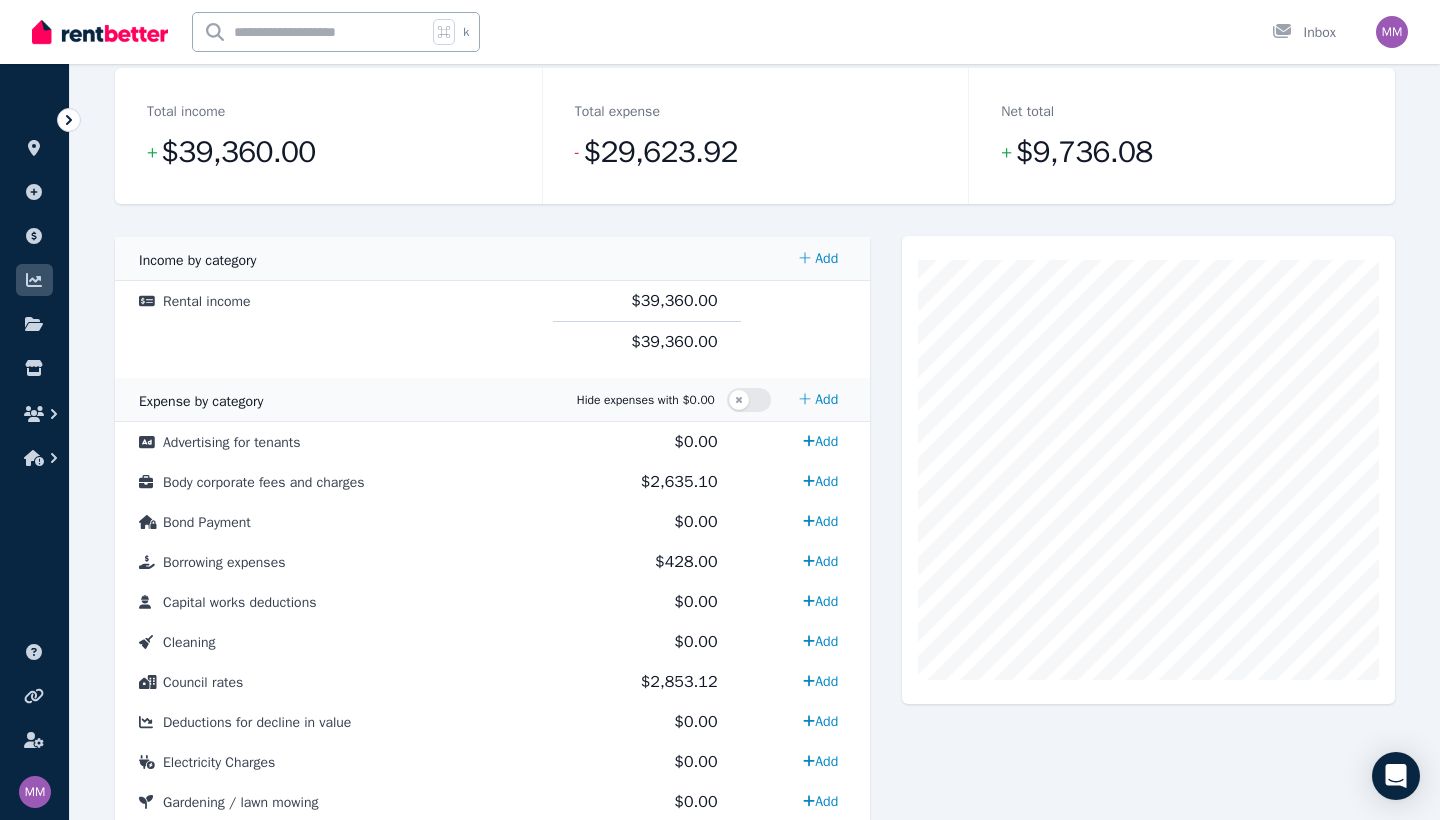 scroll, scrollTop: 271, scrollLeft: 0, axis: vertical 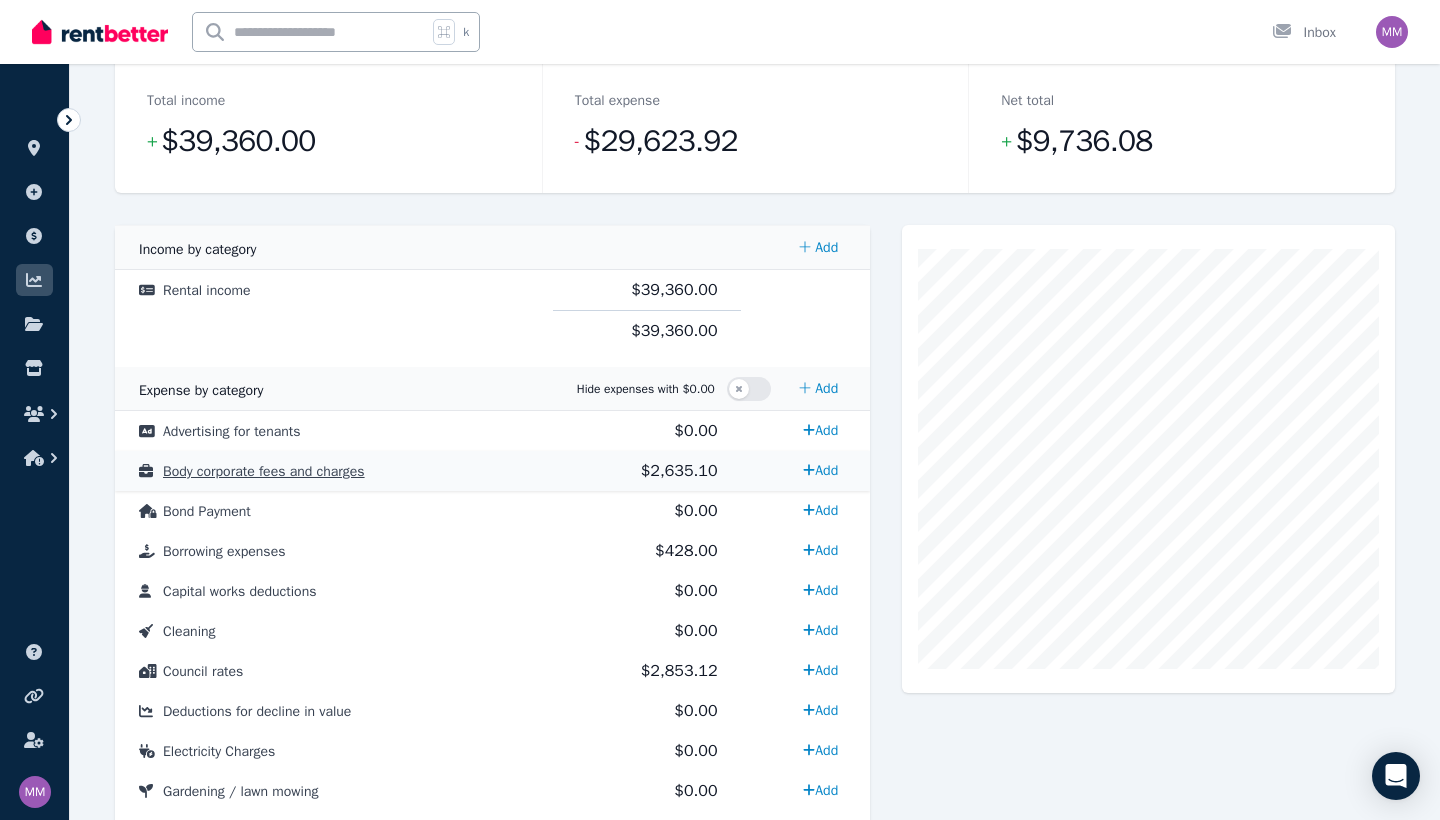 click on "Body corporate fees and charges" at bounding box center [264, 471] 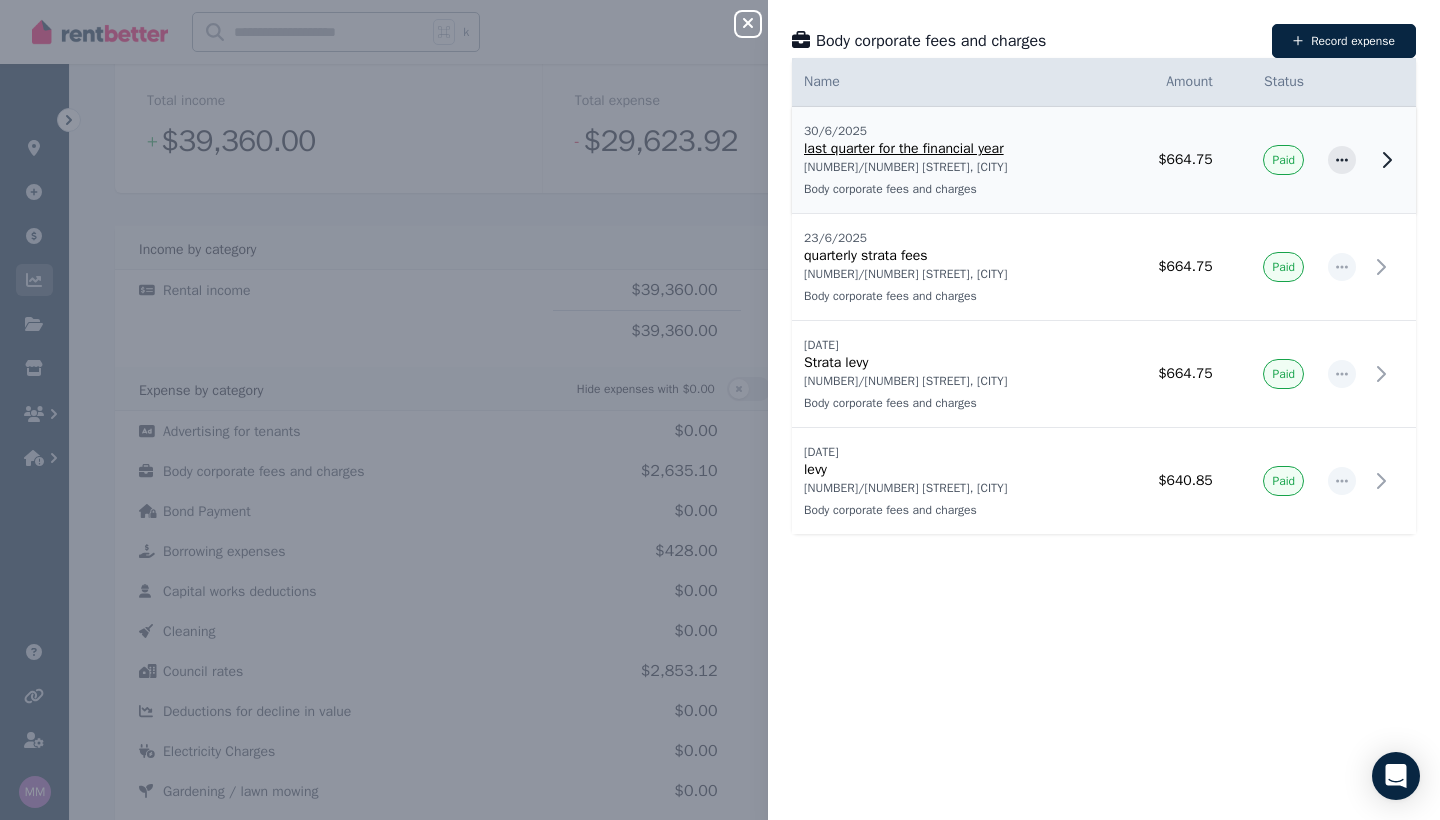 click on "last quarter for the financial year" at bounding box center [953, 149] 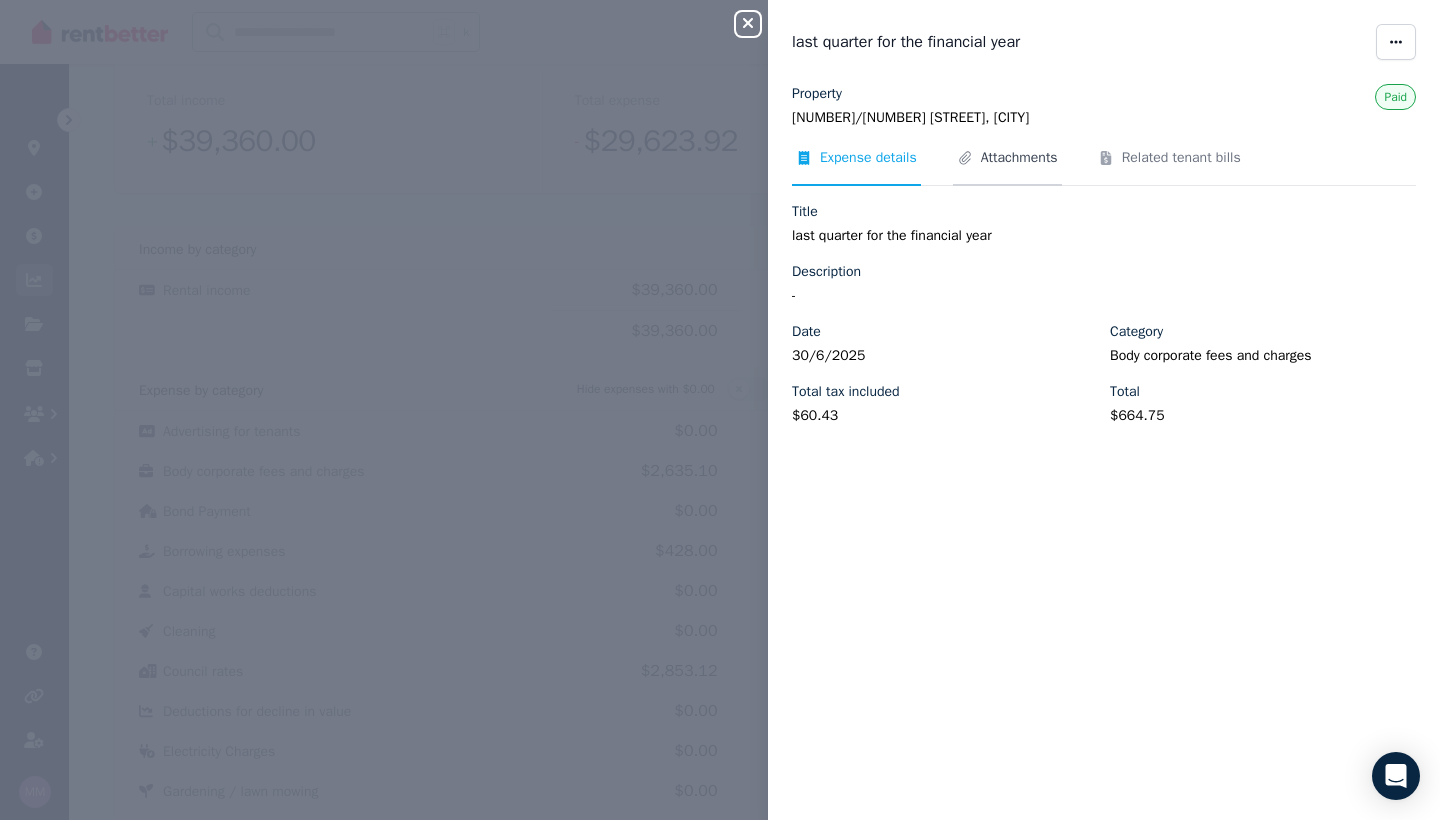 click on "Attachments" at bounding box center [1019, 158] 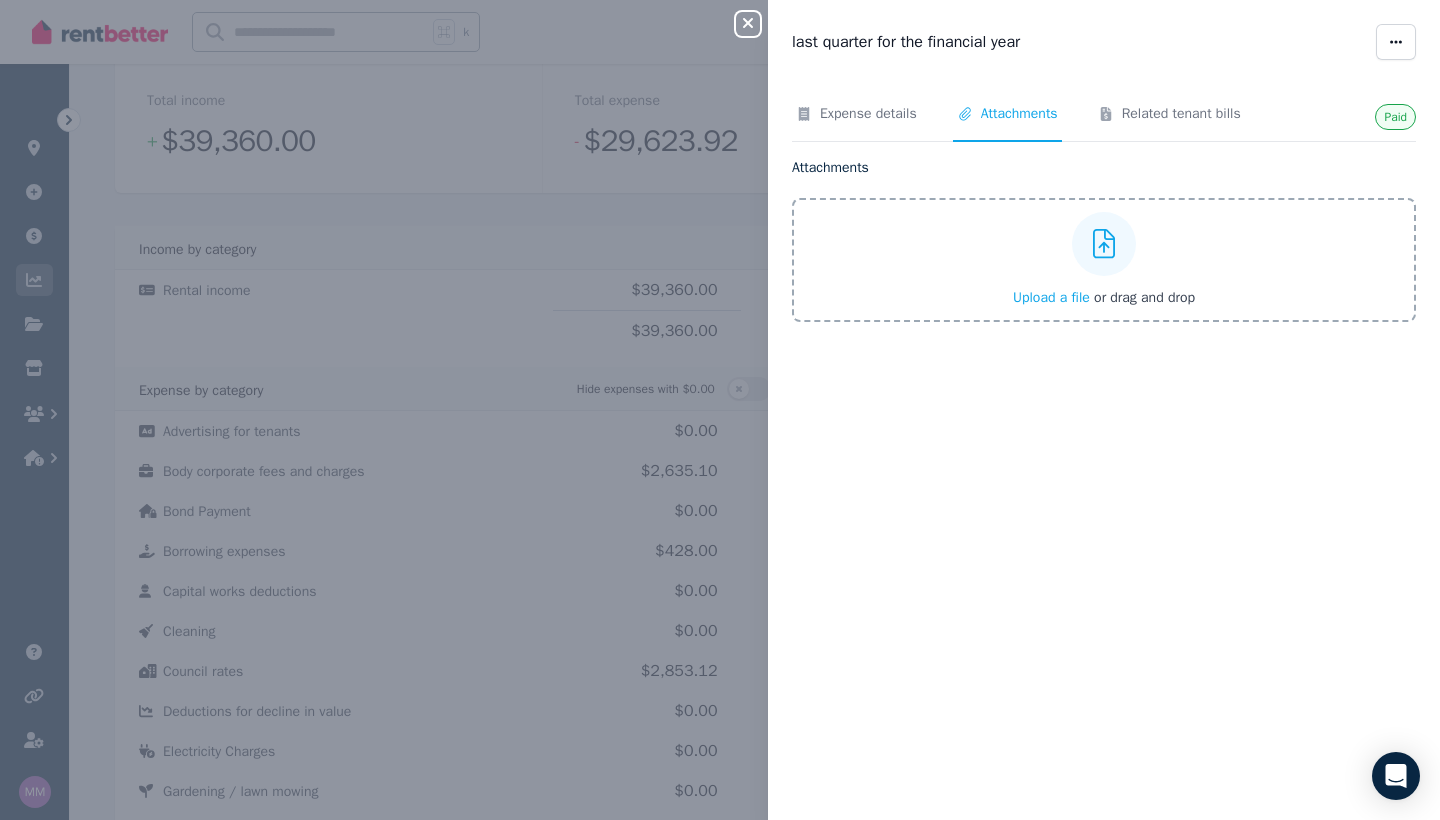 click 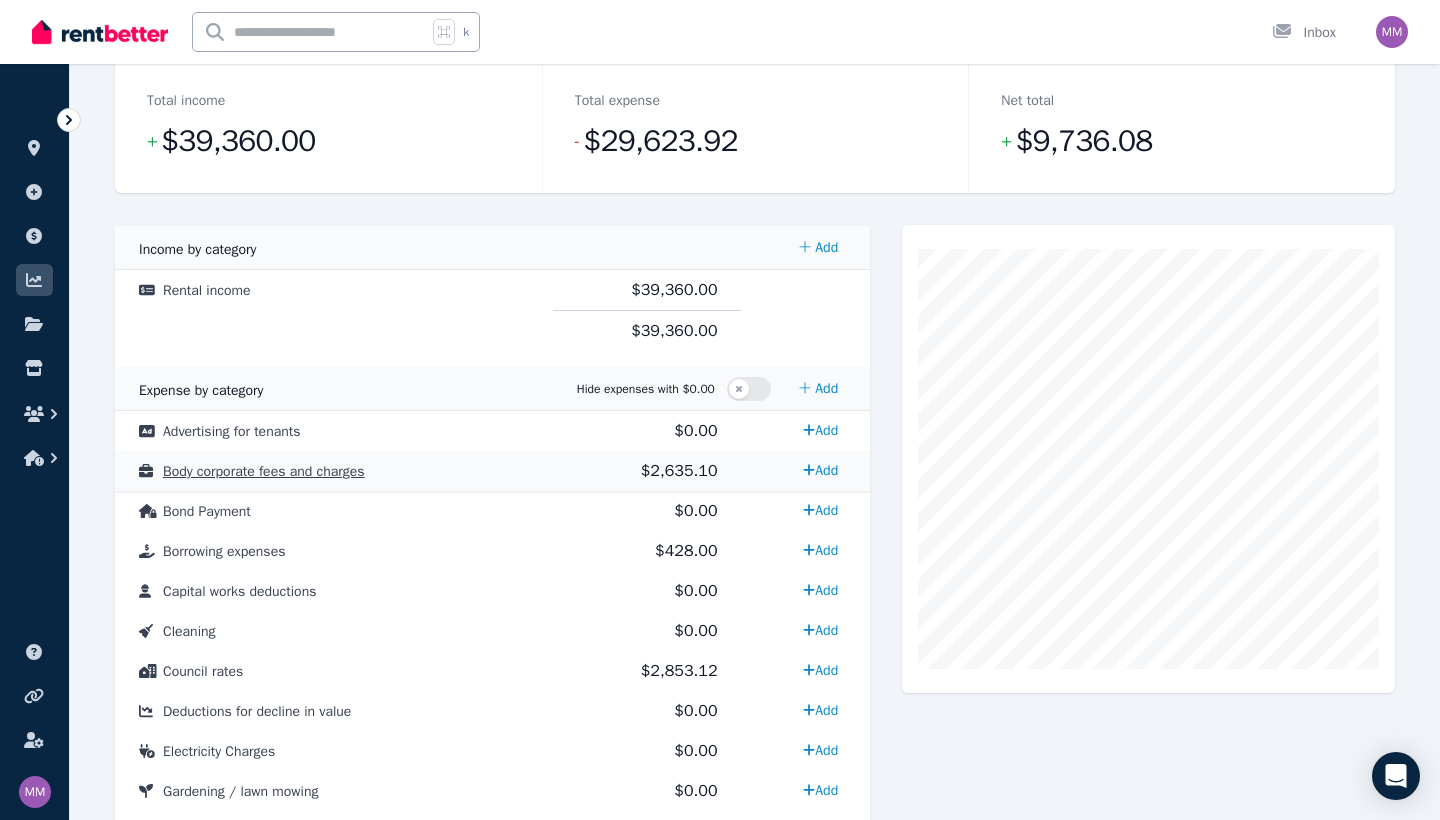 click on "Body corporate fees and charges" at bounding box center [264, 471] 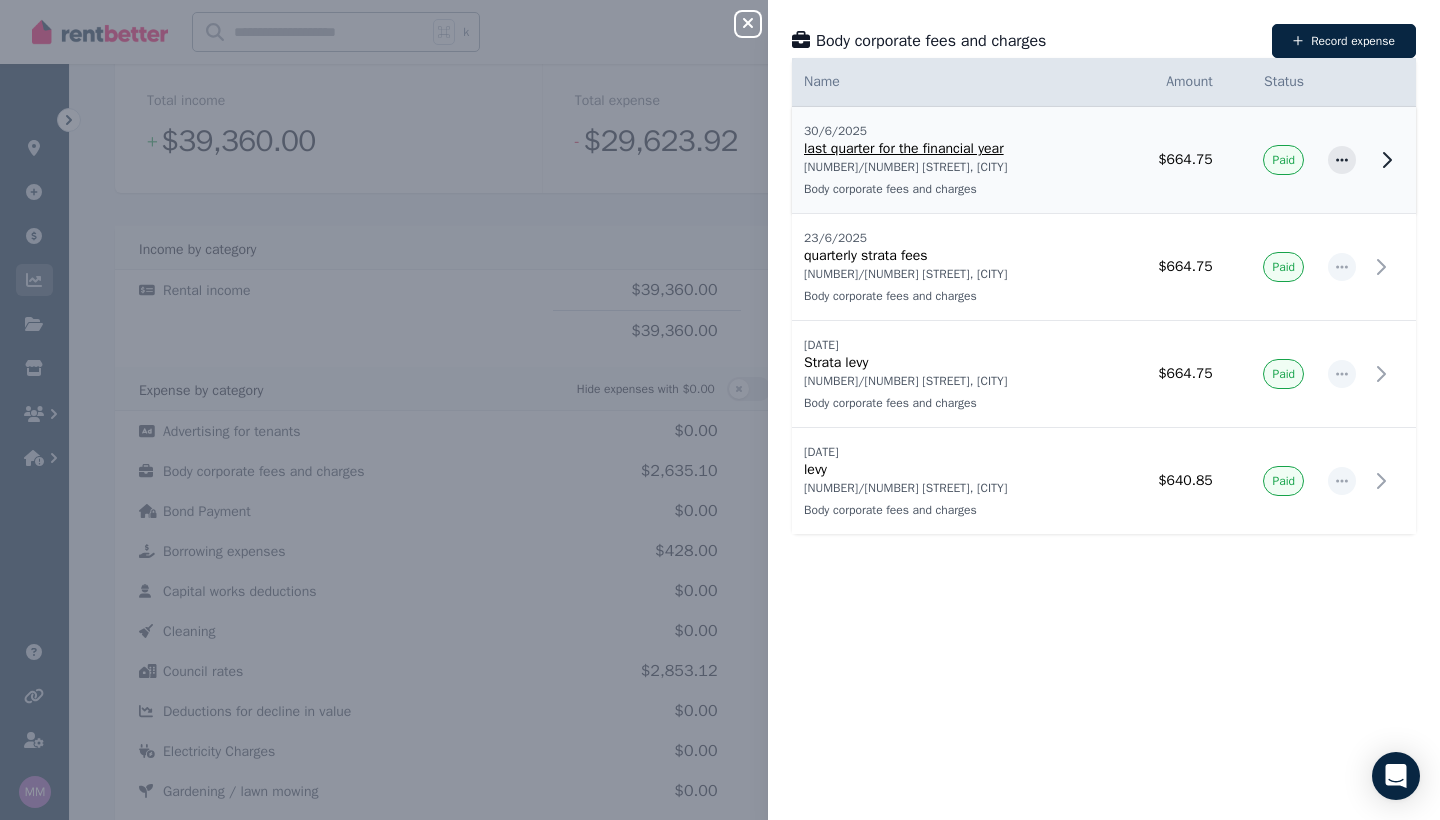 click on "last quarter for the financial year" at bounding box center [953, 149] 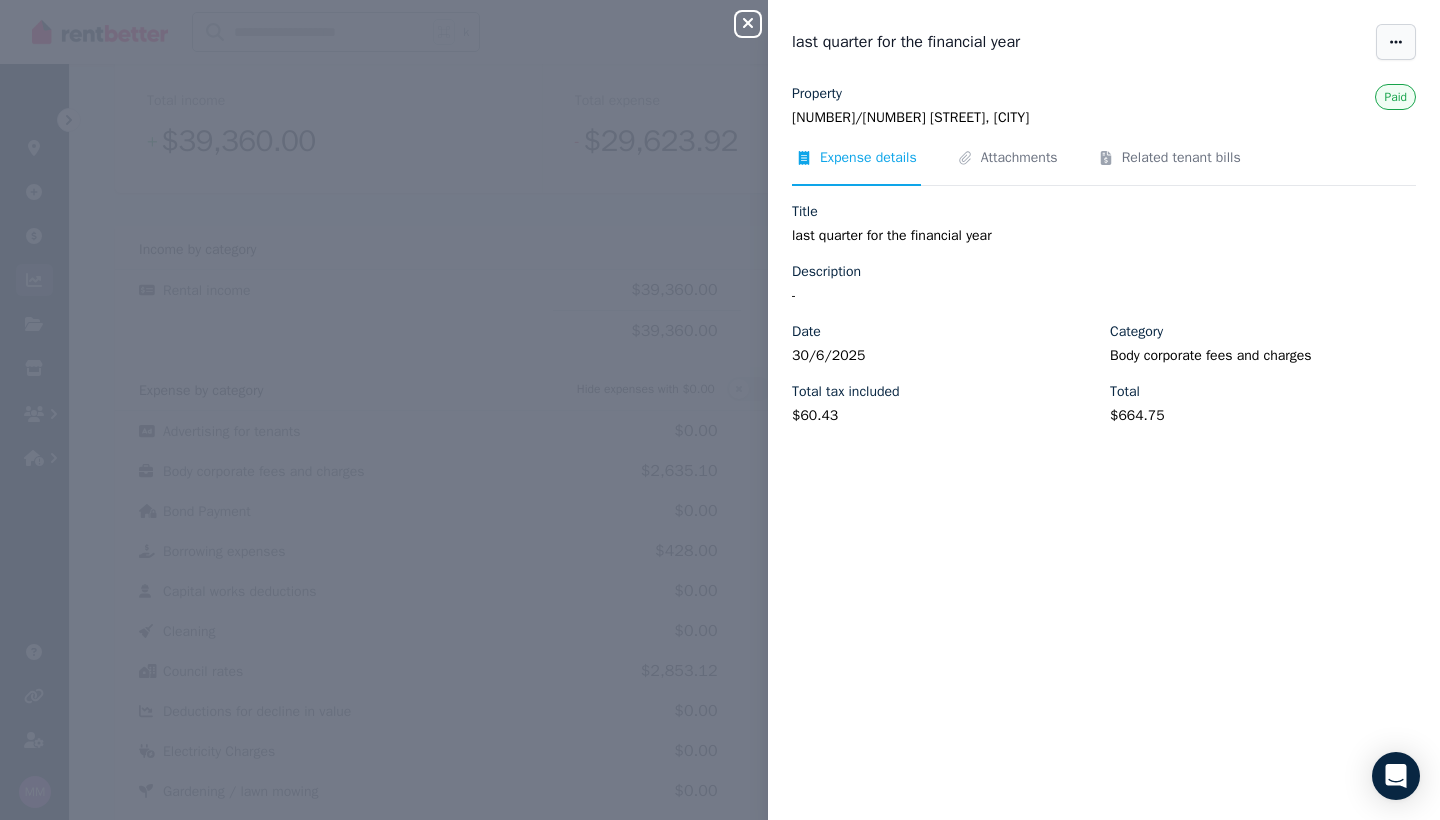 click at bounding box center [1396, 42] 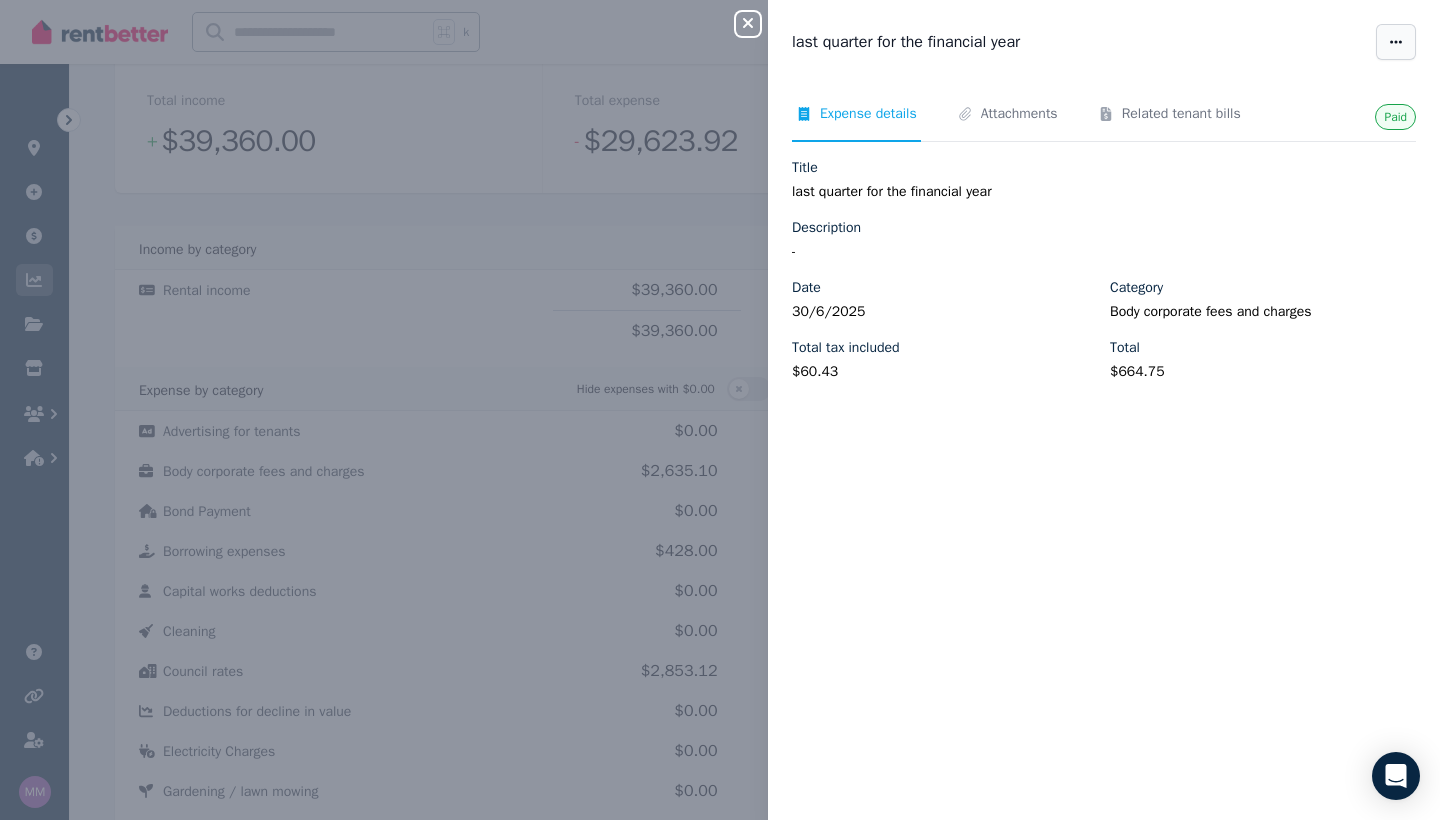 click 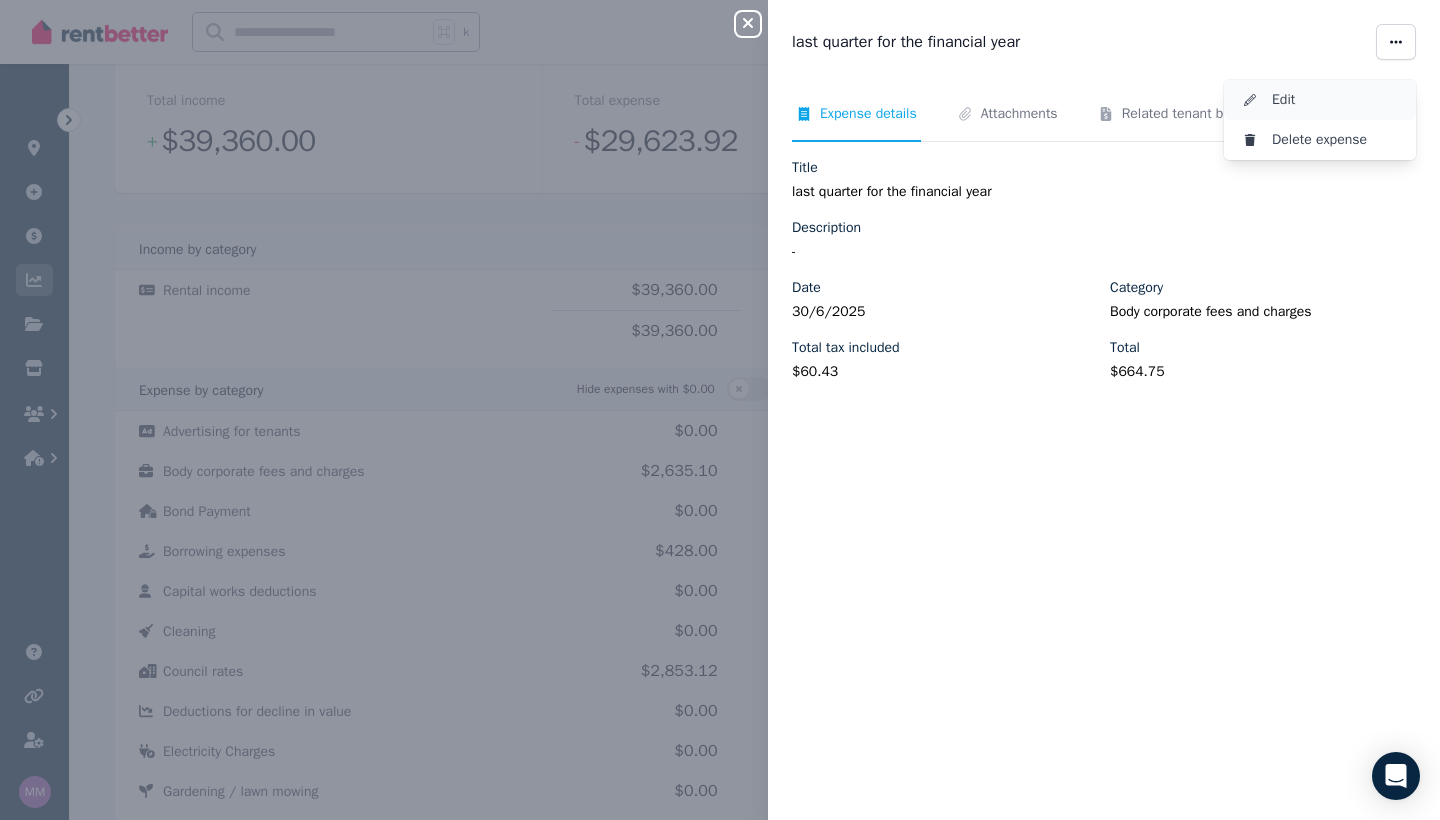 click on "Edit" at bounding box center (1336, 100) 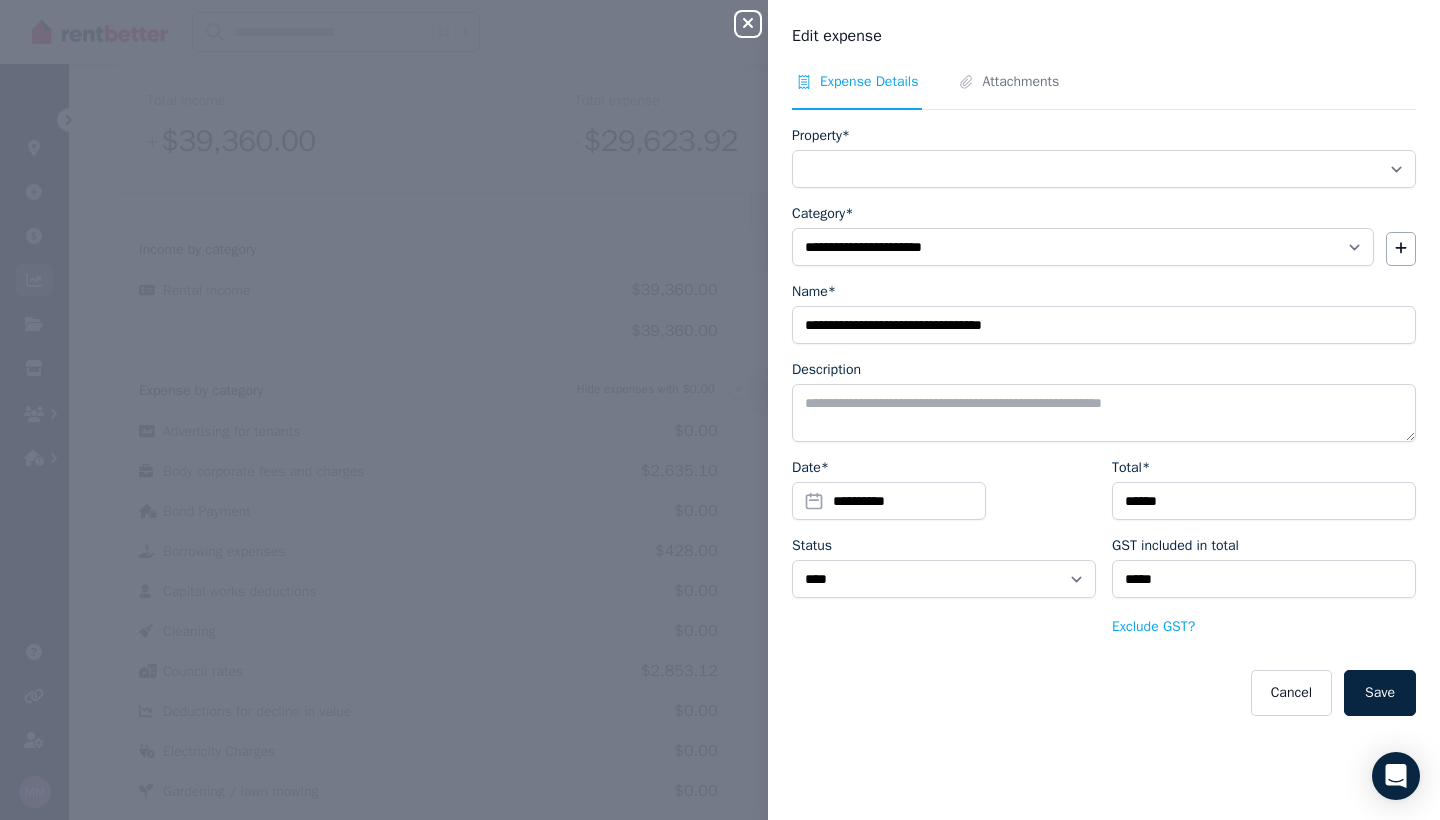 select on "**********" 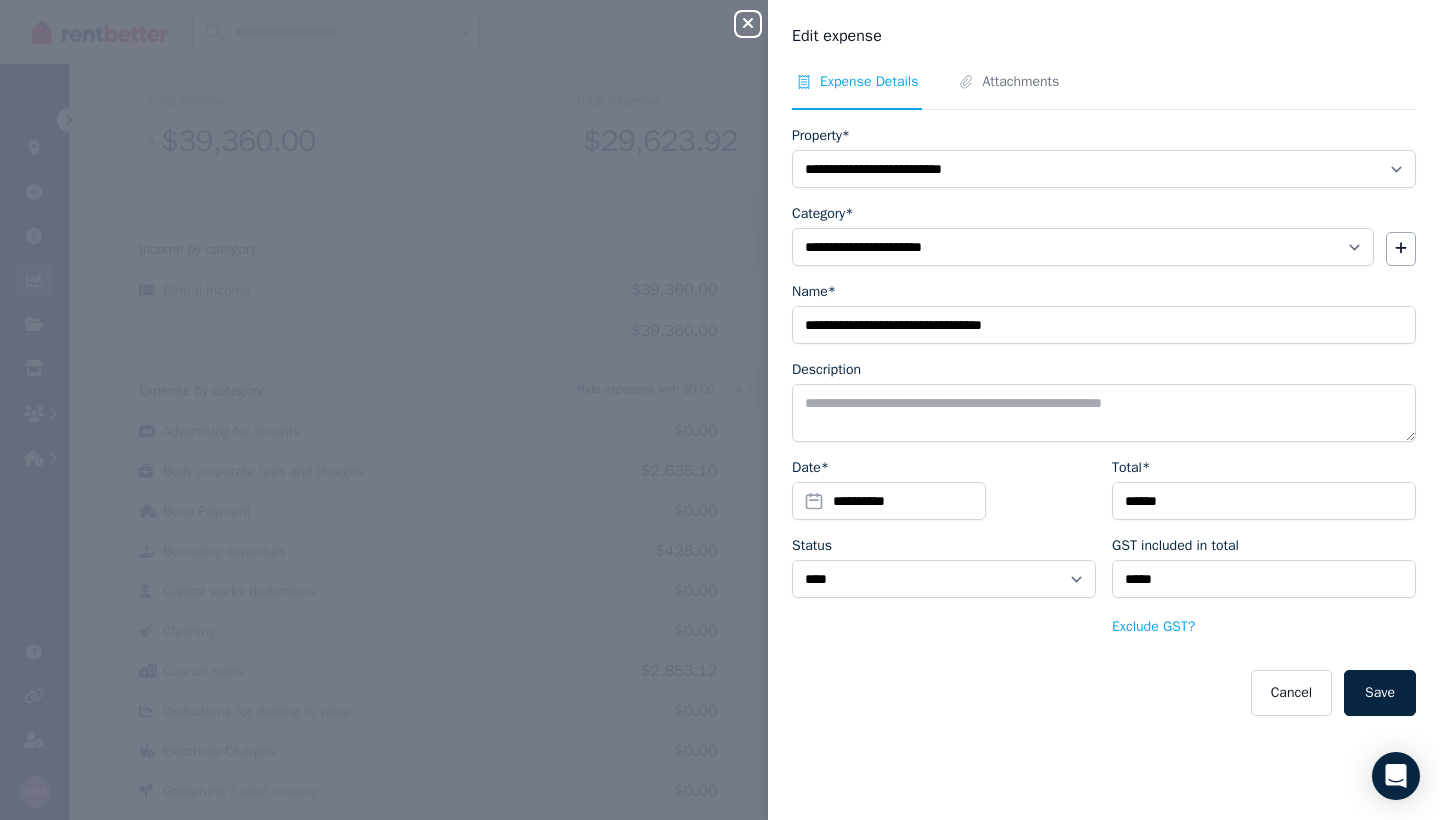 click on "Description" at bounding box center (1104, 413) 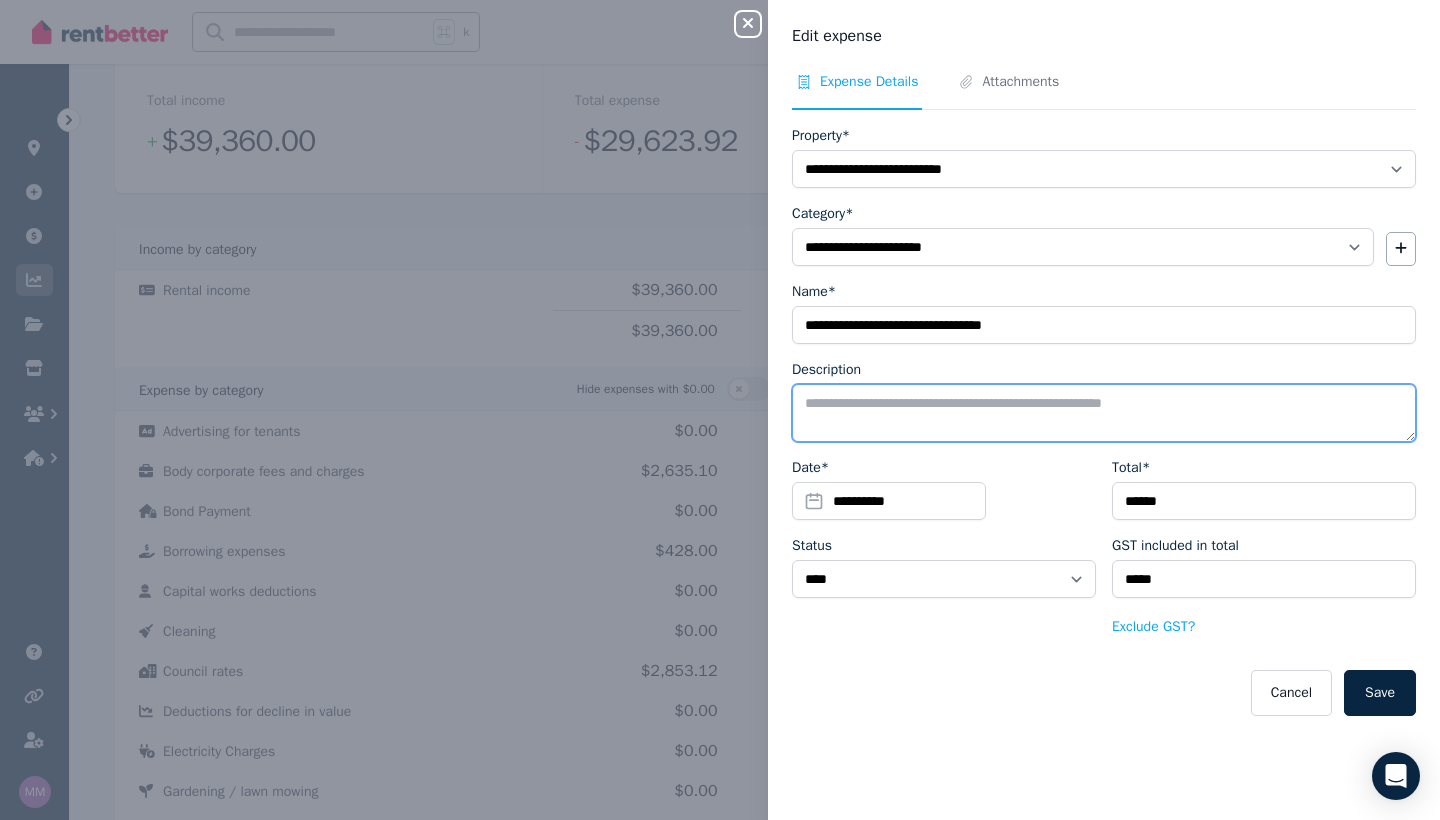 click on "Description" at bounding box center (1104, 413) 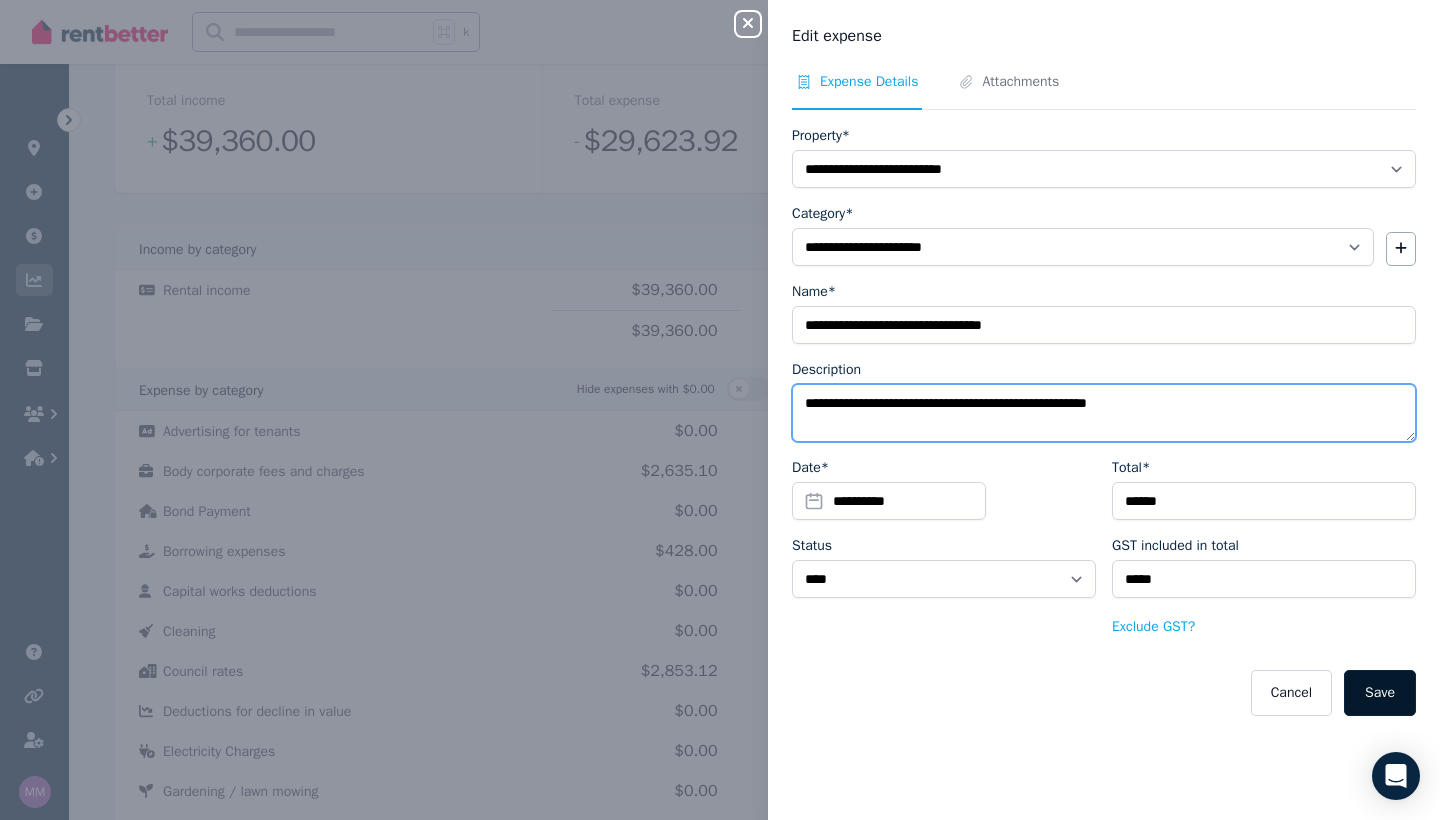 type on "**********" 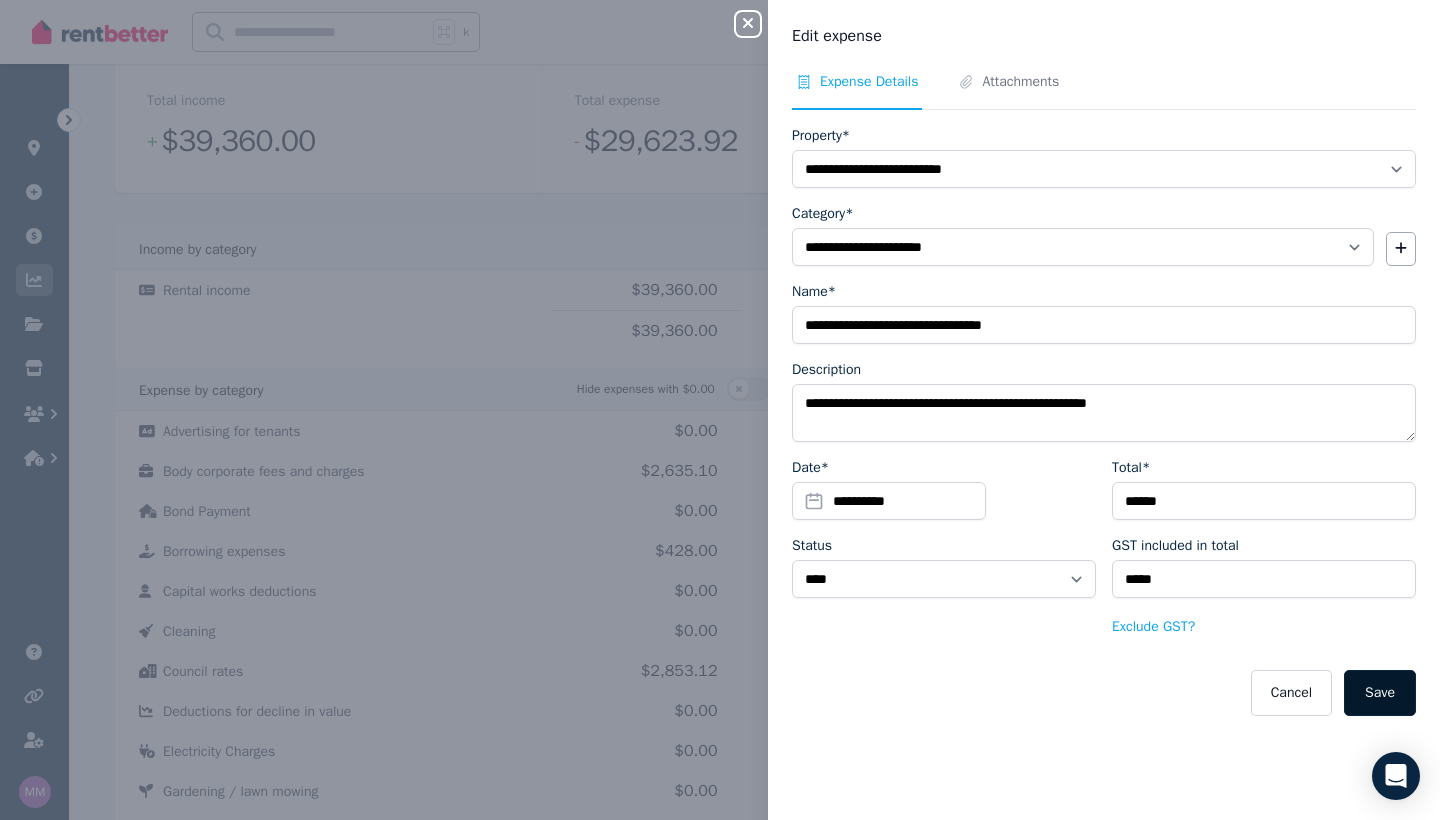 click on "Save" at bounding box center [1380, 693] 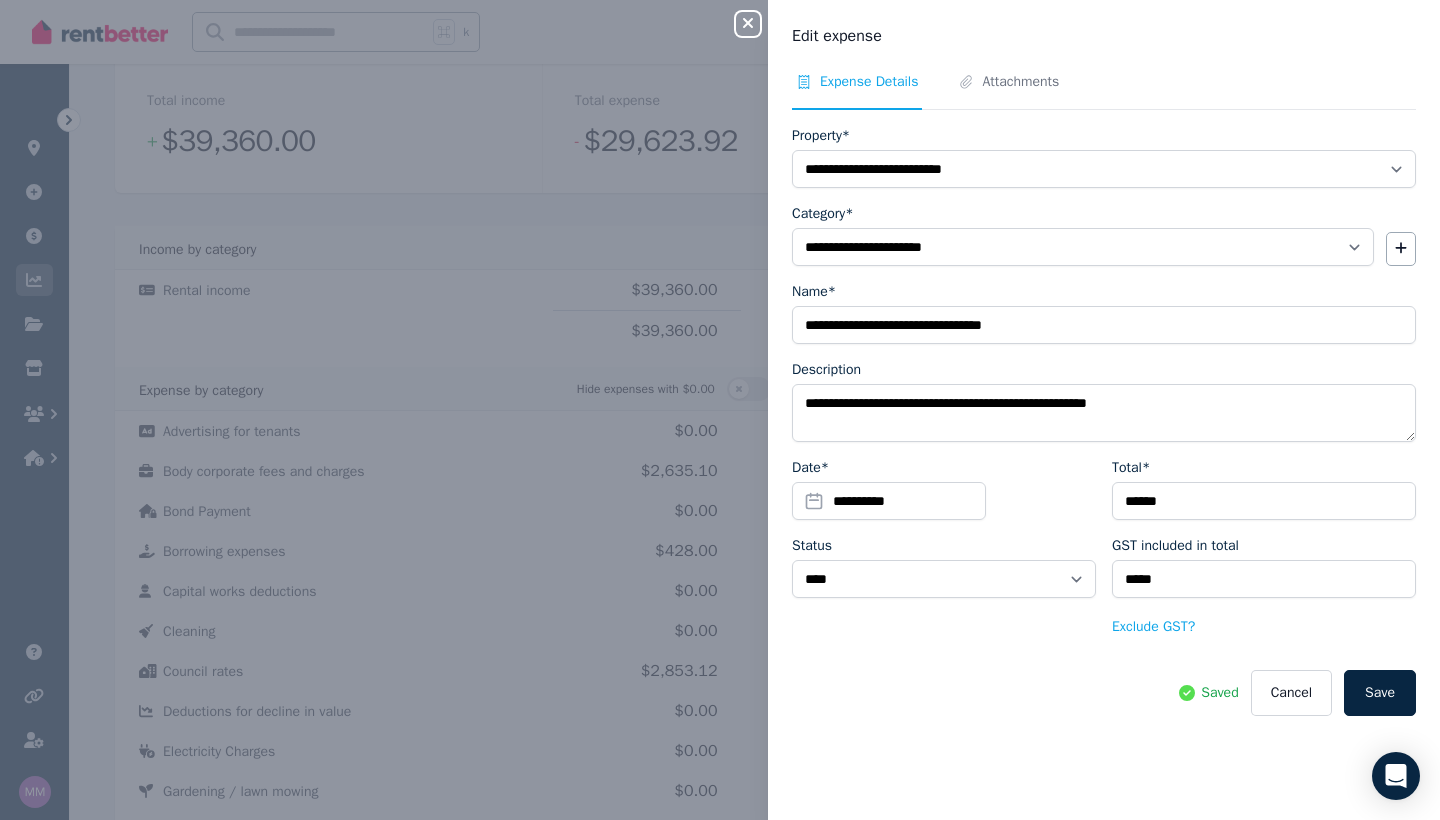 click 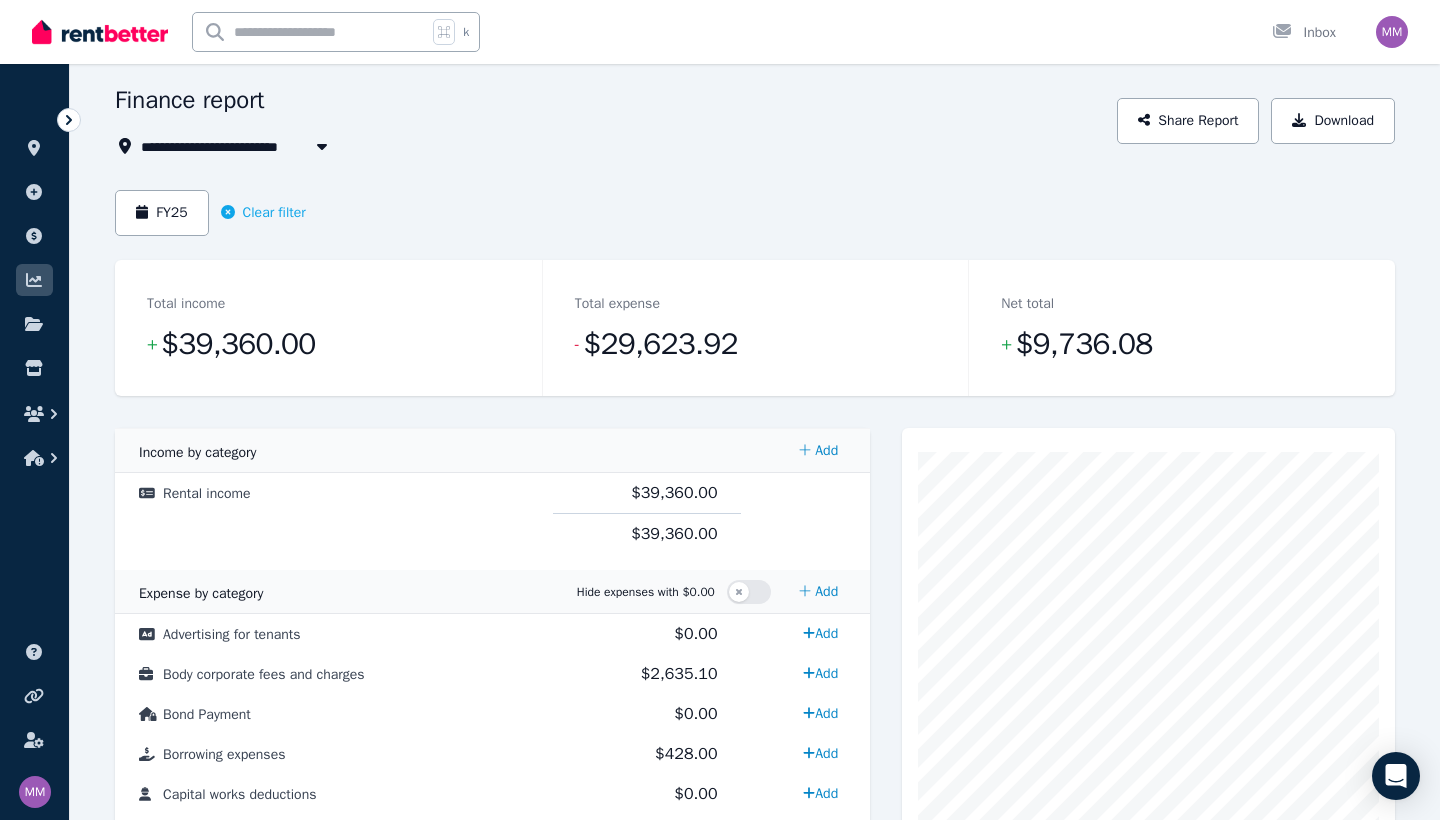 scroll, scrollTop: 53, scrollLeft: 0, axis: vertical 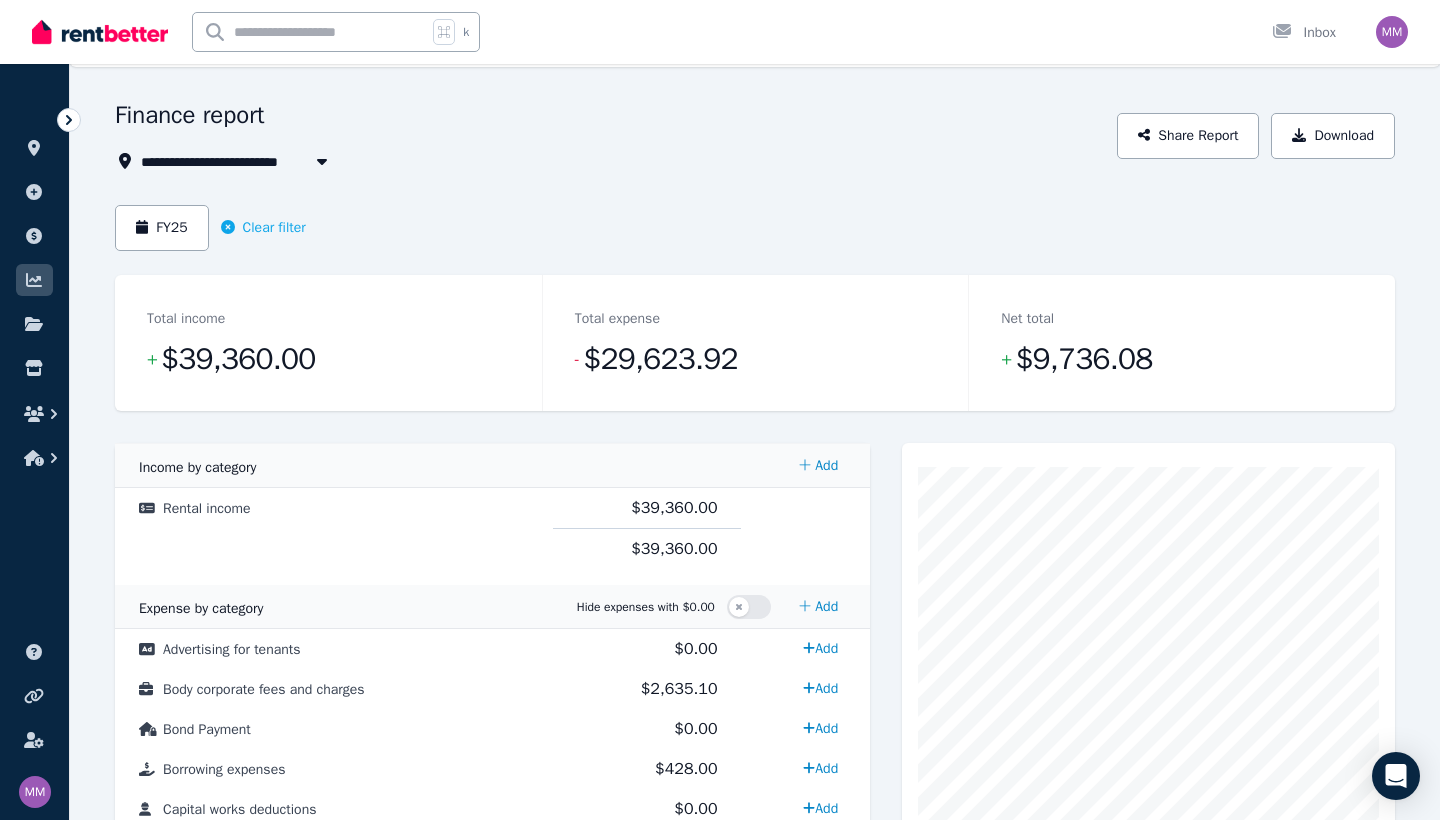 click 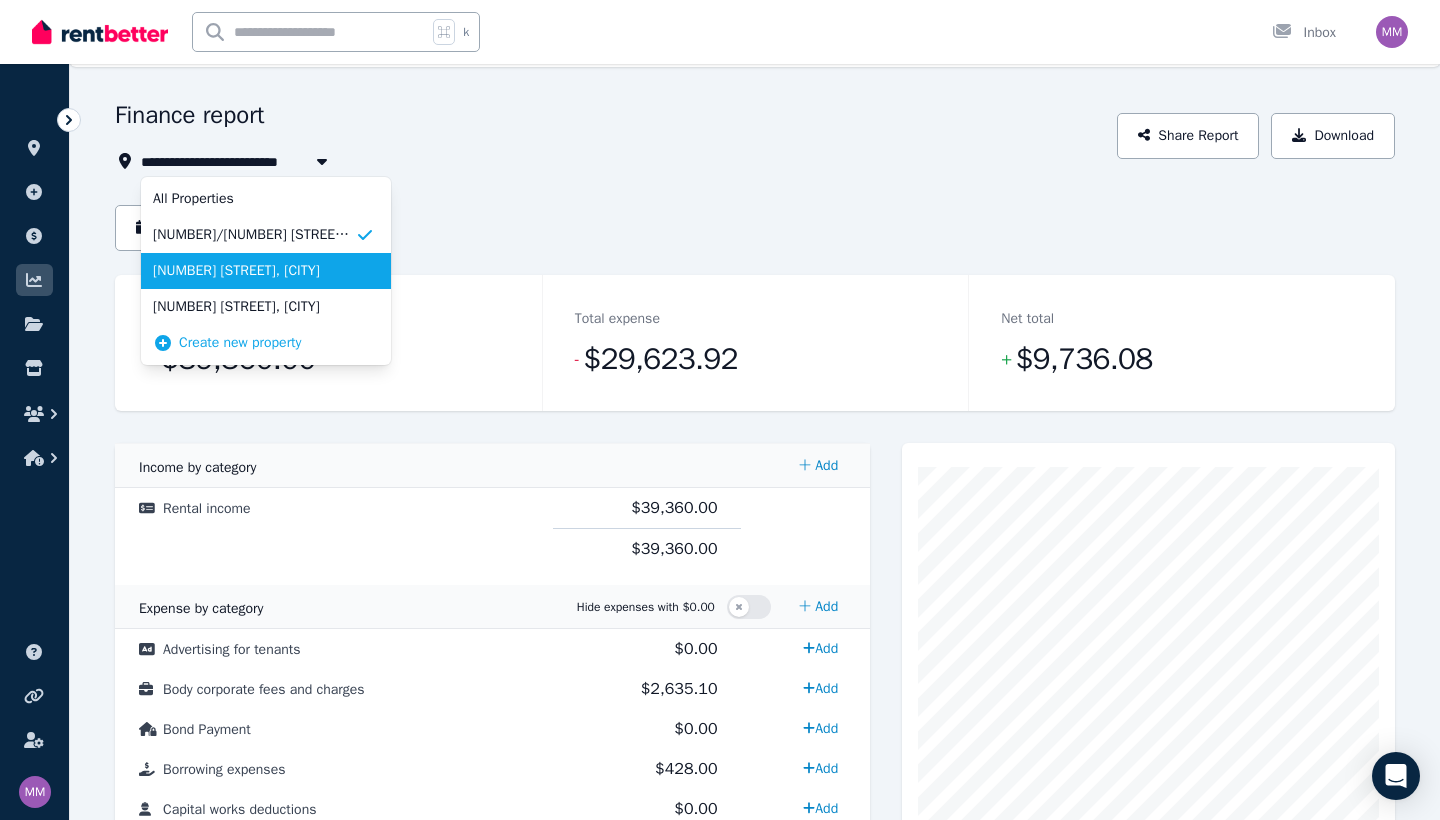 click on "[NUMBER] [STREET], [CITY]" at bounding box center [254, 271] 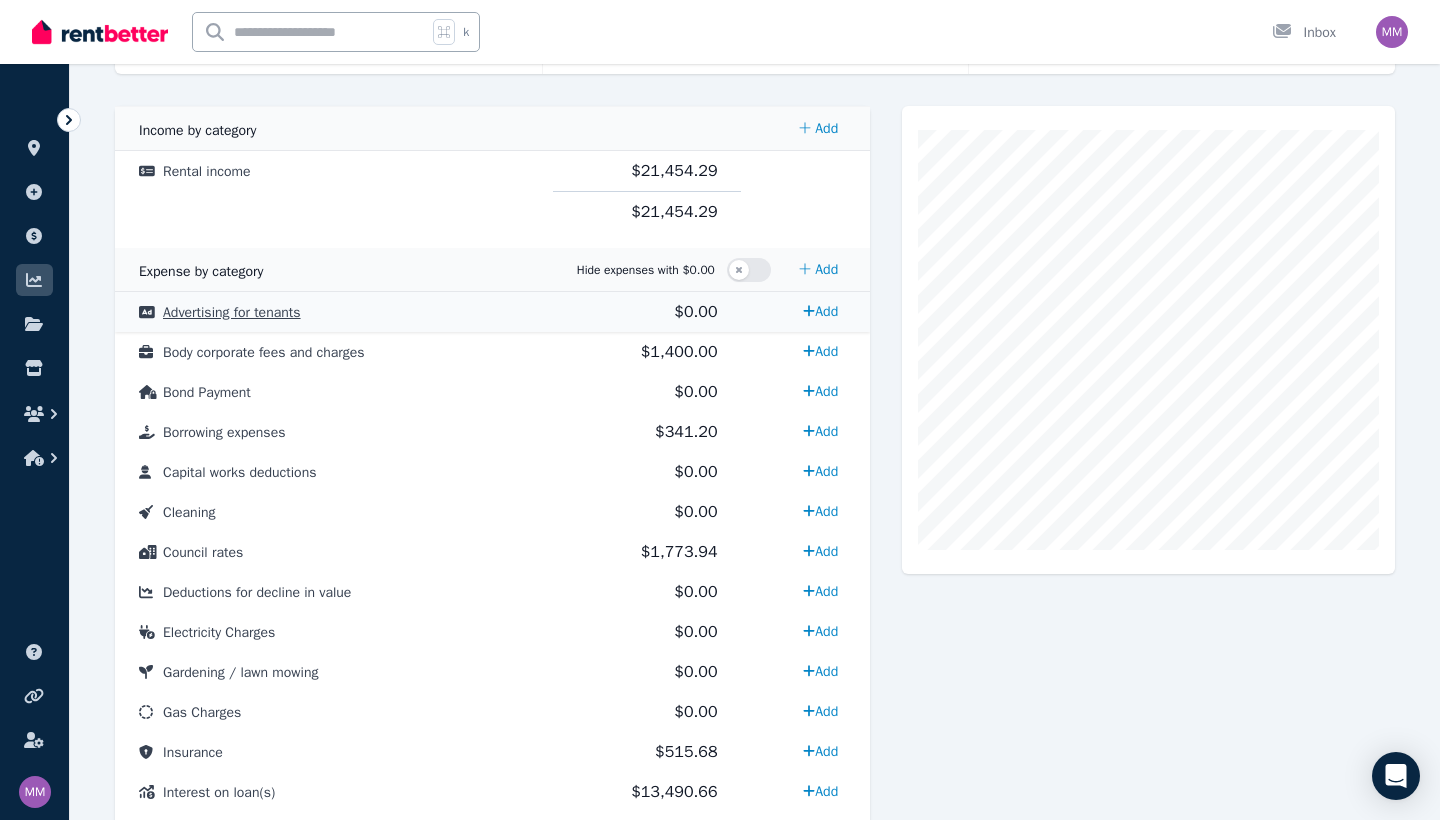 scroll, scrollTop: 399, scrollLeft: 0, axis: vertical 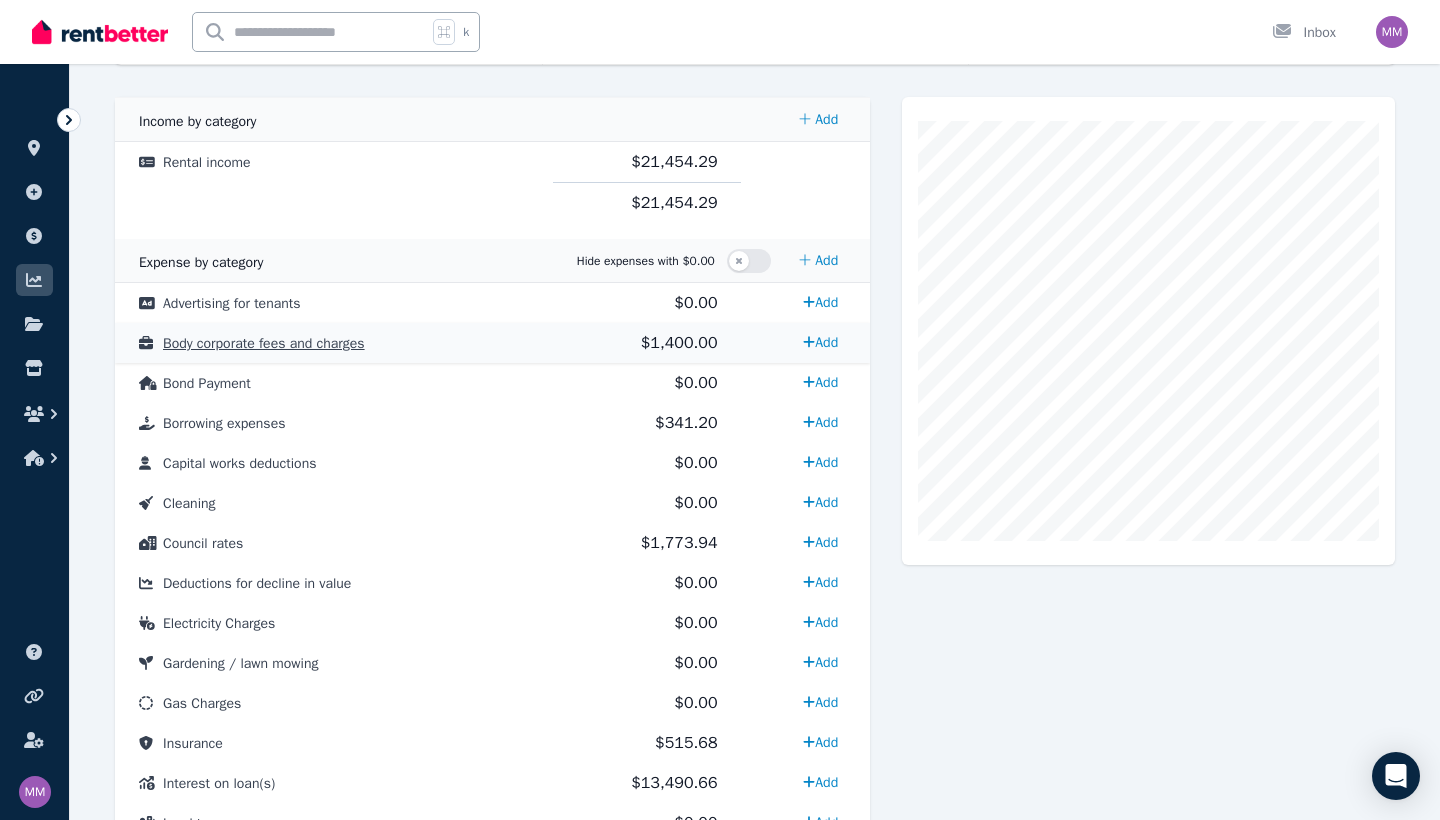 click on "Body corporate fees and charges" at bounding box center [264, 343] 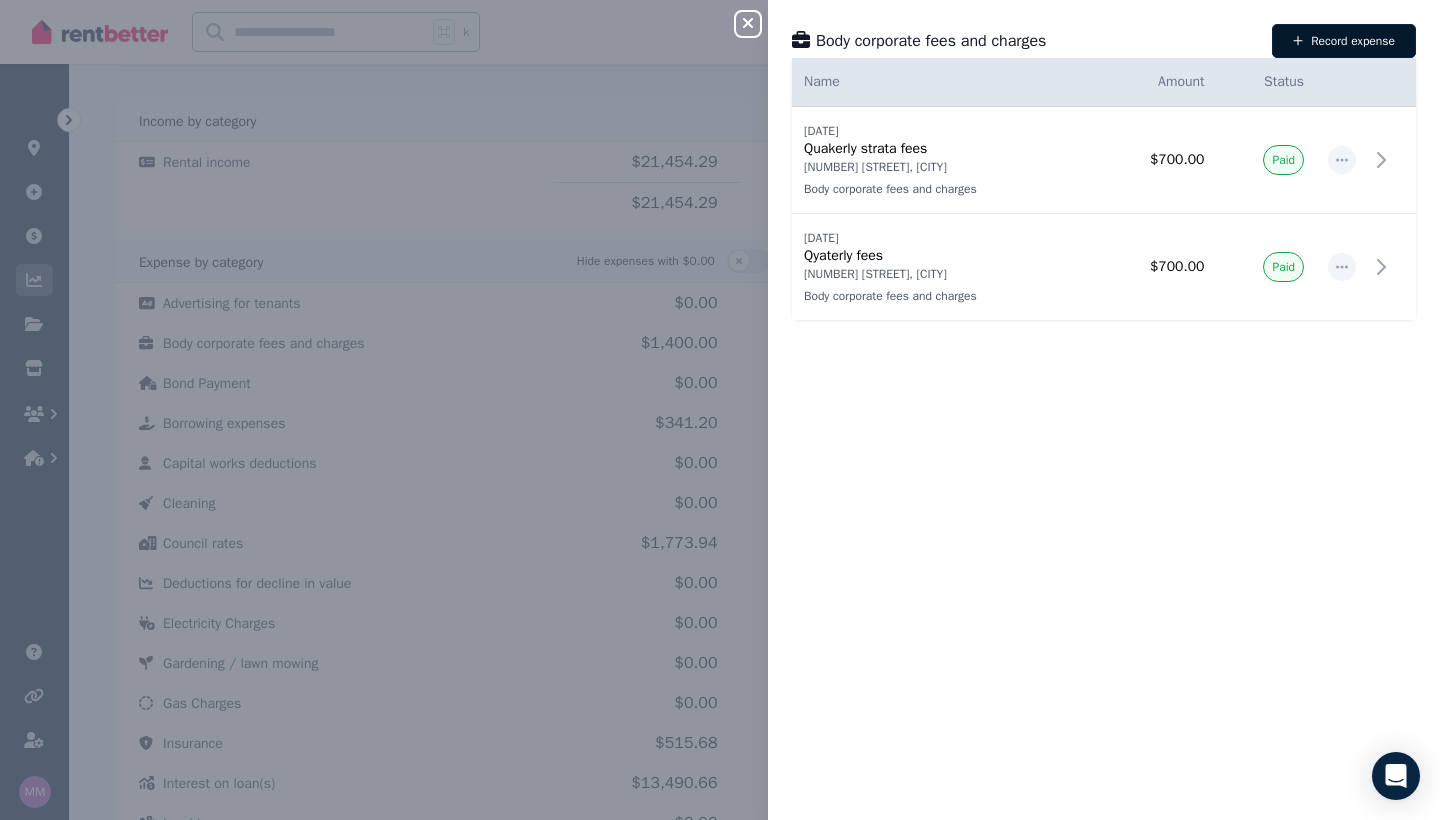 click 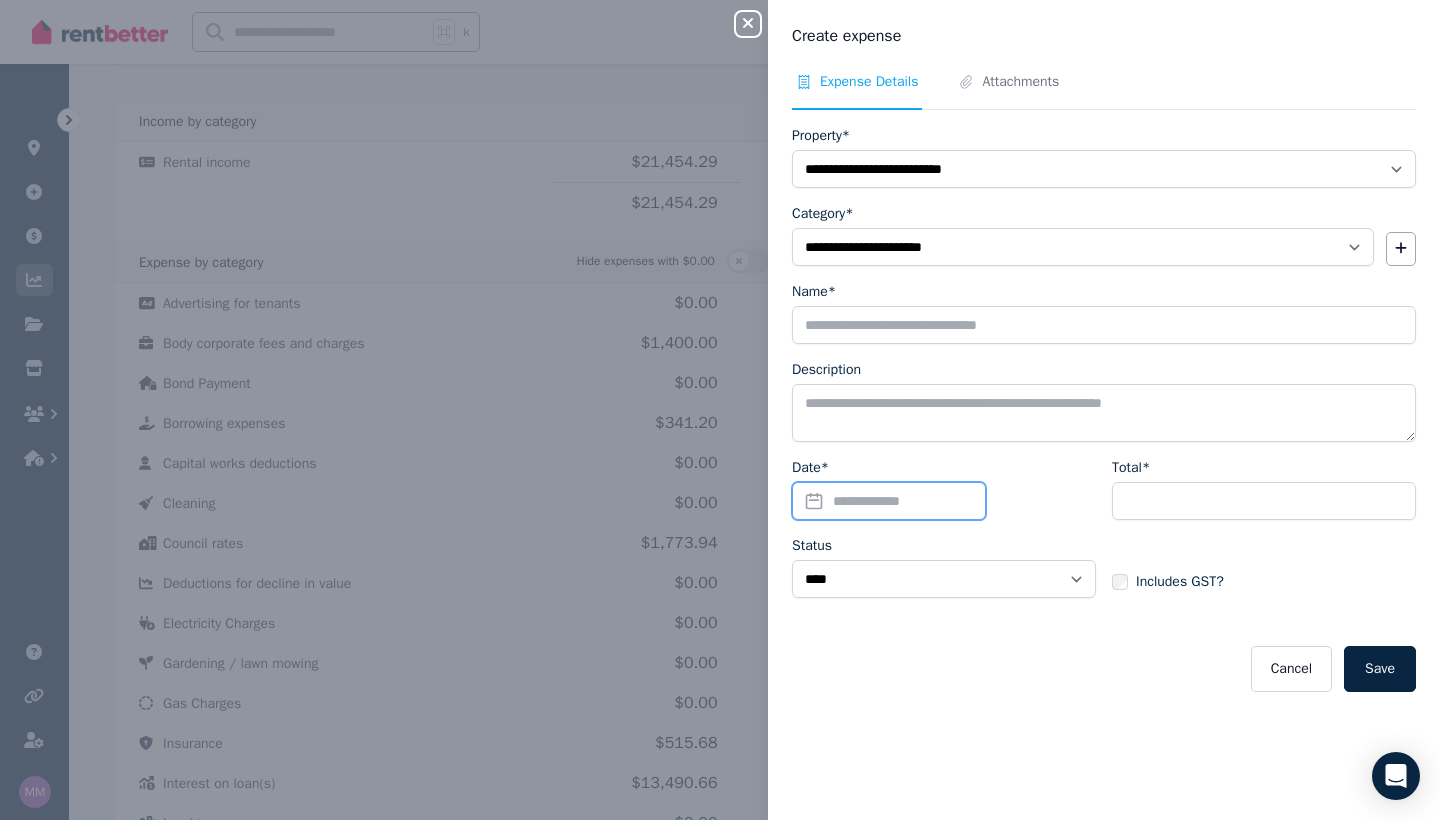 click on "Date*" at bounding box center (889, 501) 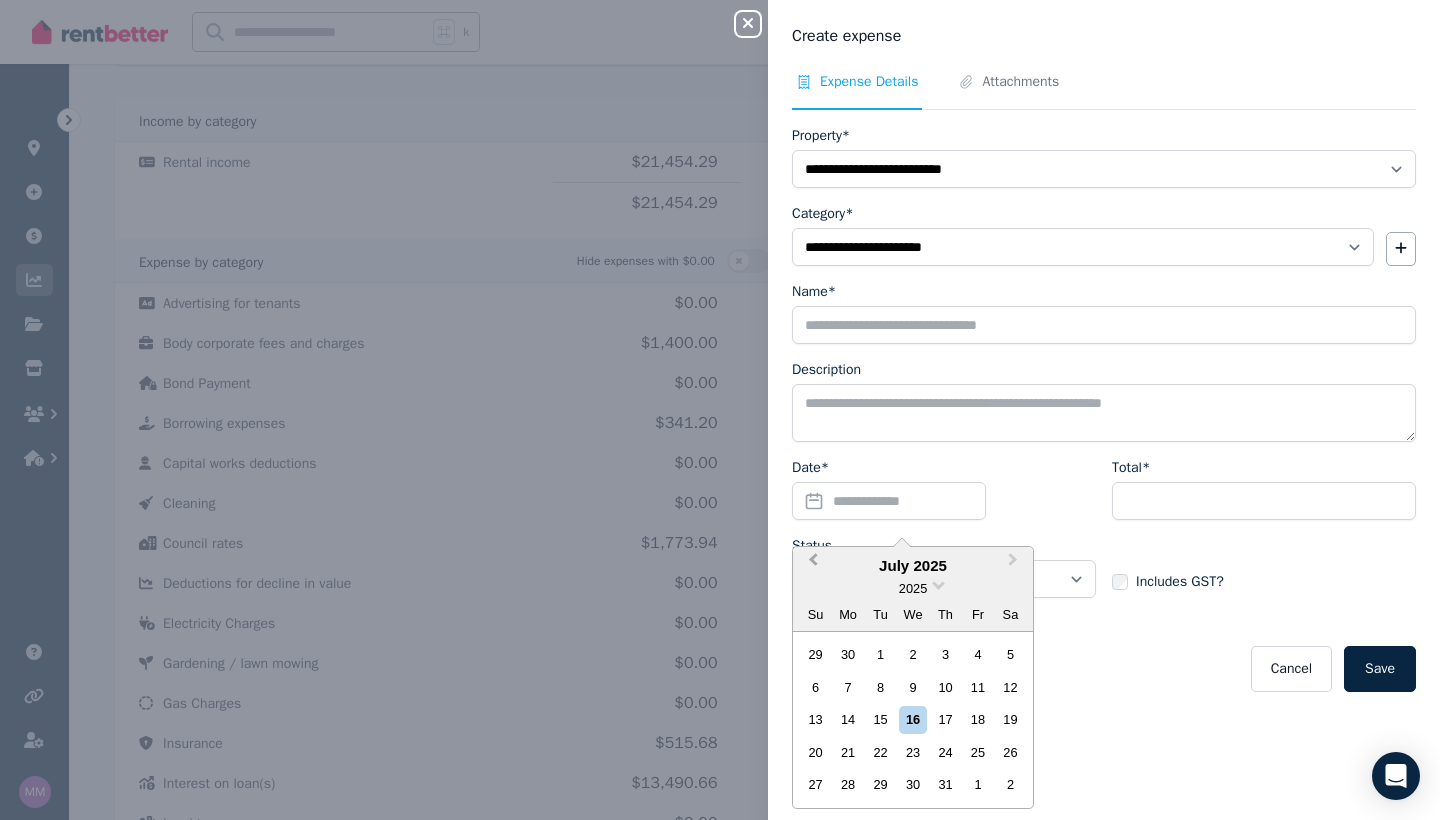 click on "Previous Month" at bounding box center (811, 565) 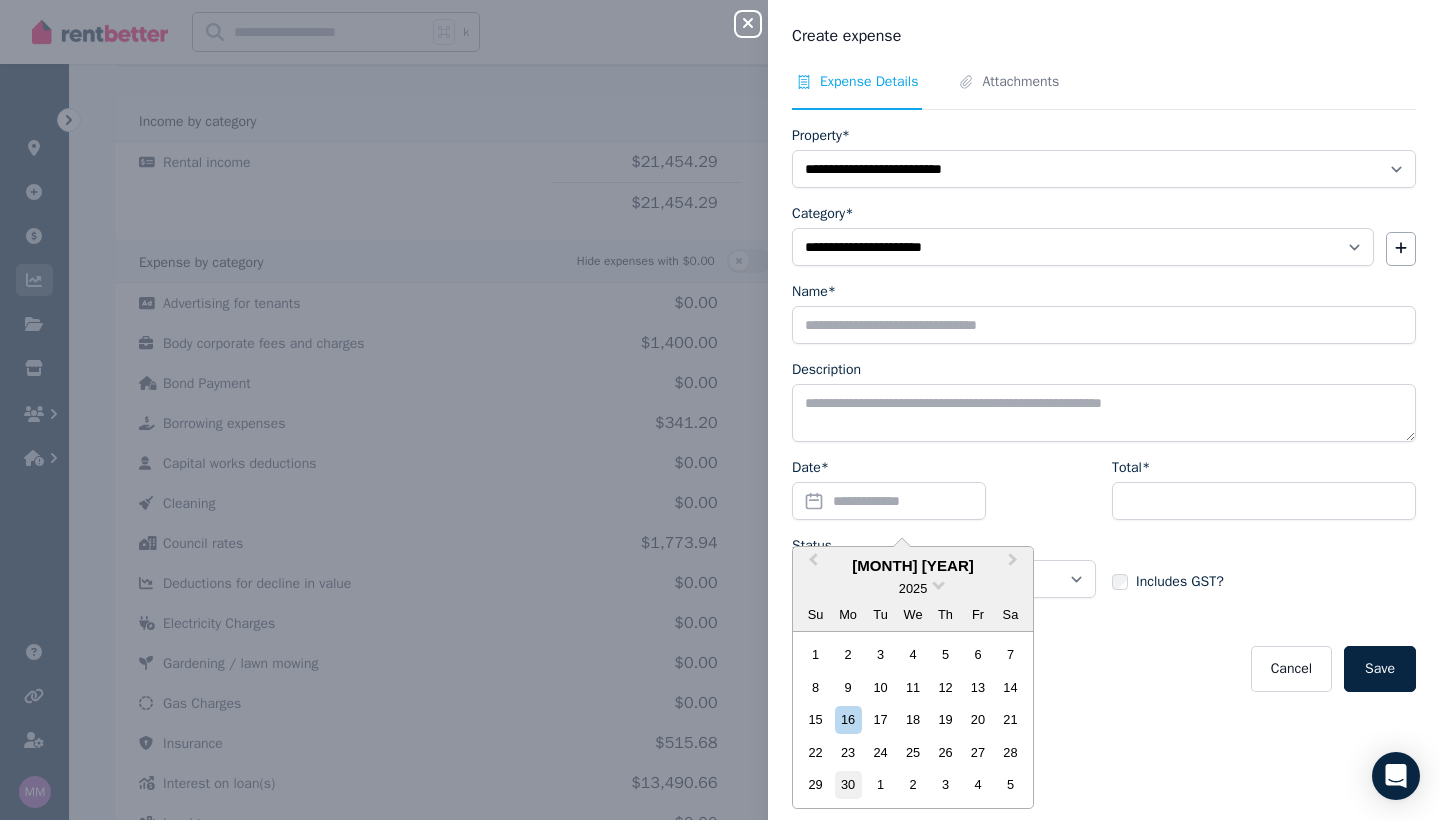 click on "30" at bounding box center [848, 784] 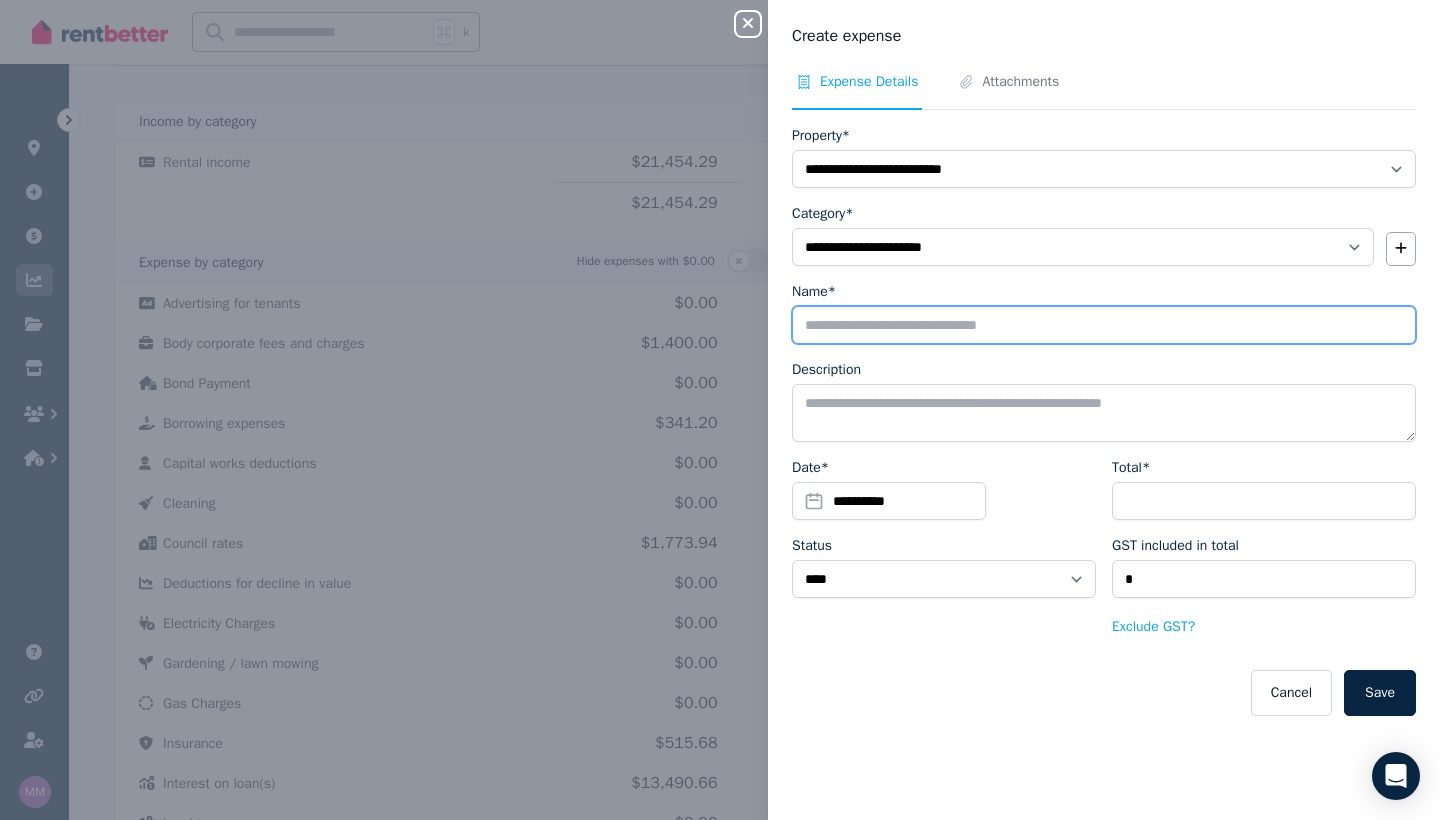 click on "Name*" at bounding box center (1104, 325) 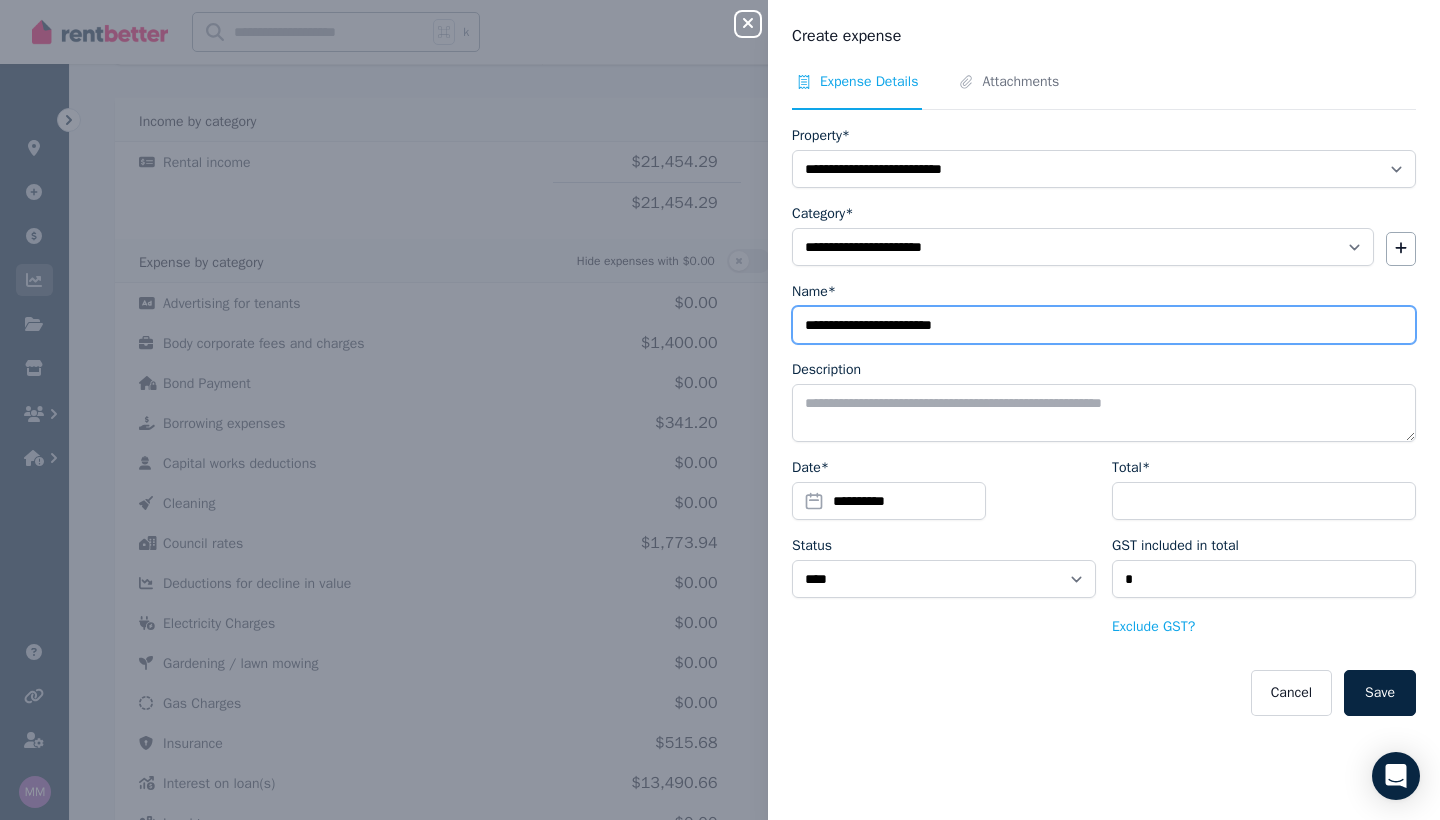 type on "**********" 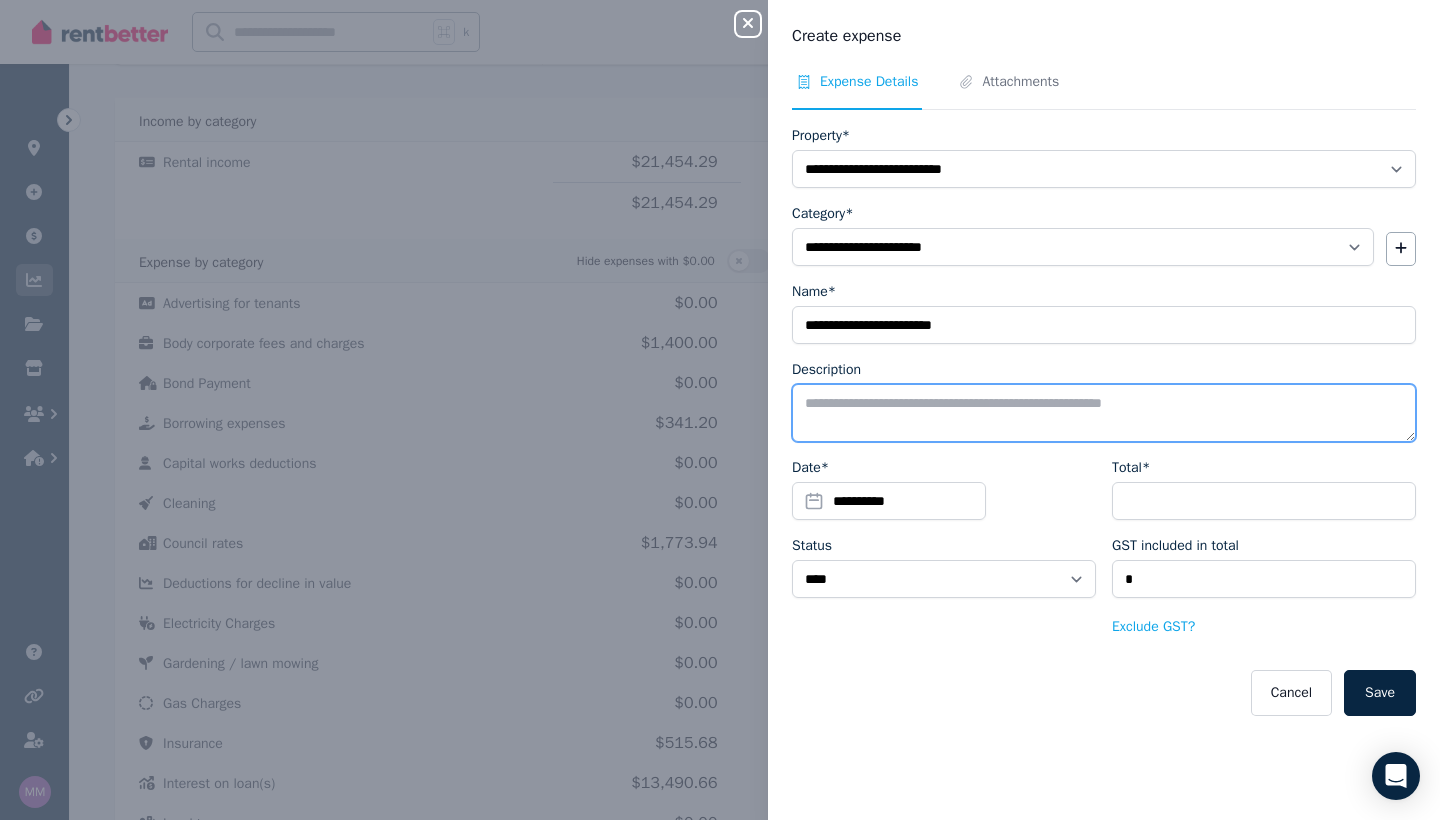 click on "Description" at bounding box center (1104, 413) 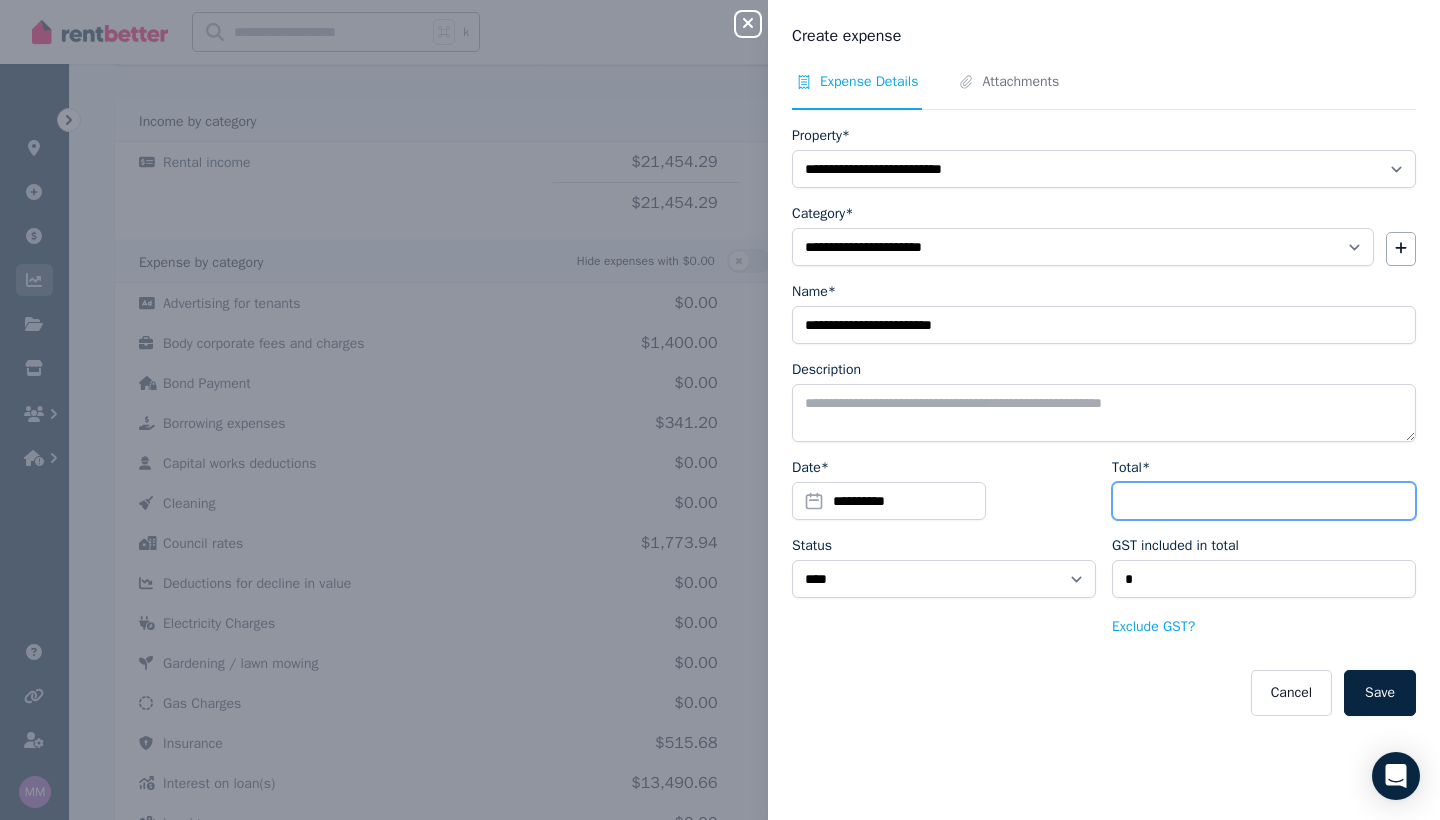 click on "Total*" at bounding box center (1264, 501) 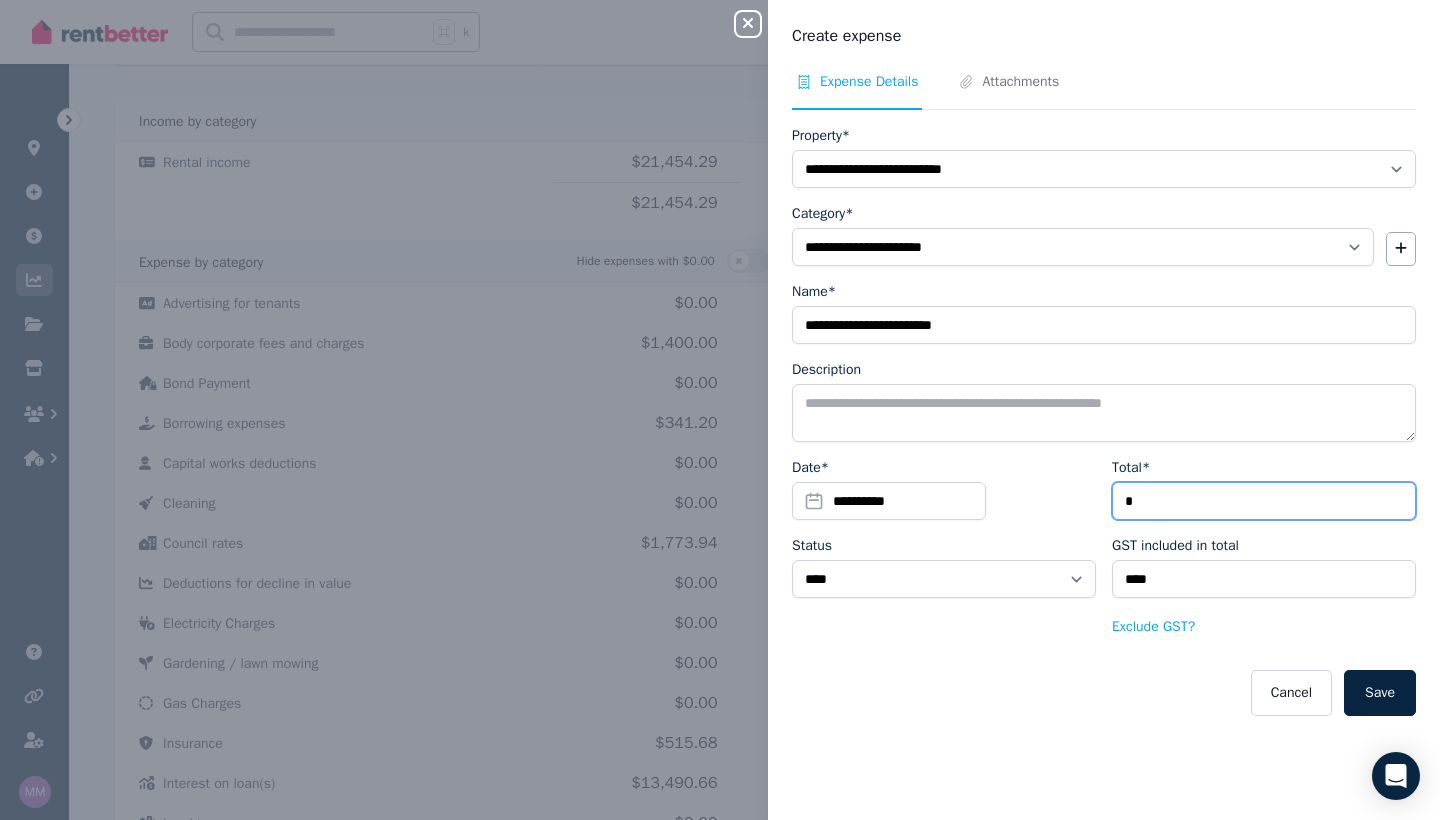 type on "**" 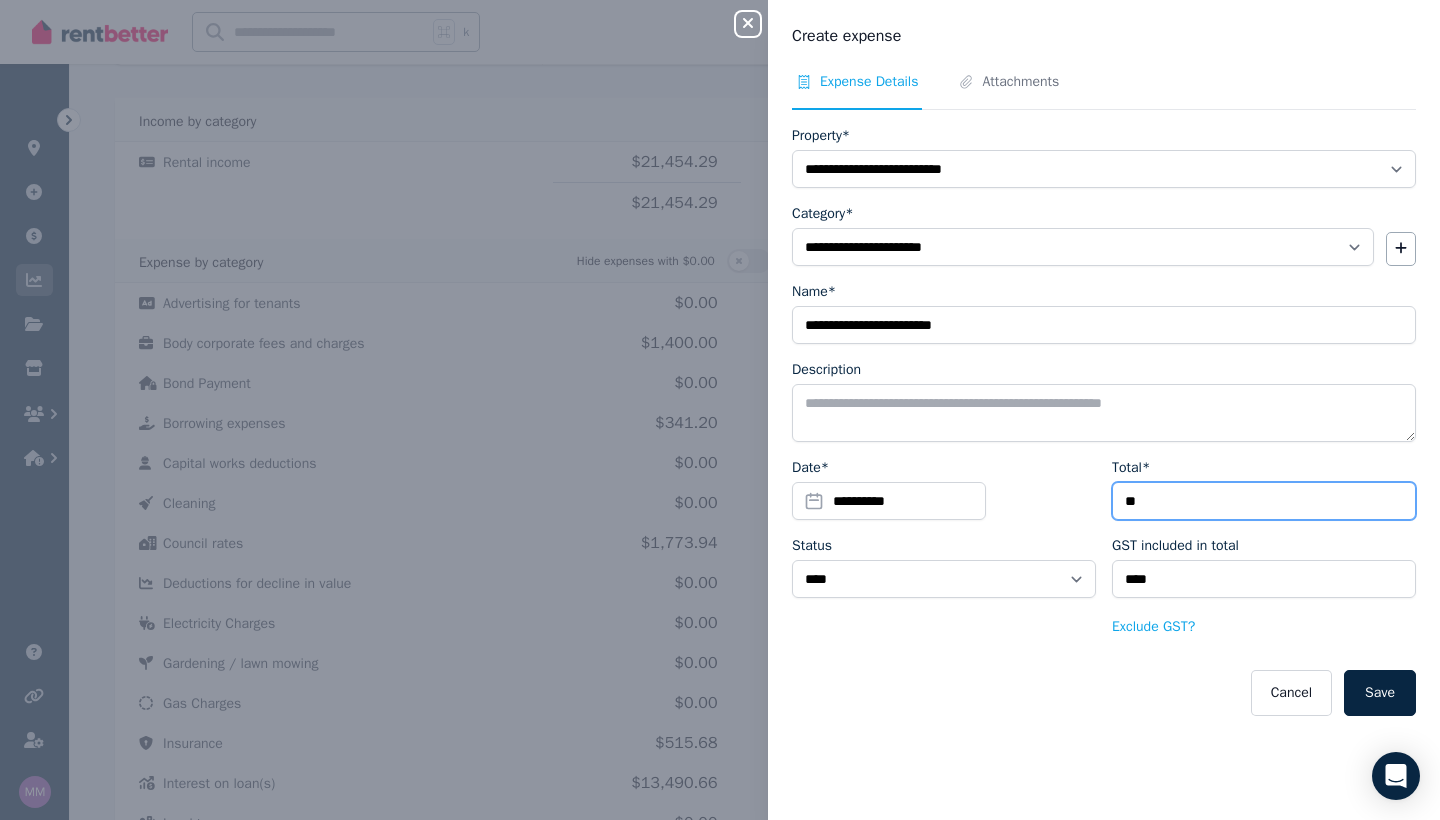 type on "***" 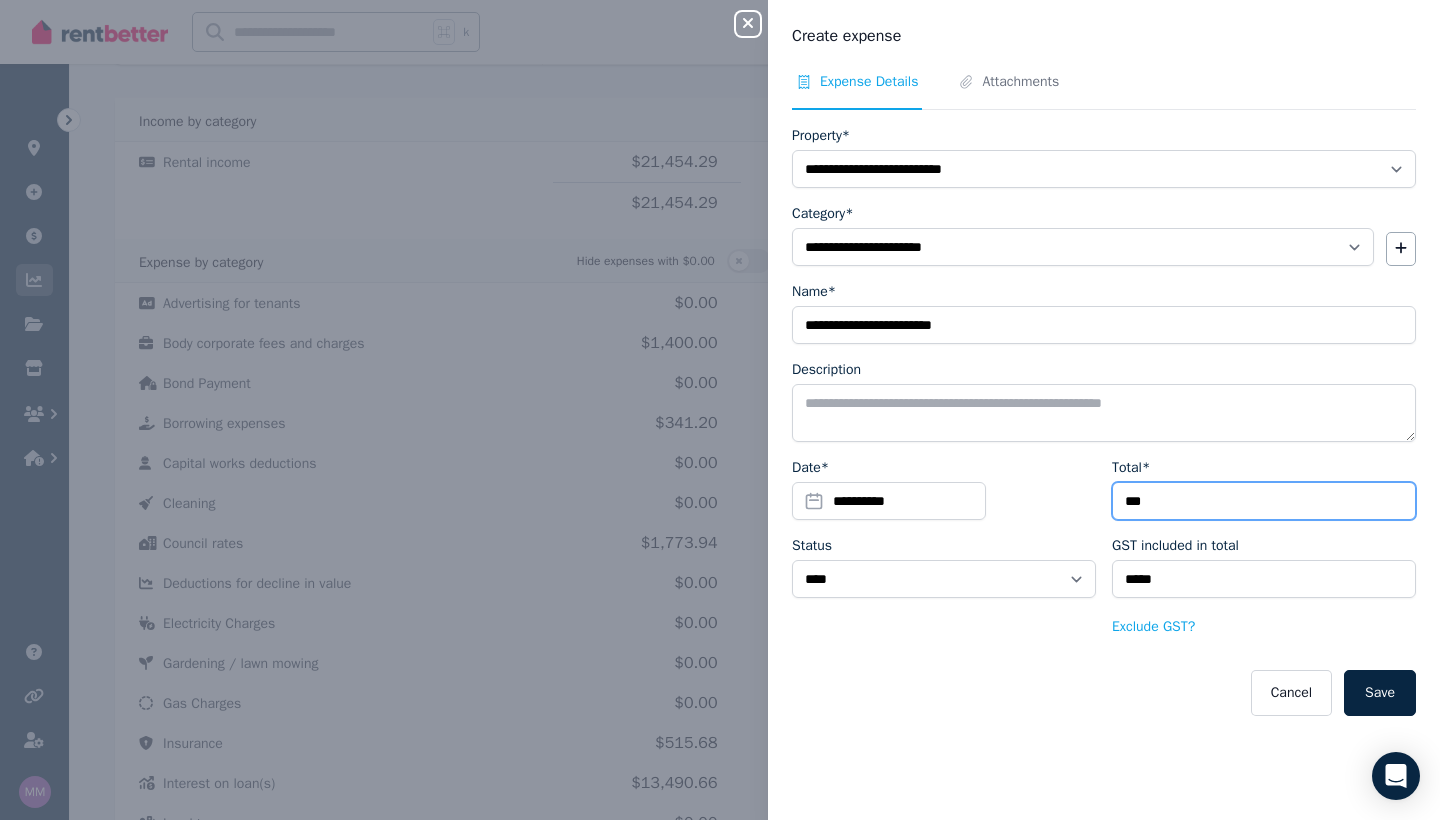 type on "****" 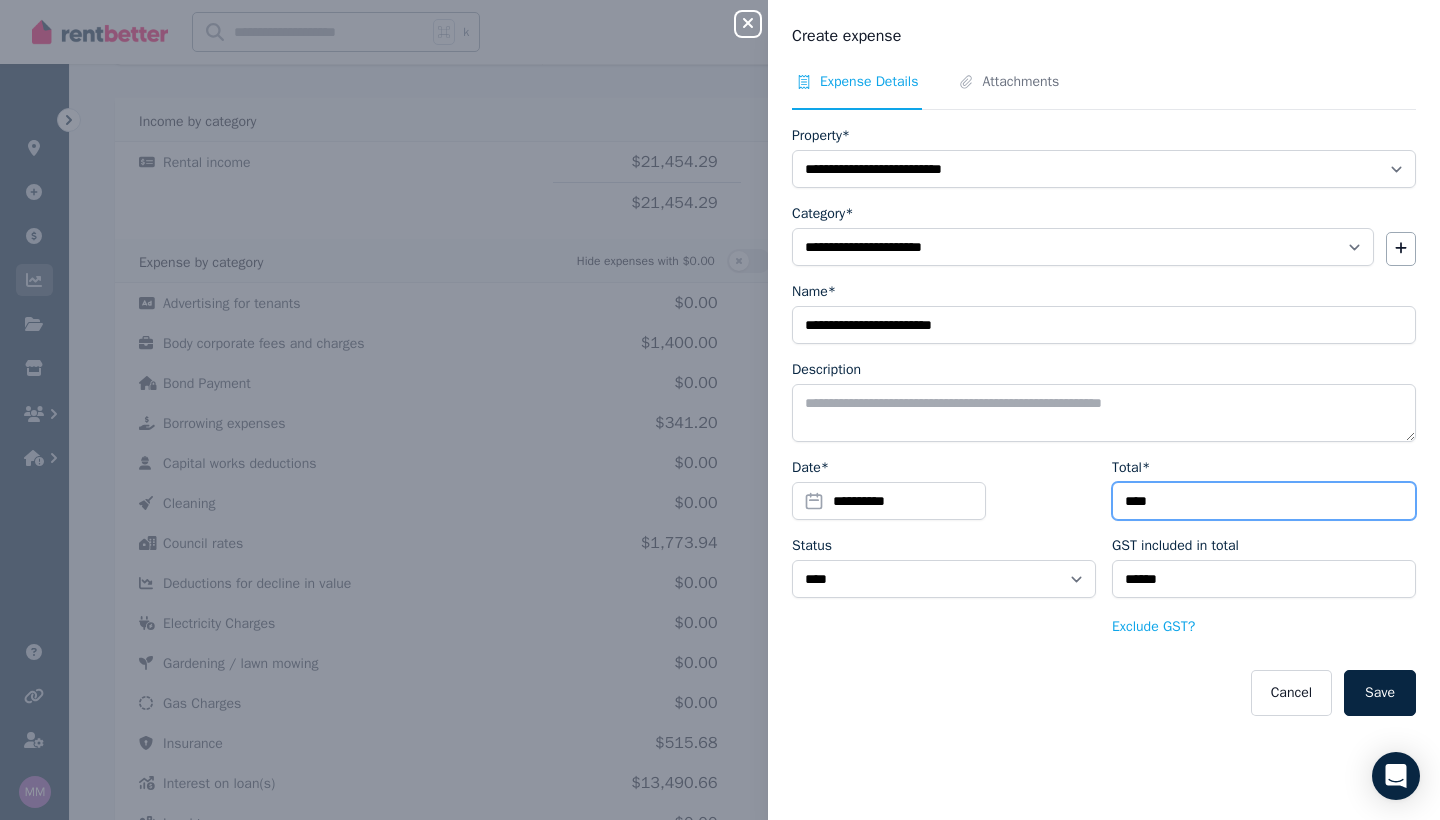 type on "***" 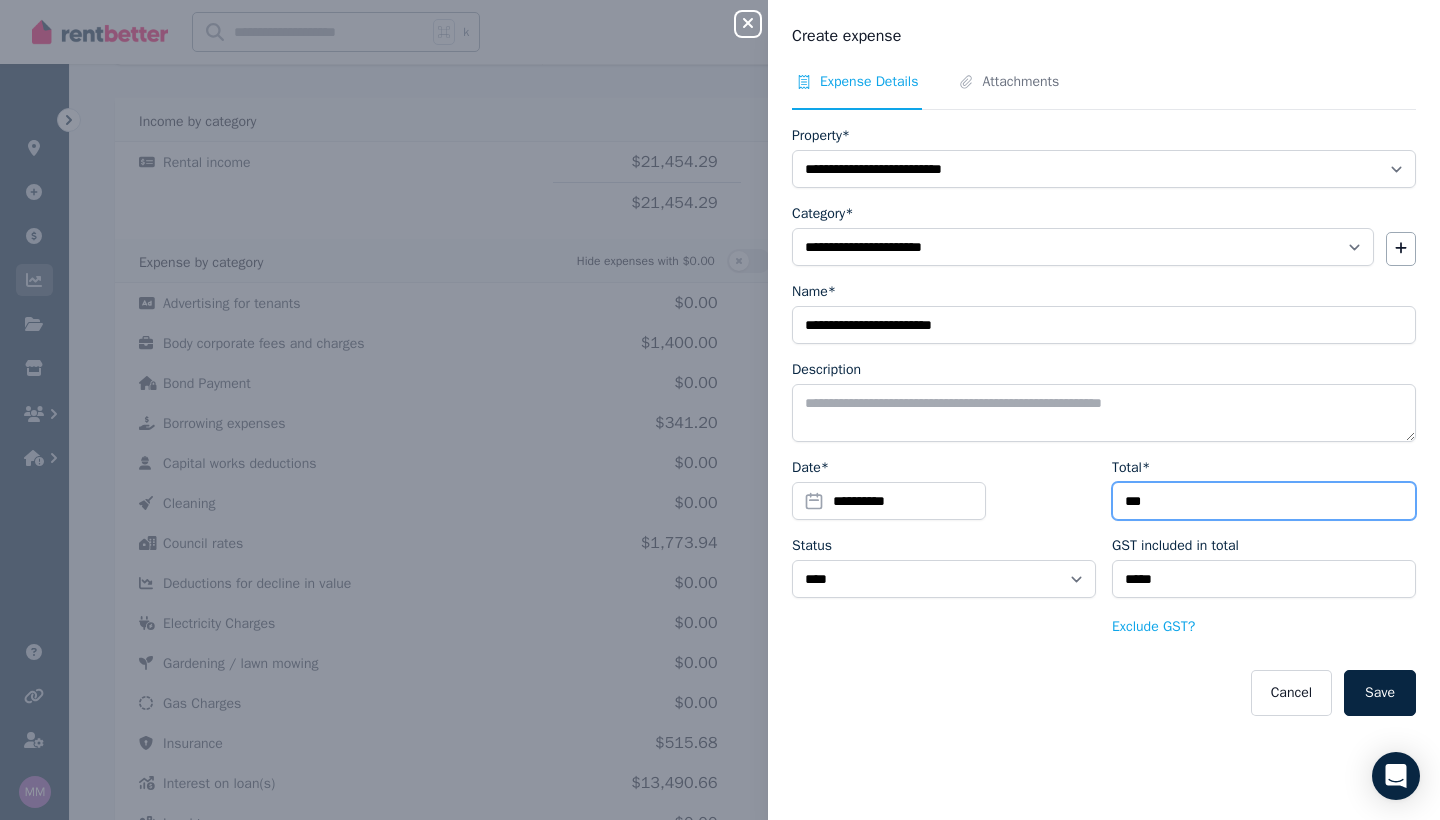 type on "****" 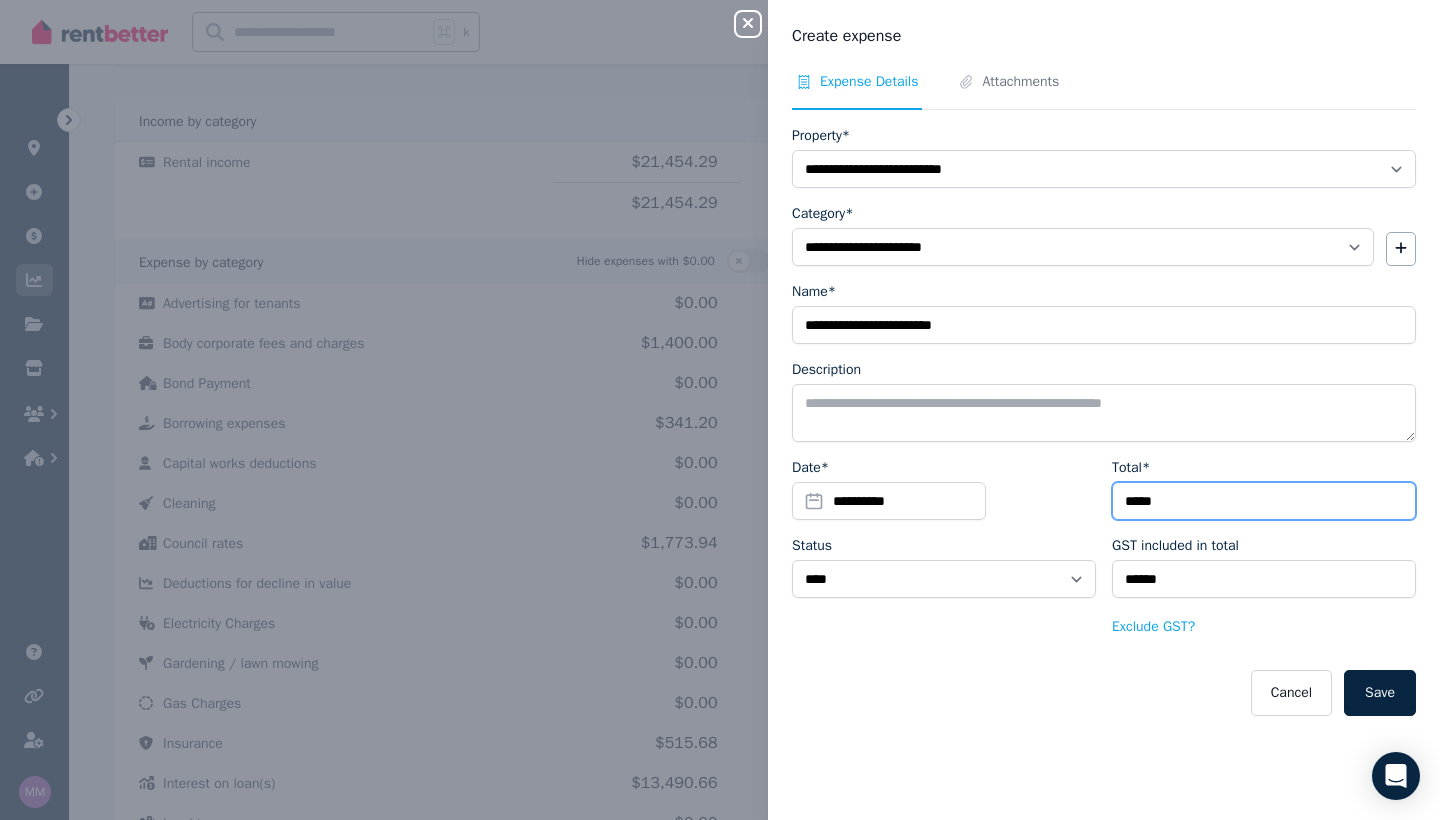 type on "******" 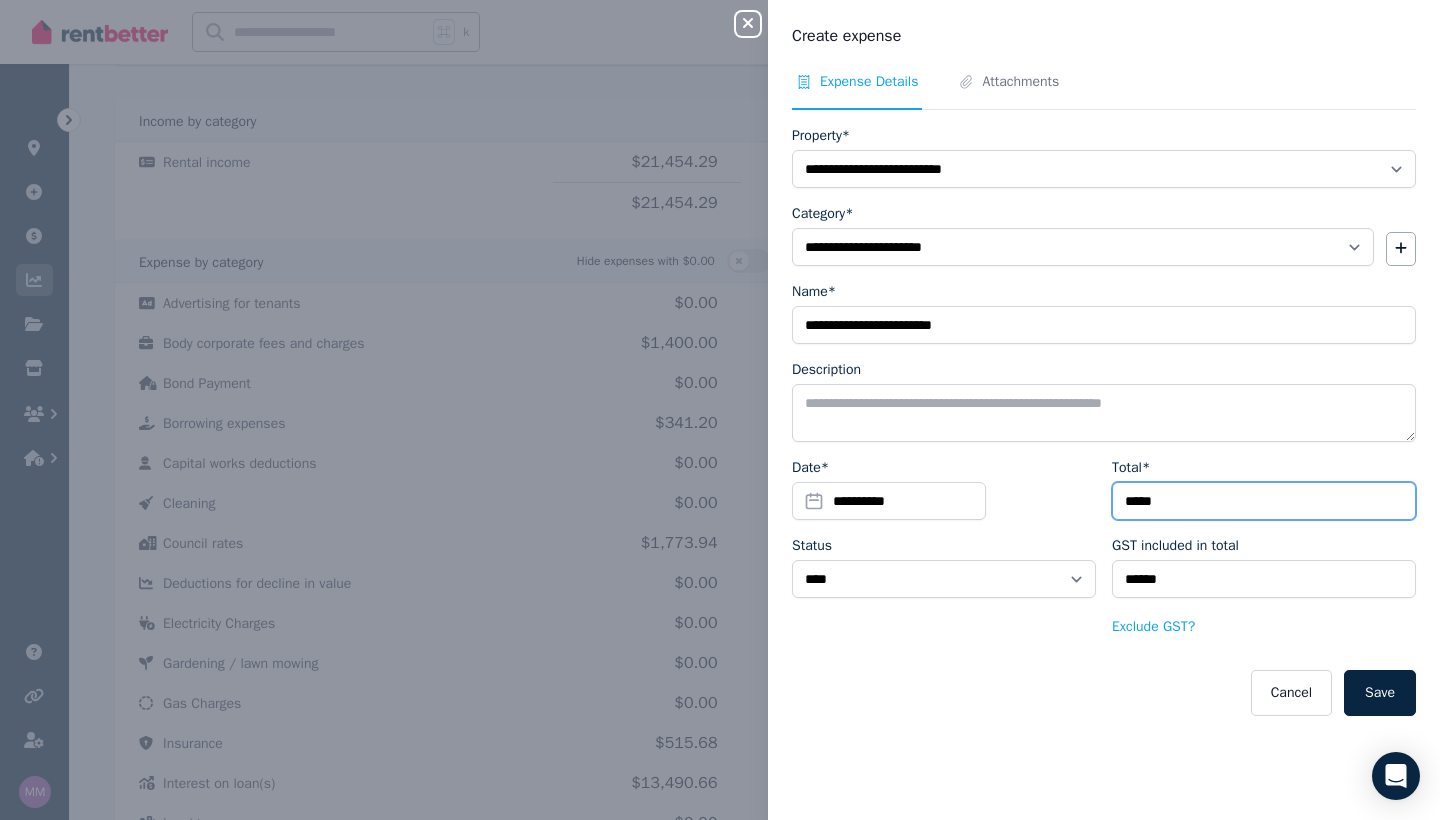 type on "******" 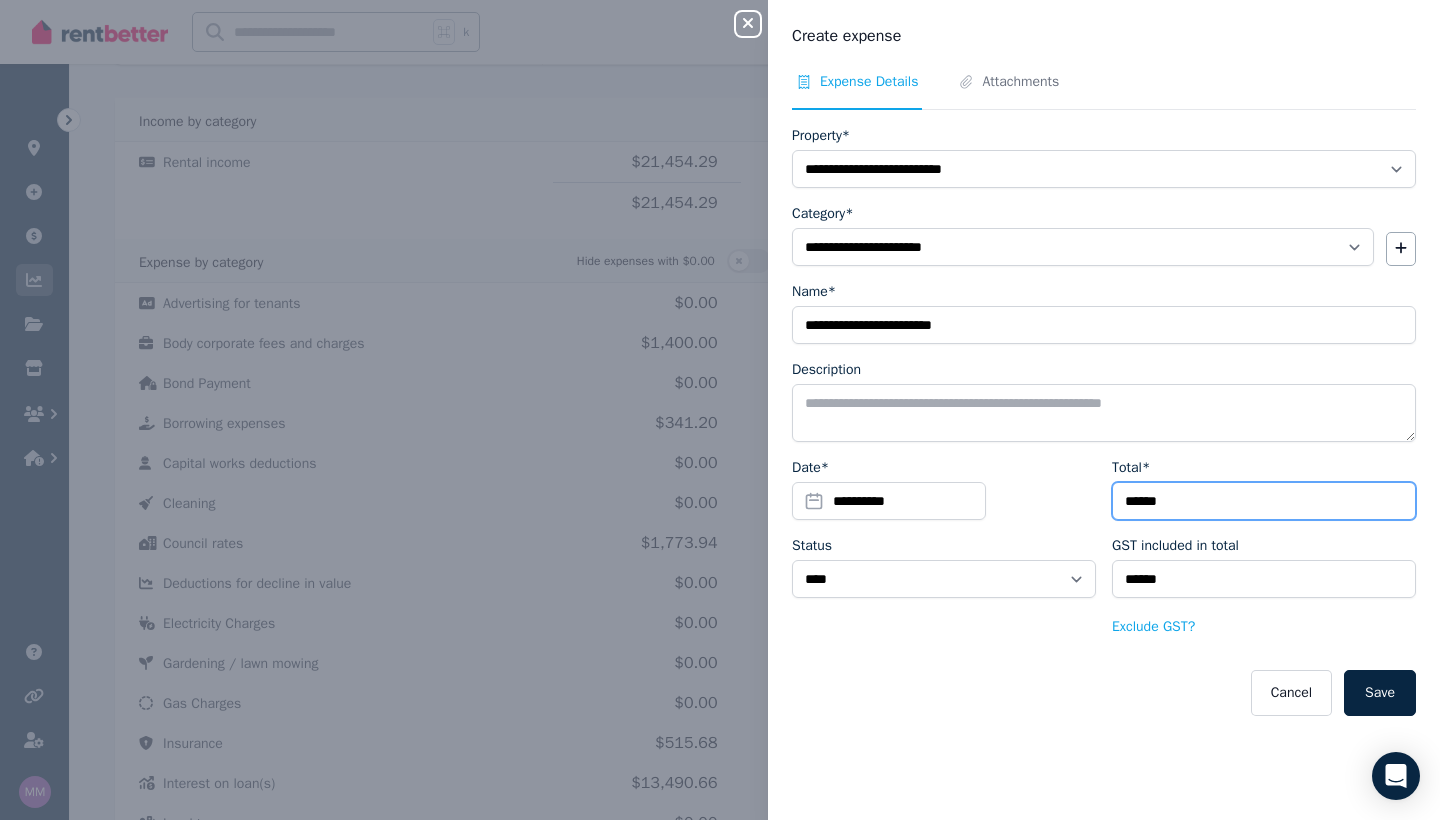 type on "*******" 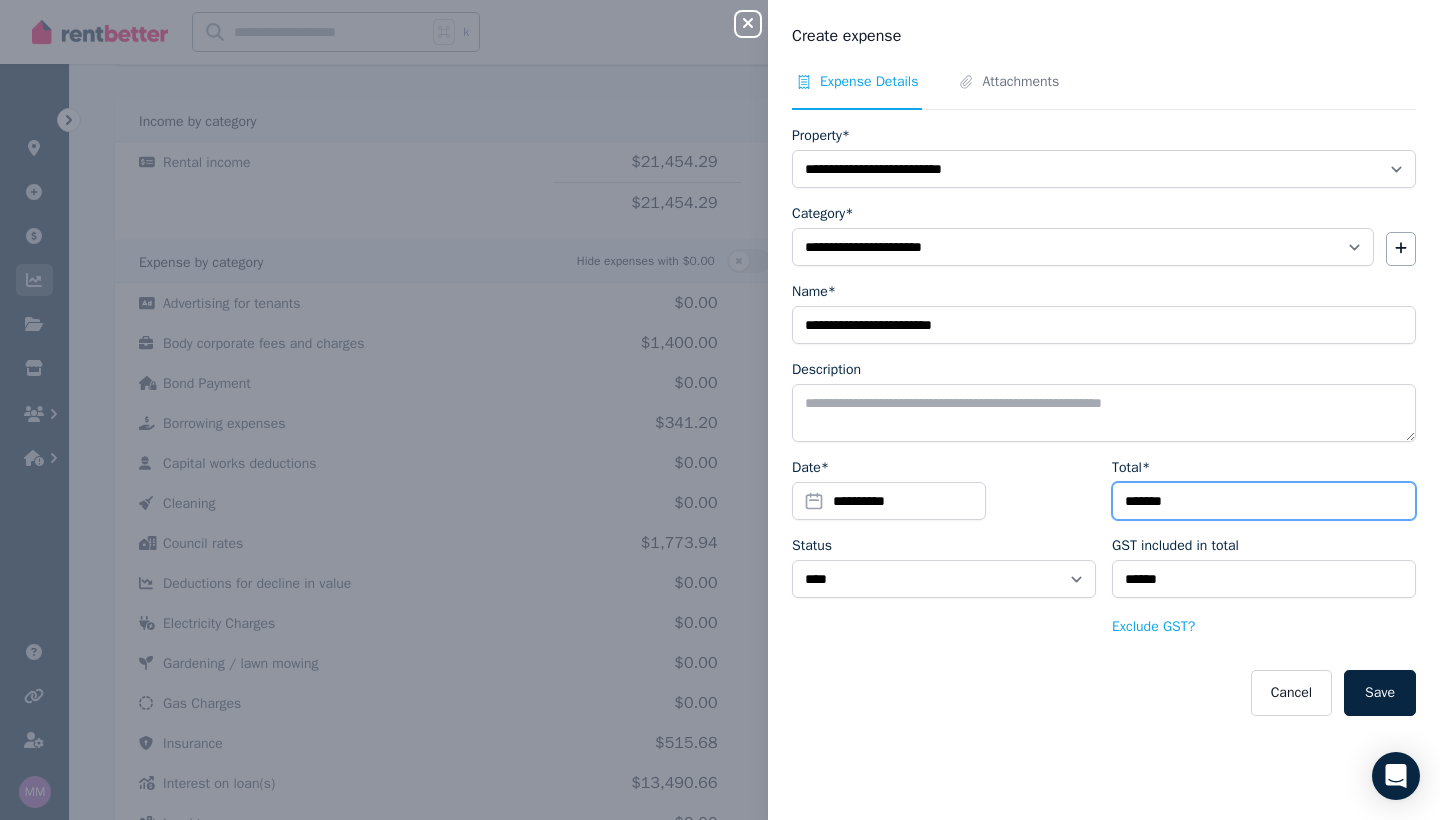type on "*******" 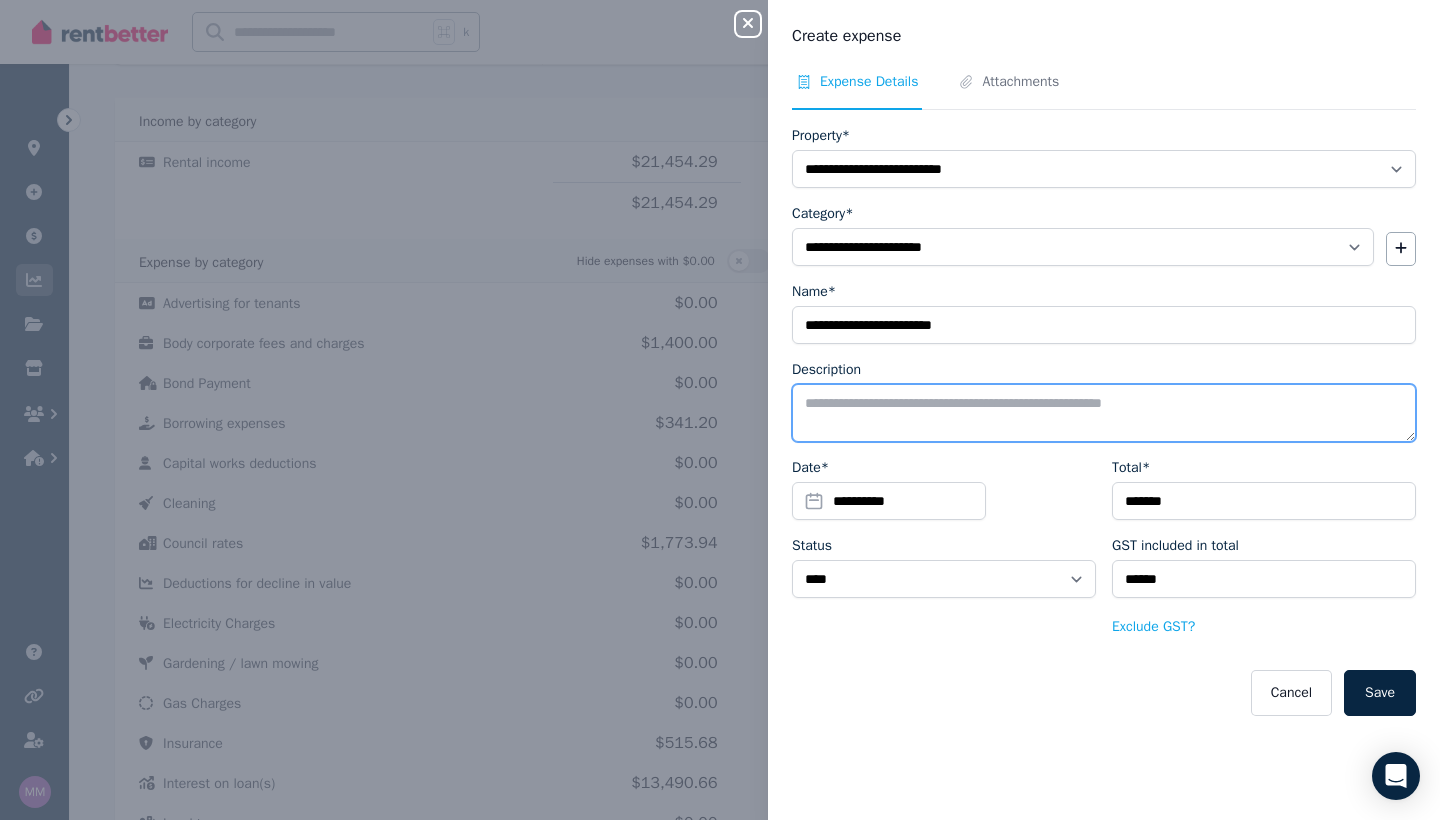 click on "Description" at bounding box center (1104, 413) 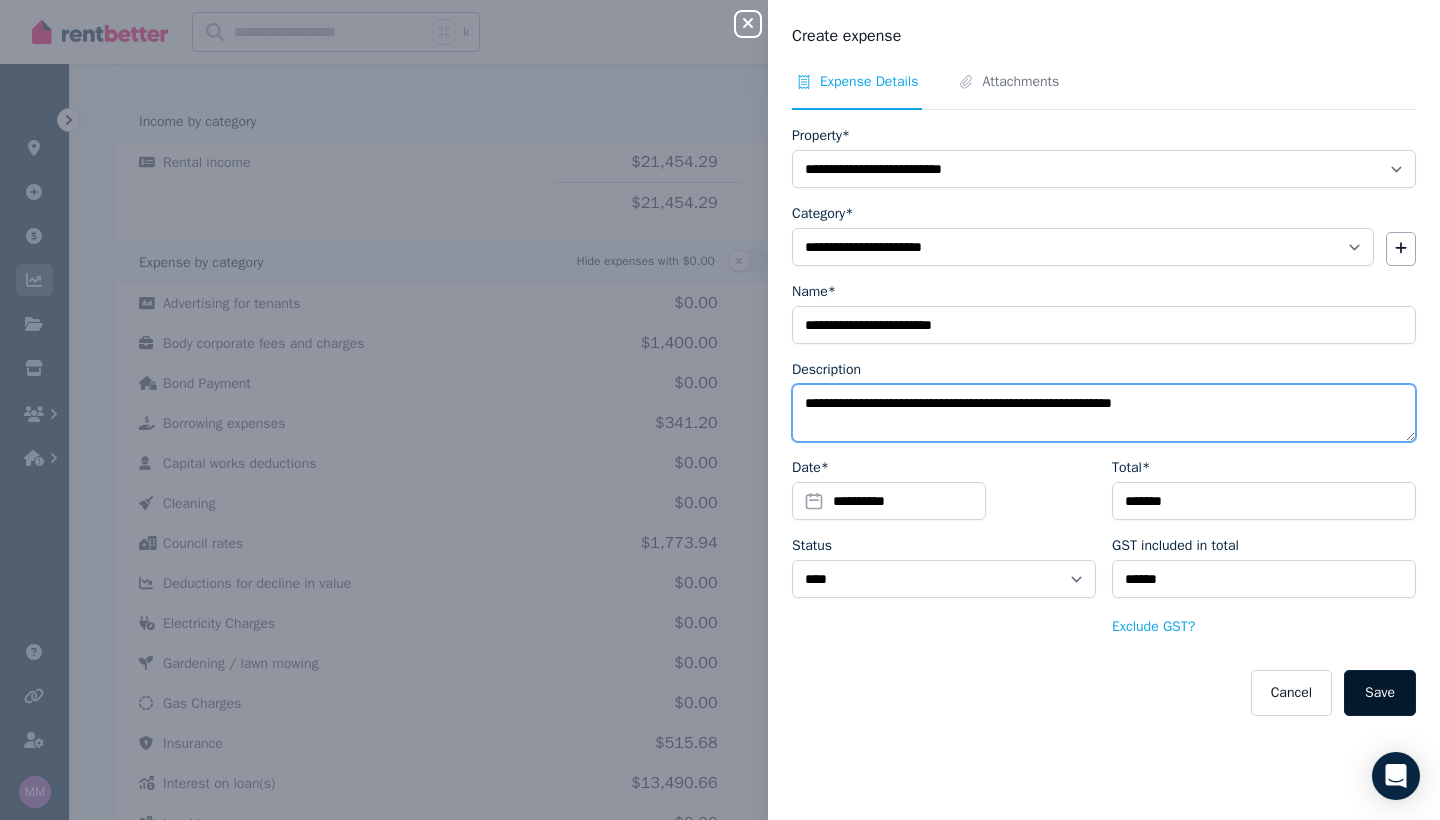 type on "**********" 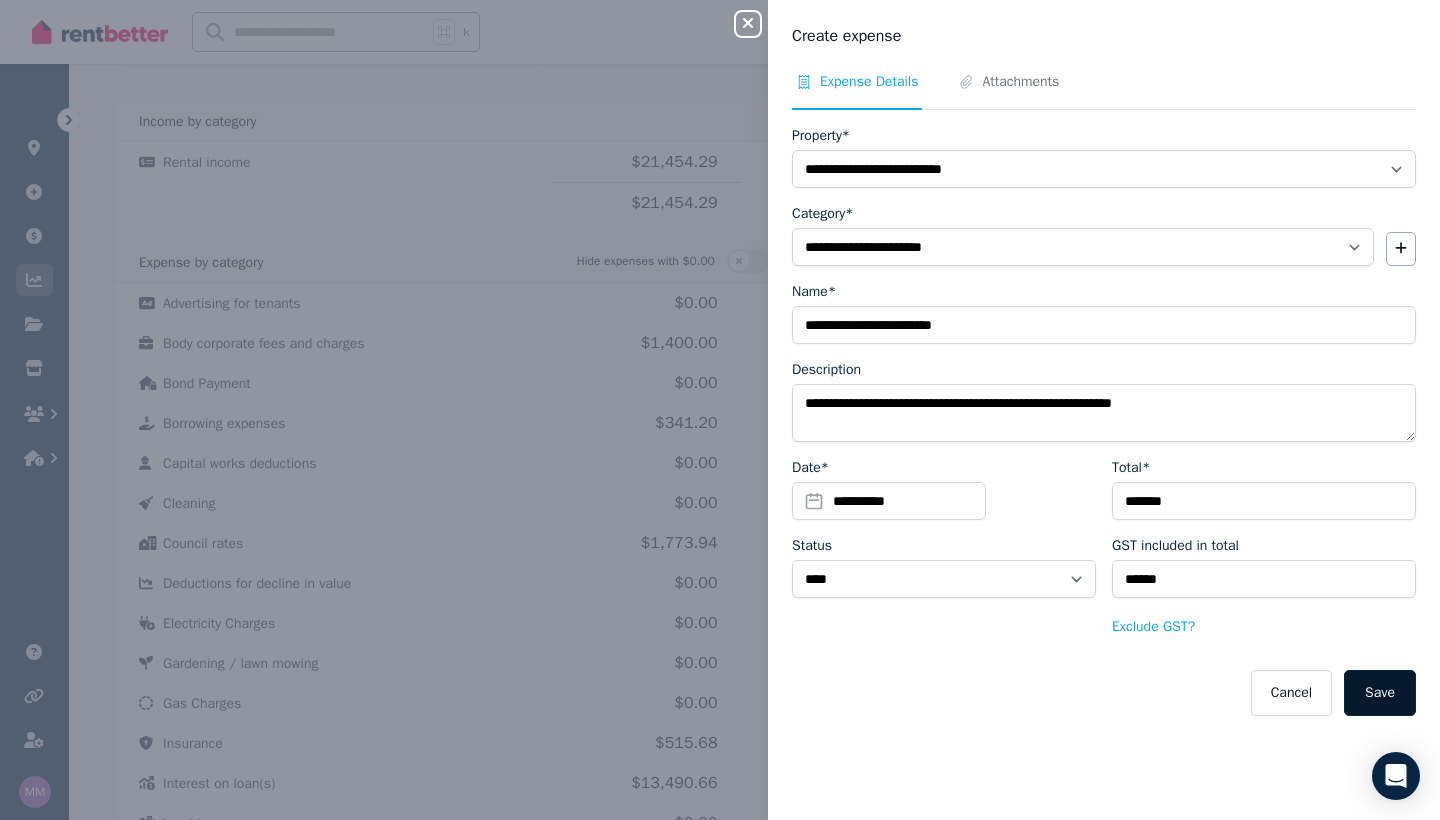 click on "Save" at bounding box center (1380, 693) 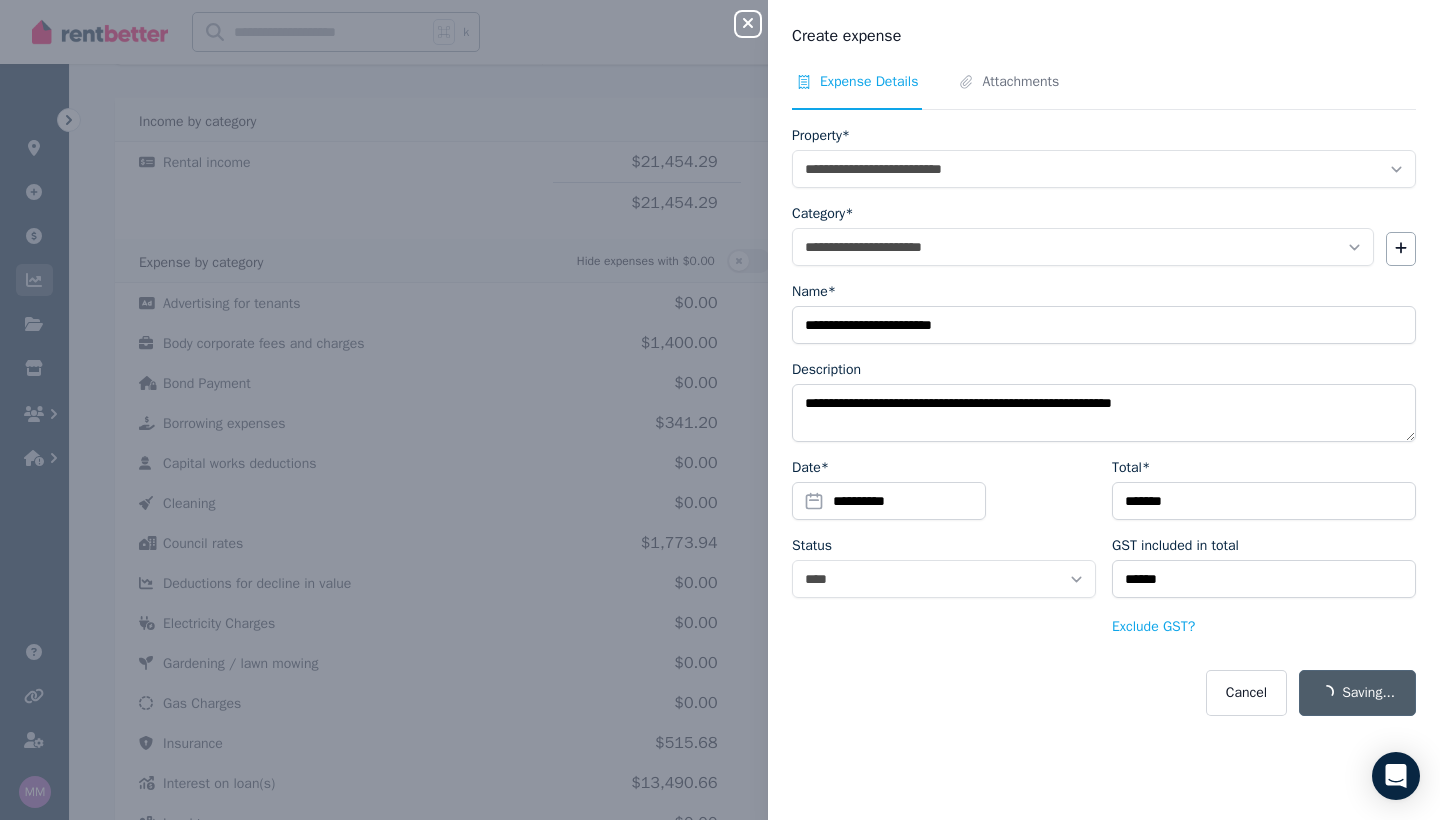 select 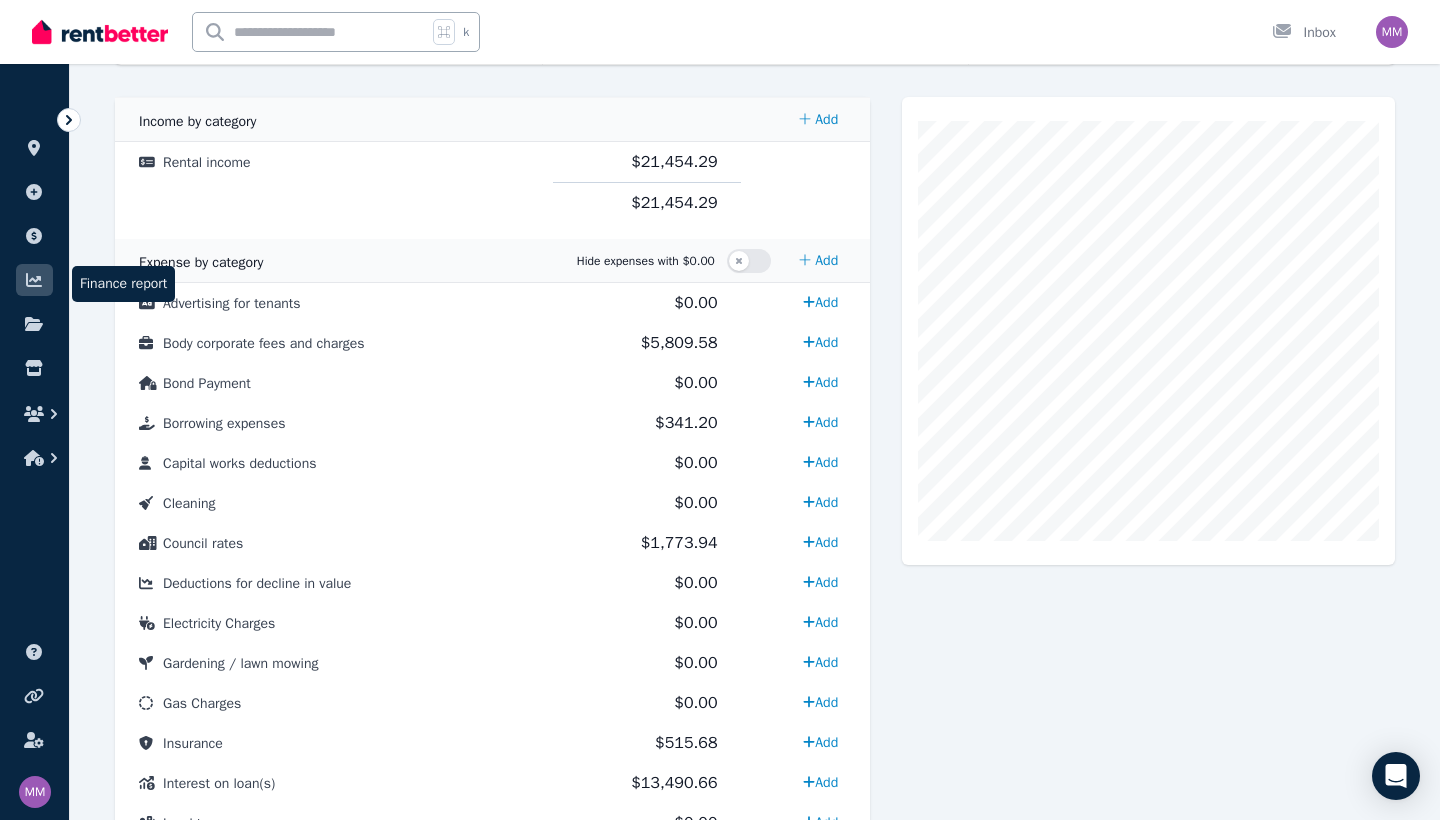 click 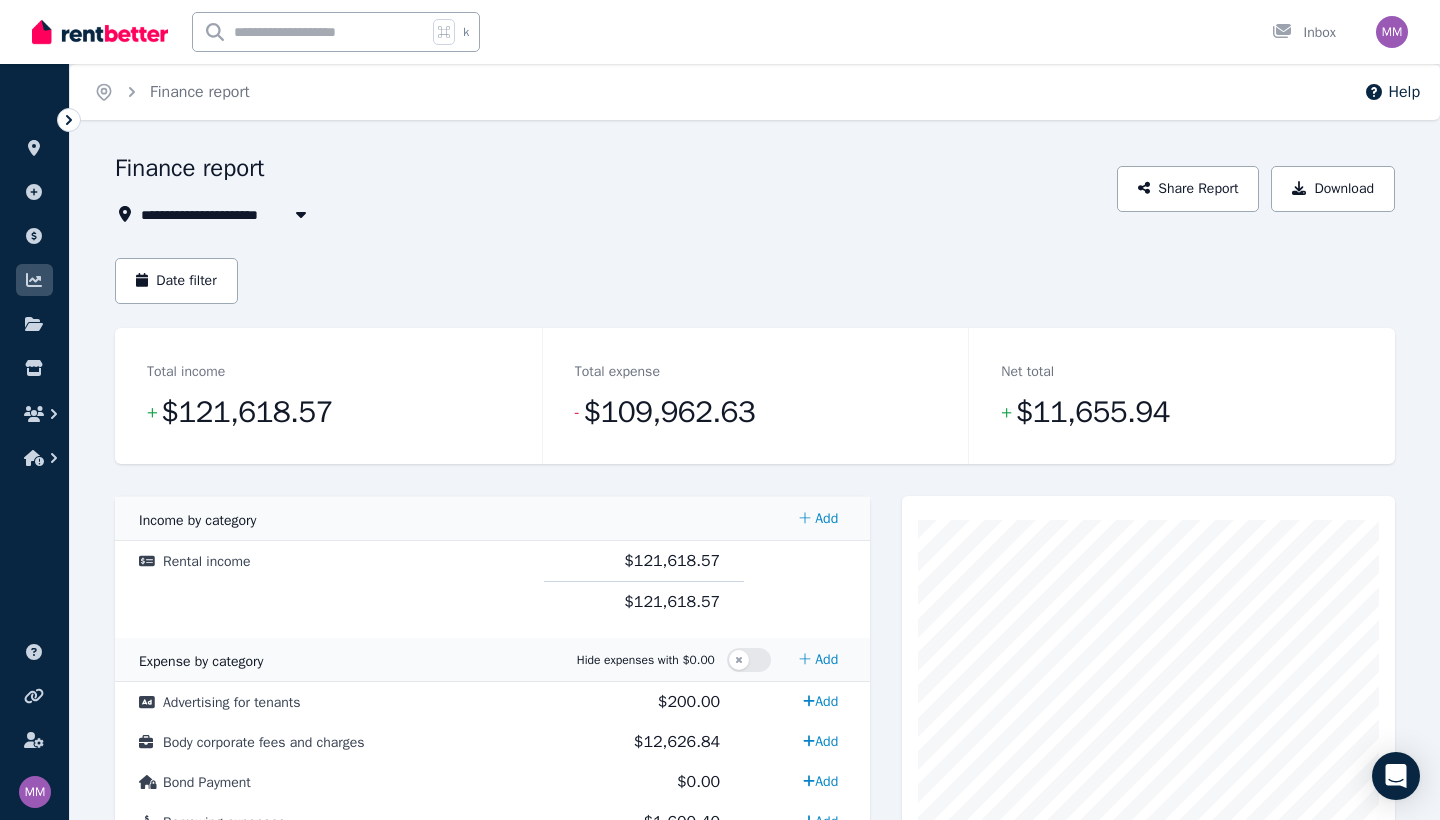 scroll, scrollTop: 0, scrollLeft: 0, axis: both 